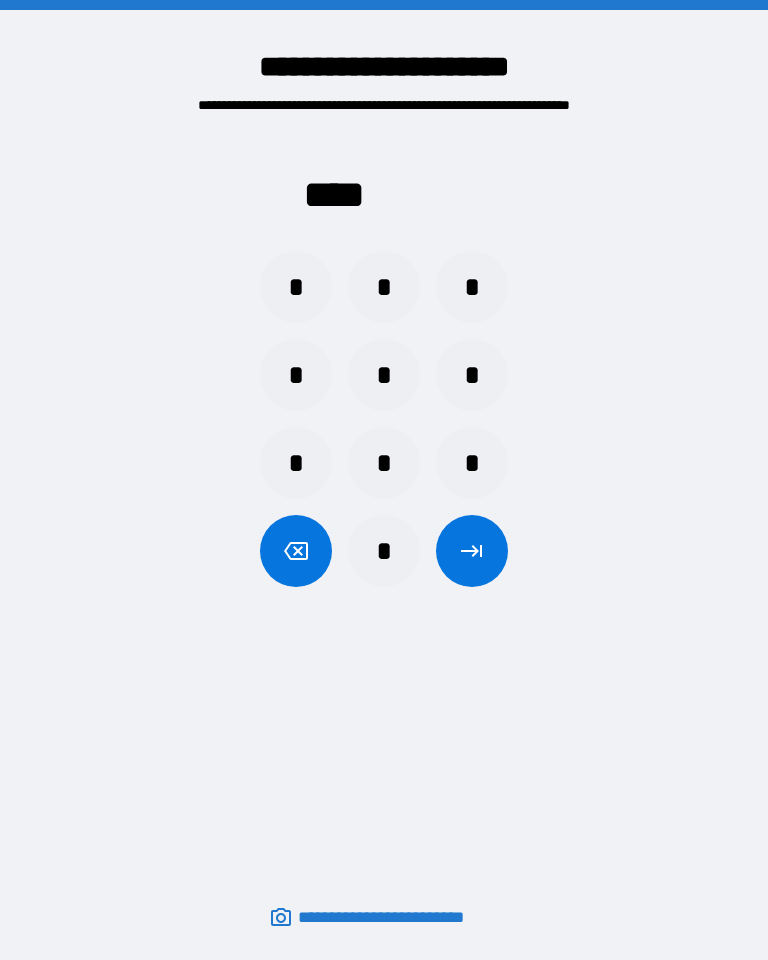 scroll, scrollTop: 0, scrollLeft: 0, axis: both 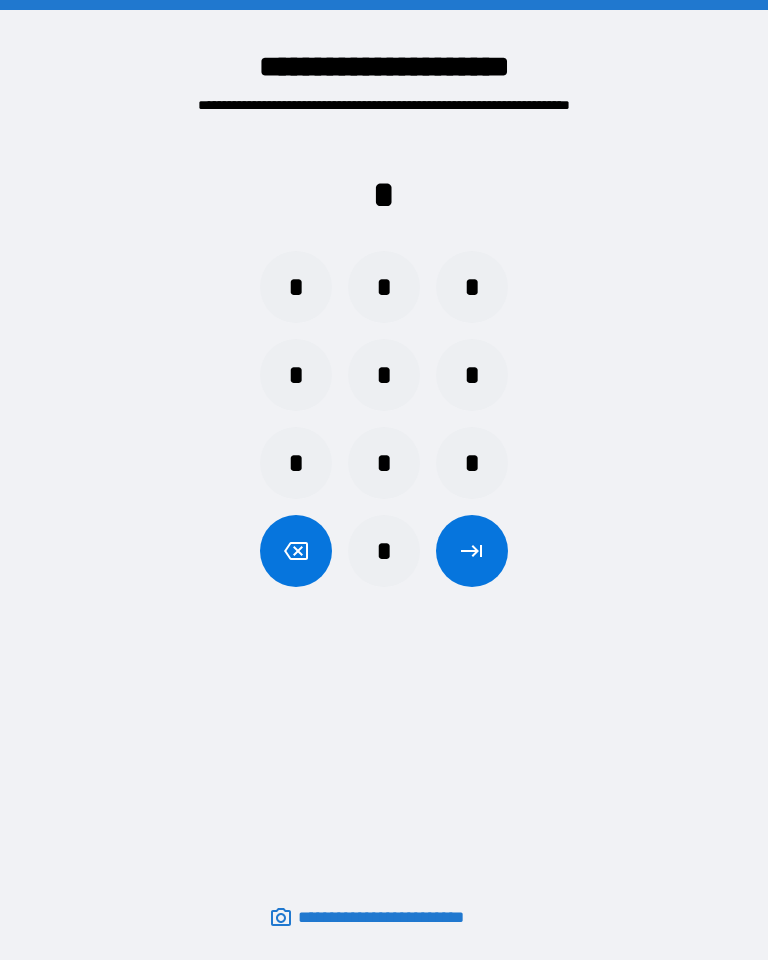 click on "*" at bounding box center [384, 287] 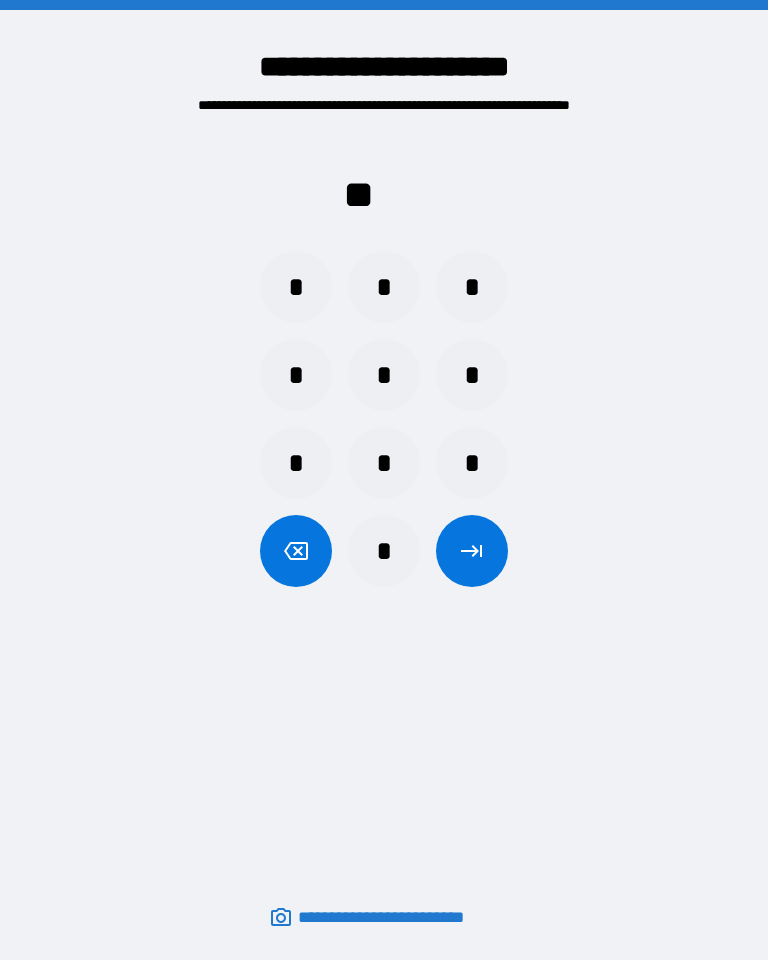 click on "*" at bounding box center [472, 287] 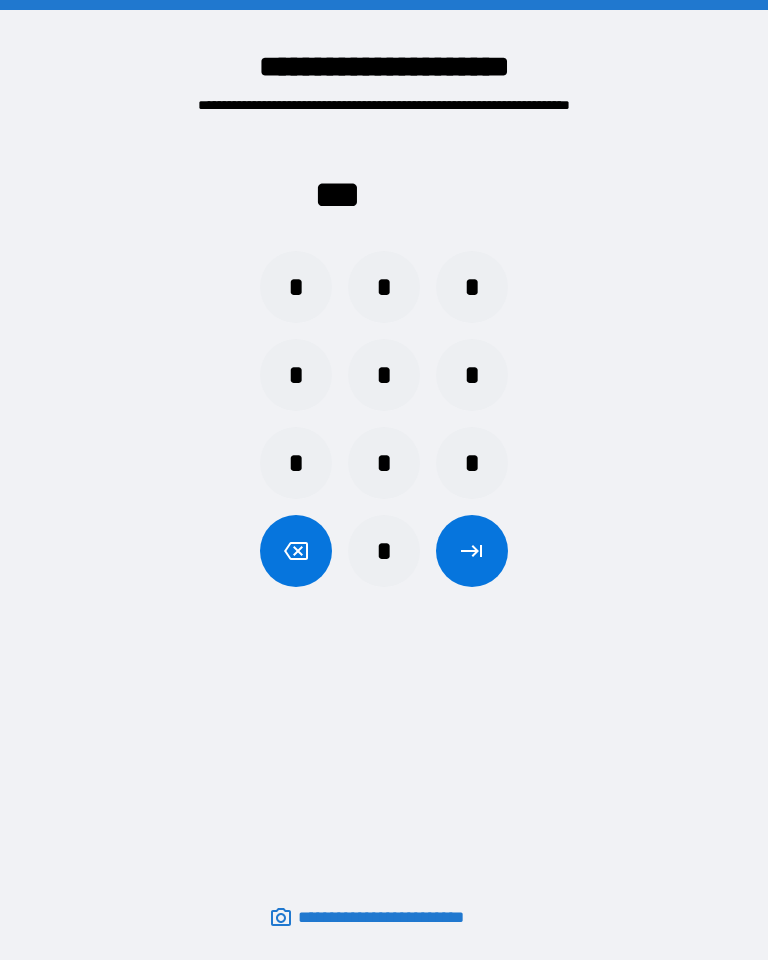 click on "*" at bounding box center [296, 375] 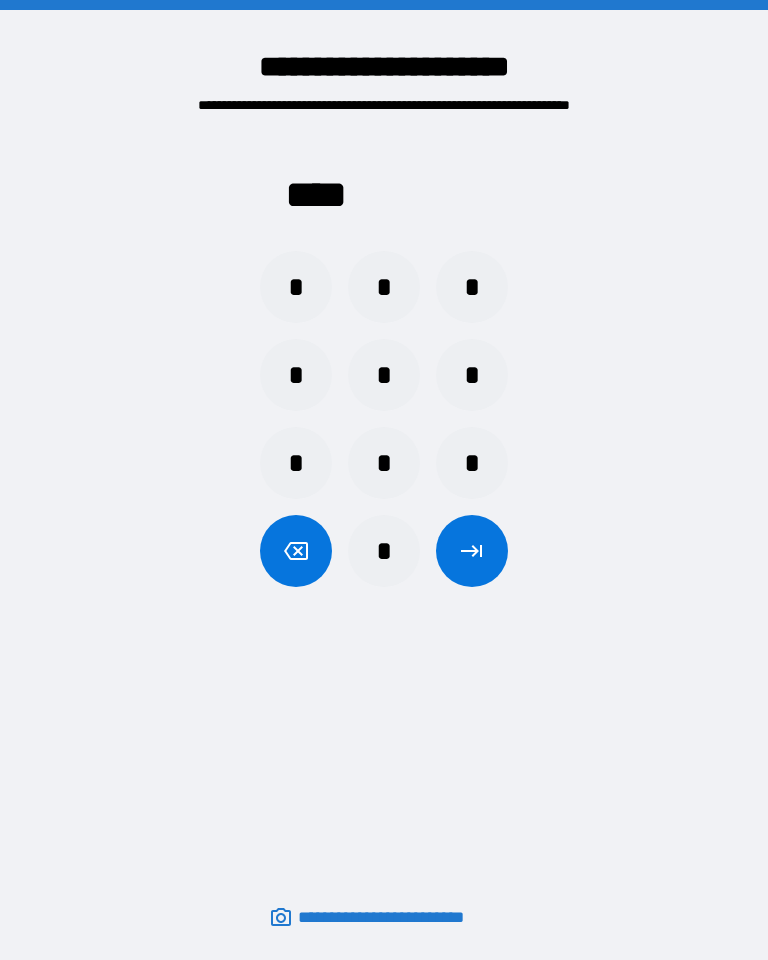 click at bounding box center [472, 551] 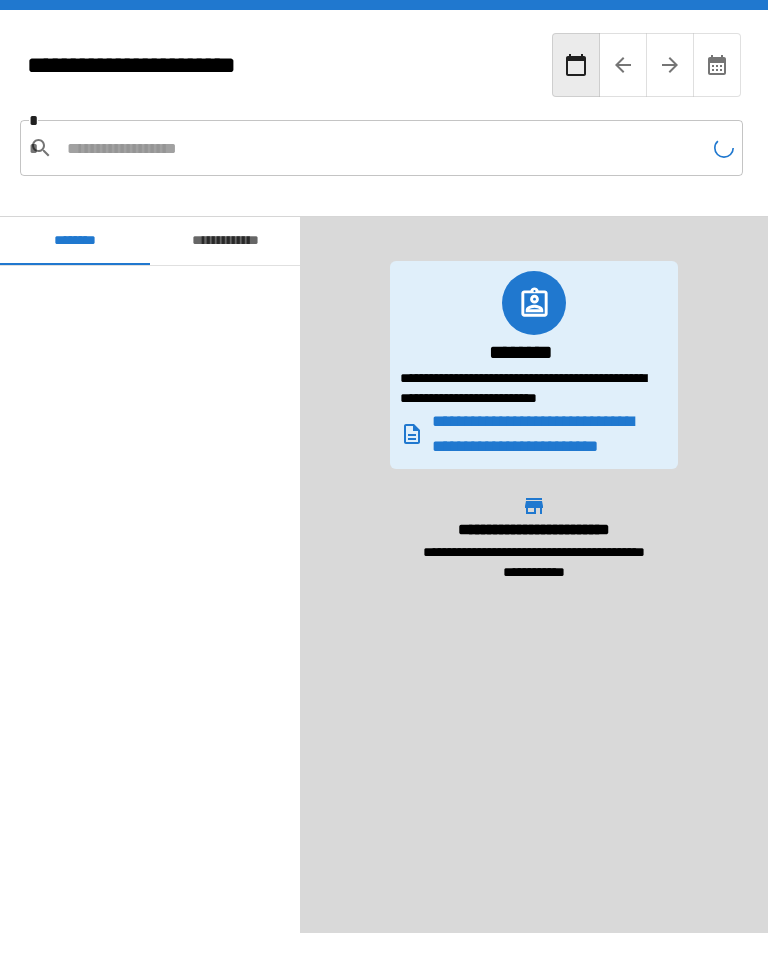 scroll, scrollTop: 4740, scrollLeft: 0, axis: vertical 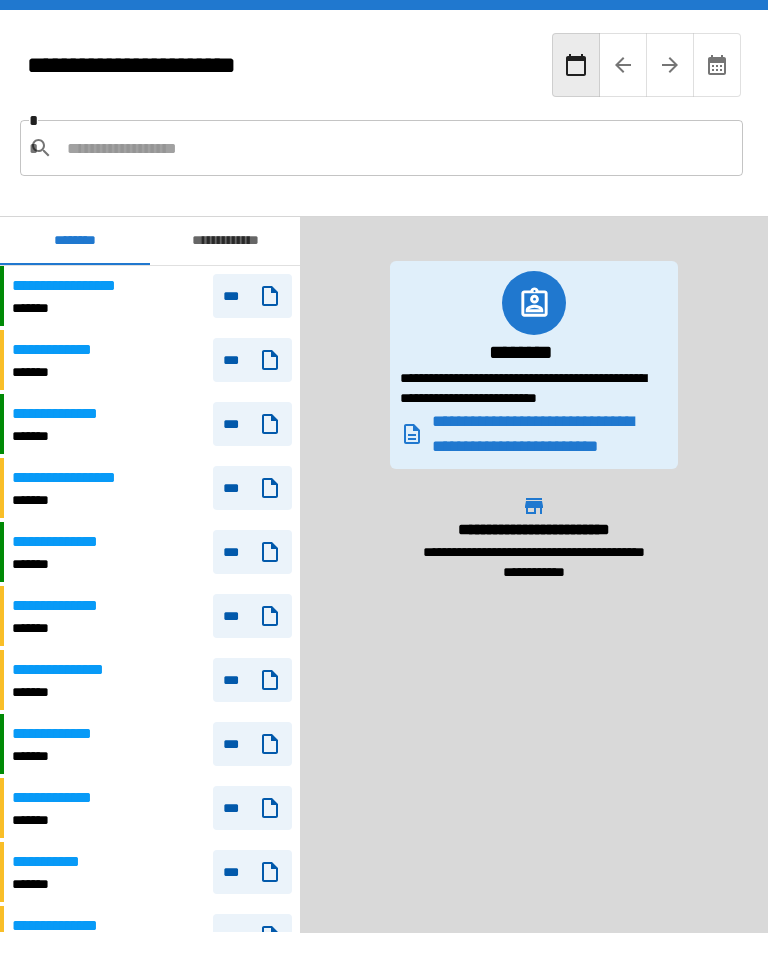 click at bounding box center [397, 148] 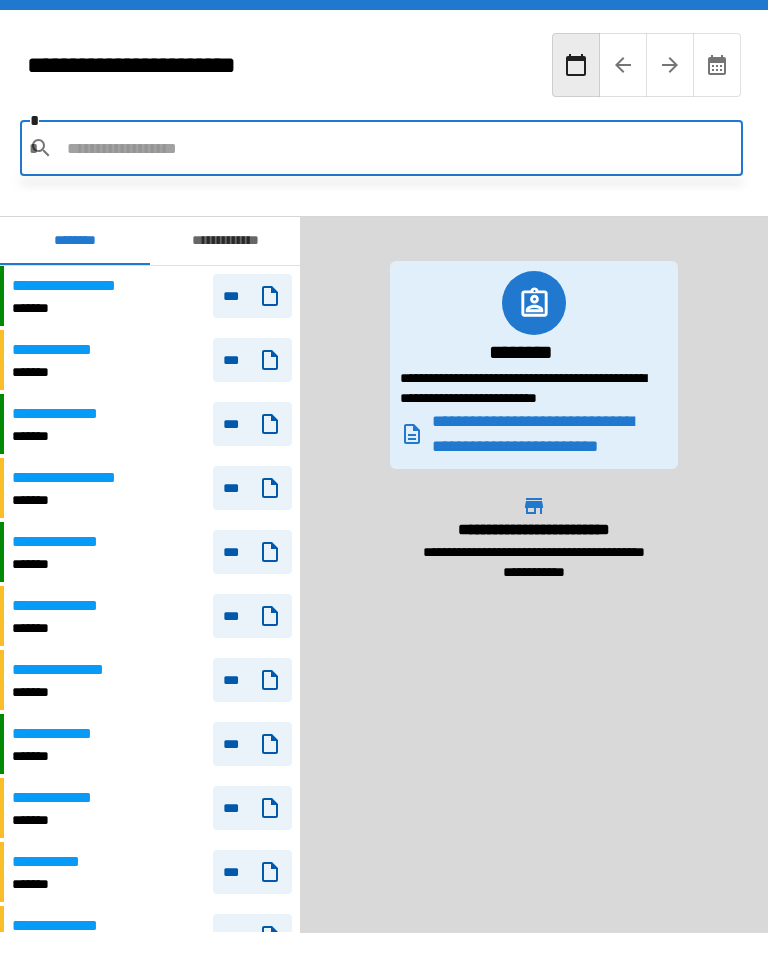 click at bounding box center [397, 148] 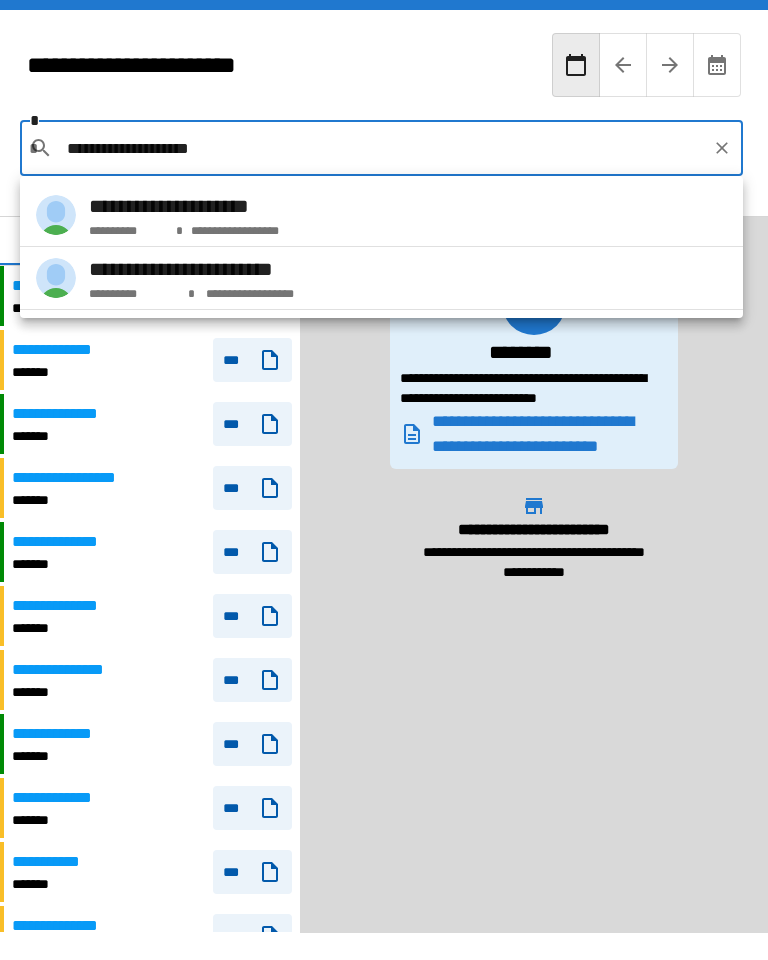 click on "**********" at bounding box center [199, 269] 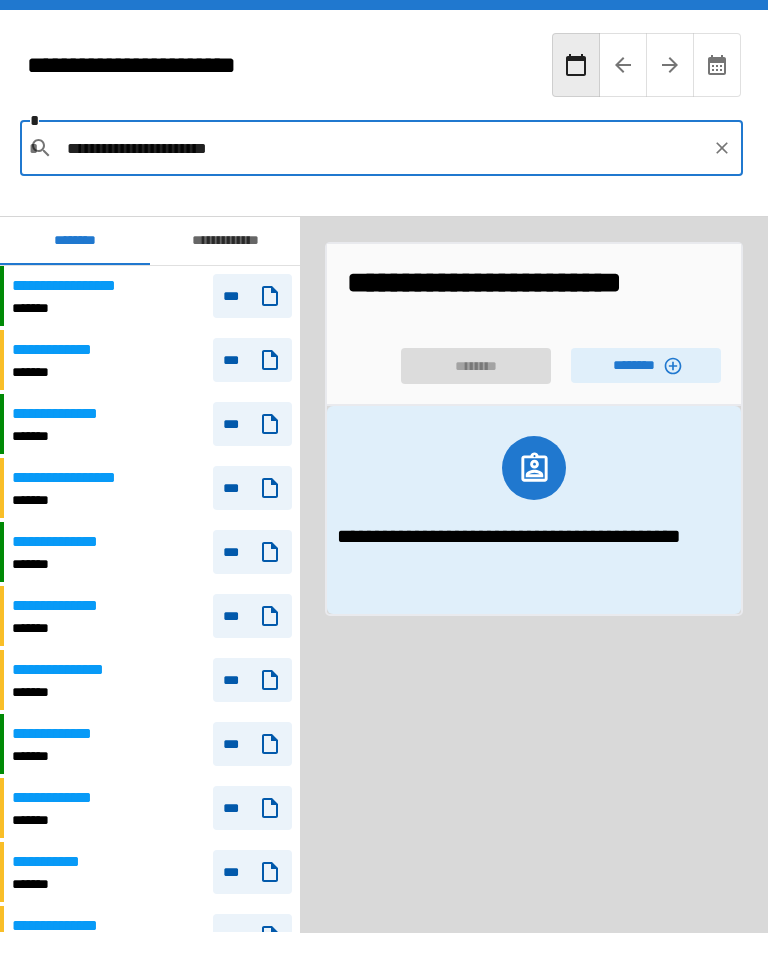 click on "********" at bounding box center (646, 365) 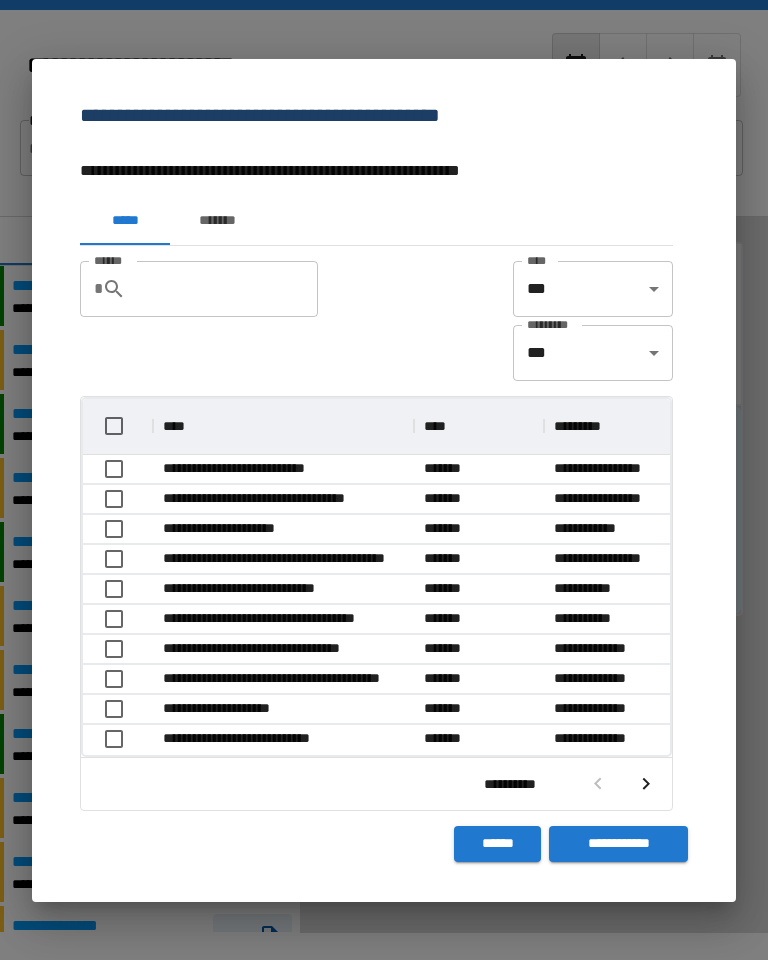 scroll, scrollTop: 116, scrollLeft: 587, axis: both 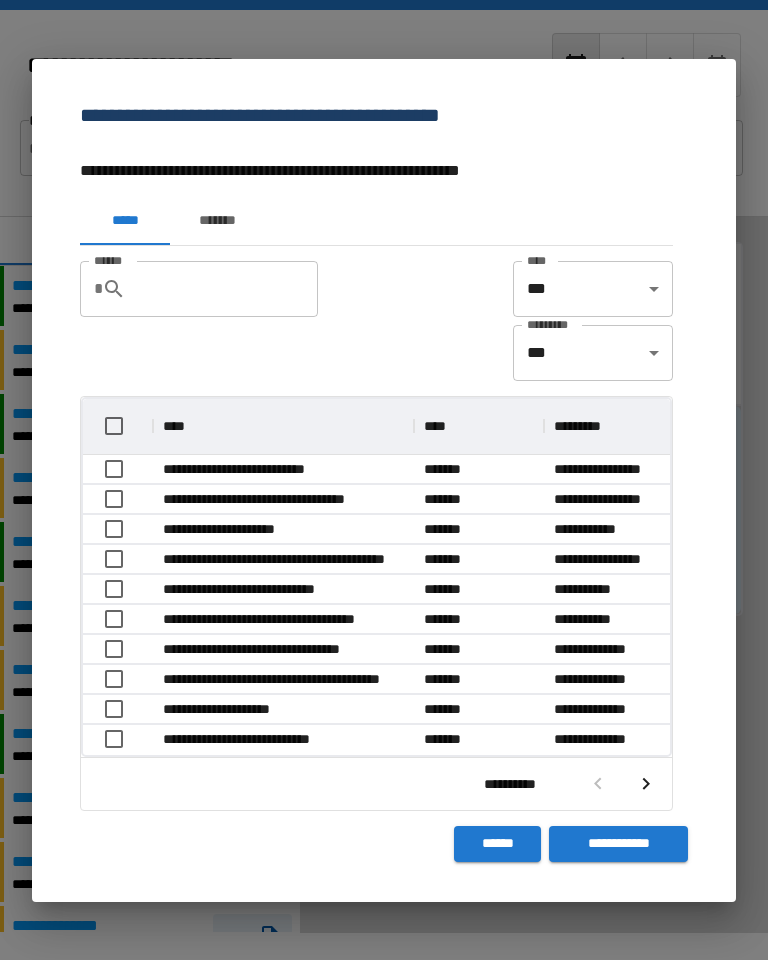click on "******" at bounding box center (230, 289) 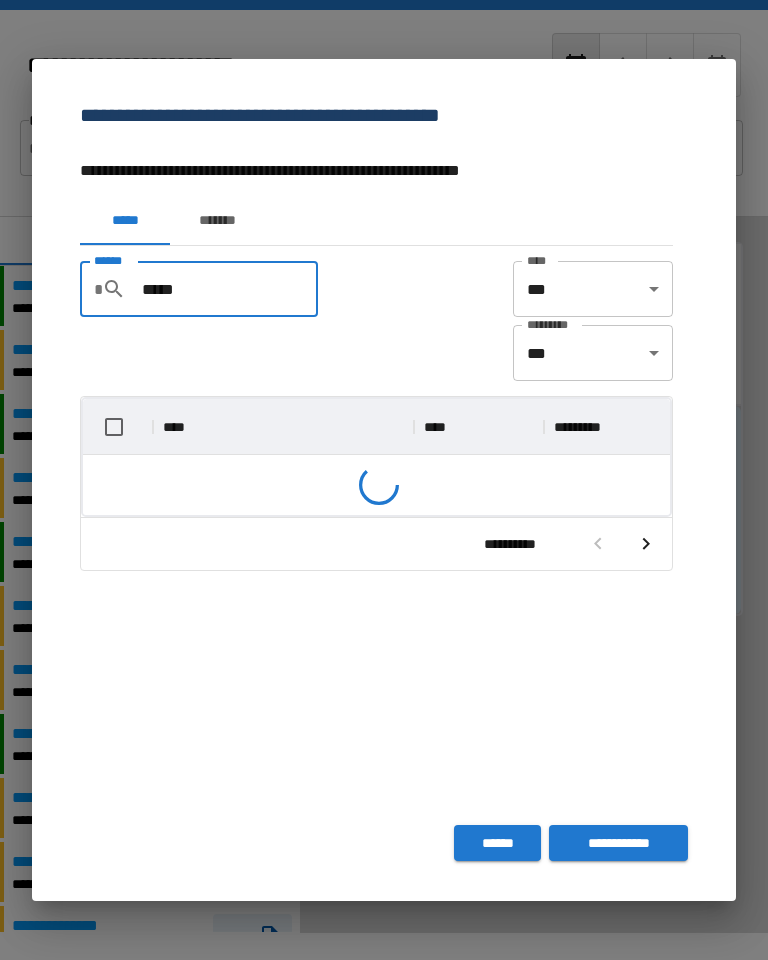 scroll, scrollTop: 86, scrollLeft: 587, axis: both 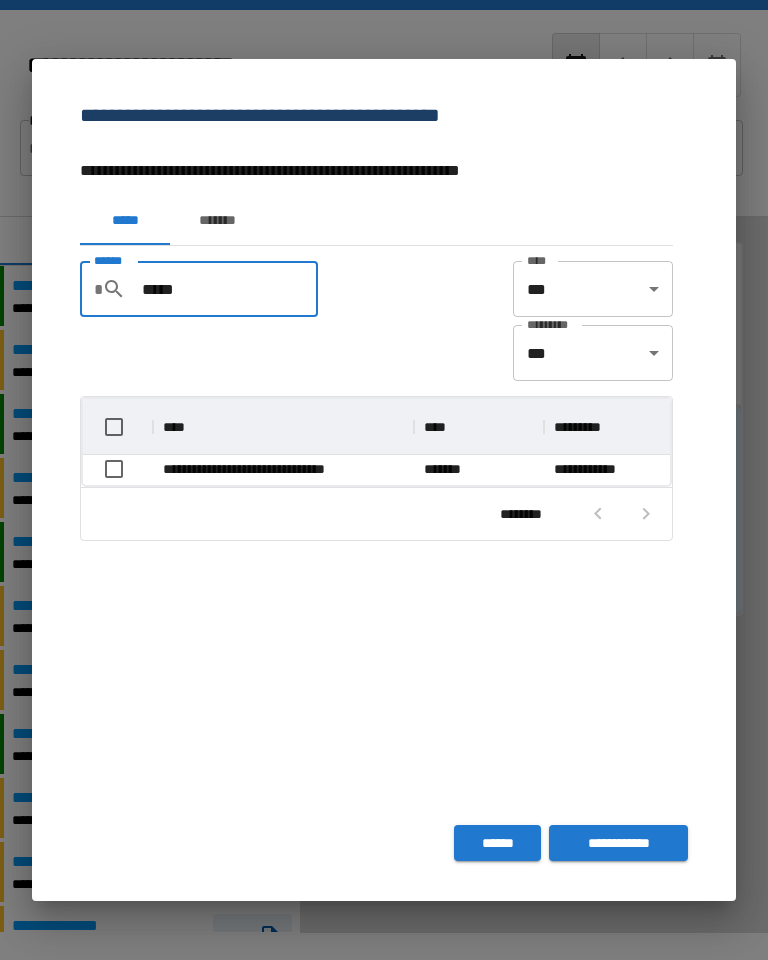 type on "*****" 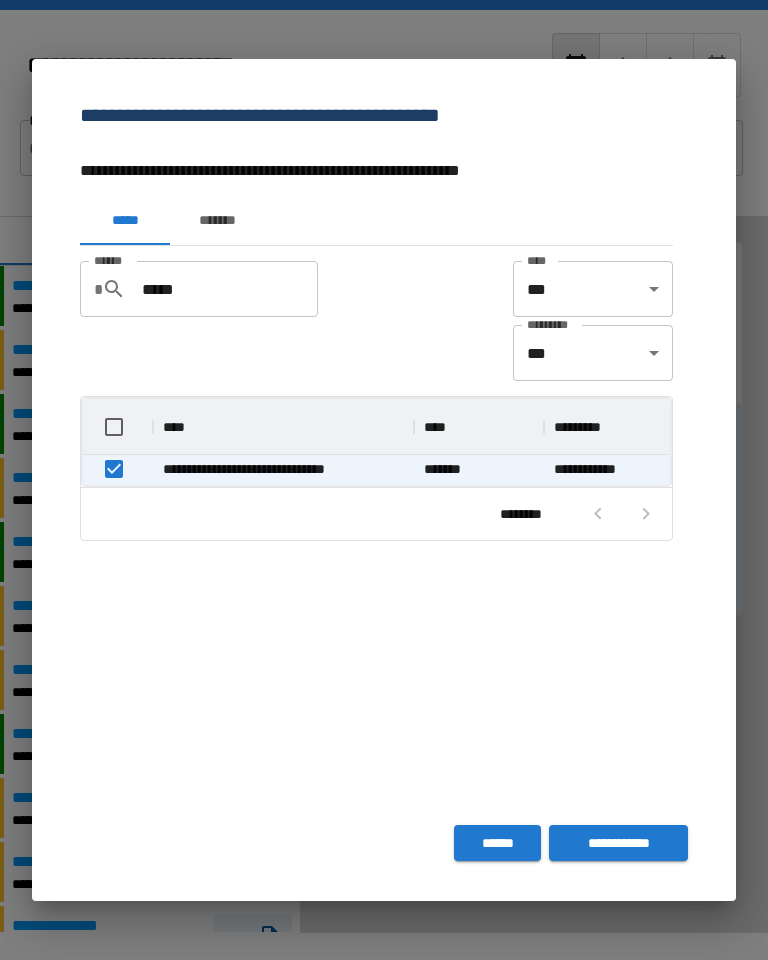 click on "**********" at bounding box center (618, 843) 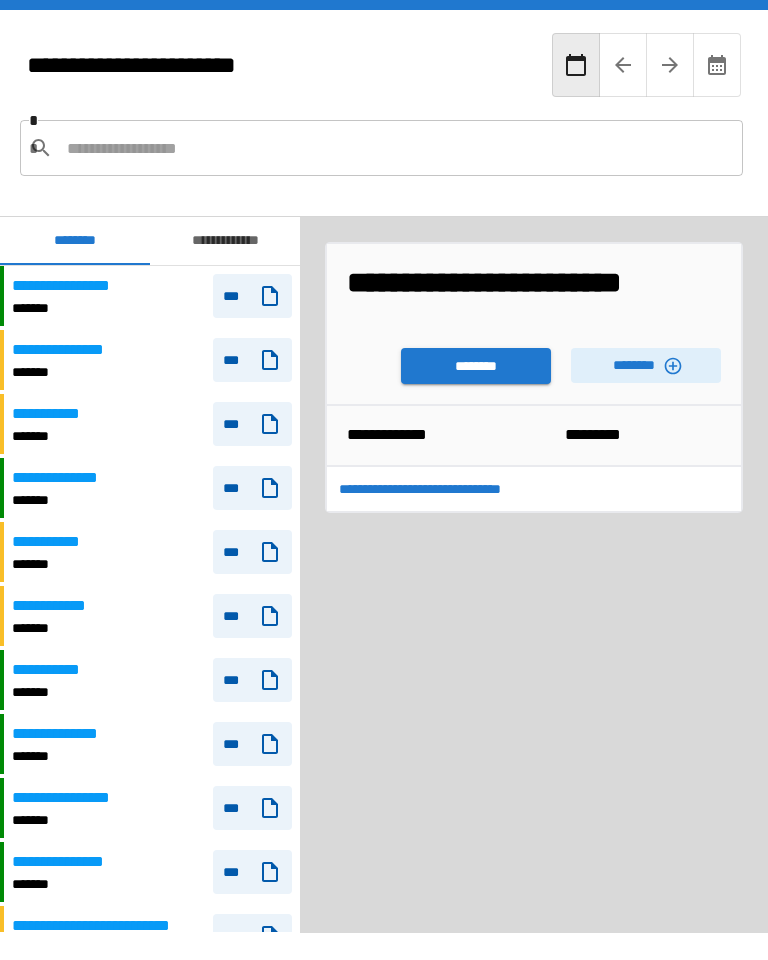 scroll, scrollTop: 4740, scrollLeft: 0, axis: vertical 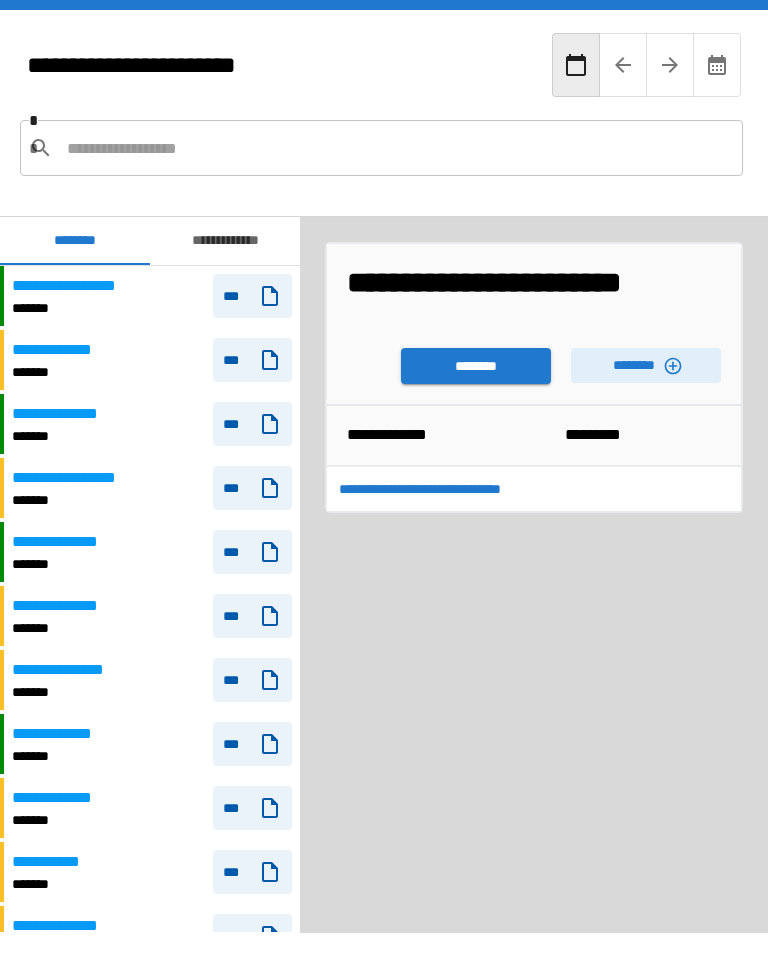 click on "********" at bounding box center [476, 366] 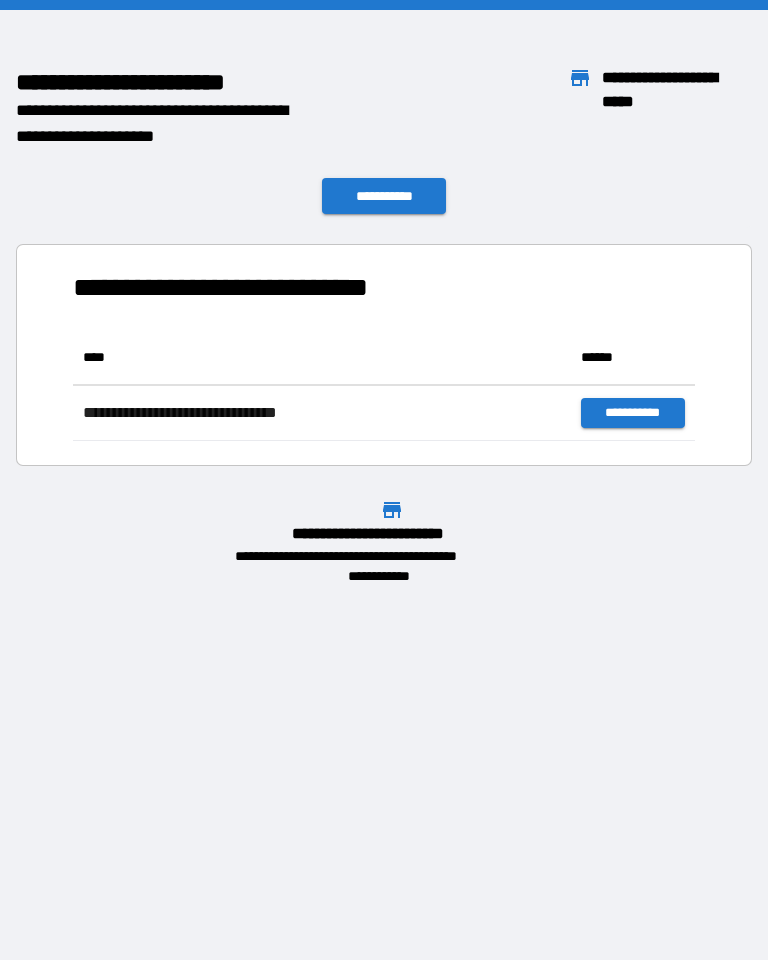 scroll, scrollTop: 111, scrollLeft: 622, axis: both 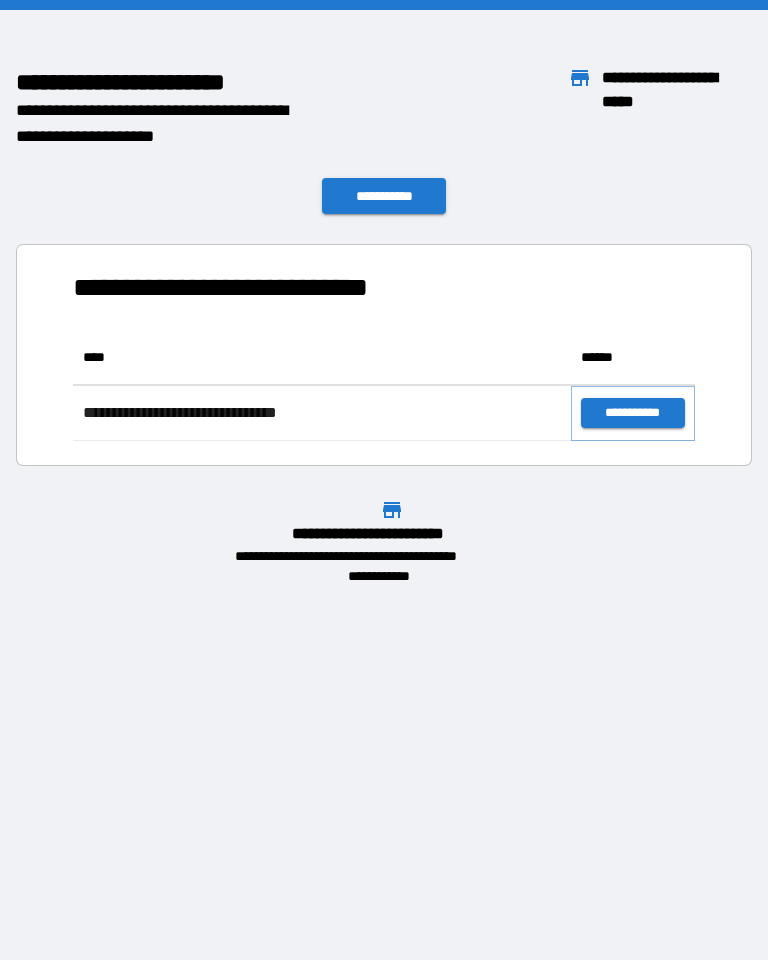 click on "**********" at bounding box center [633, 413] 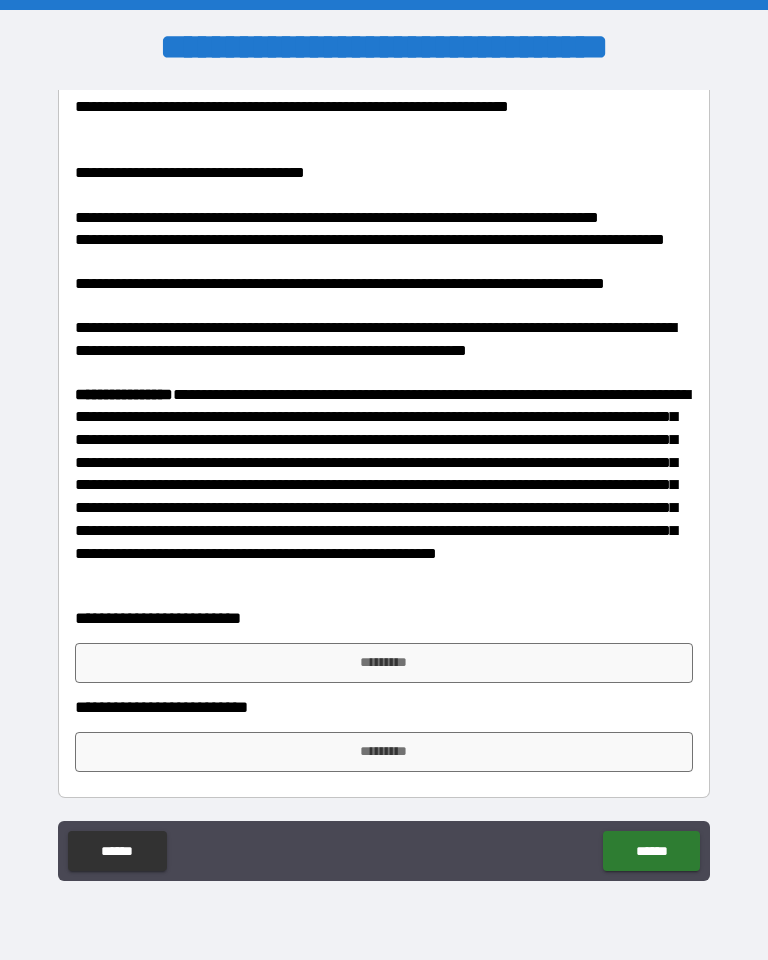 scroll, scrollTop: 291, scrollLeft: 0, axis: vertical 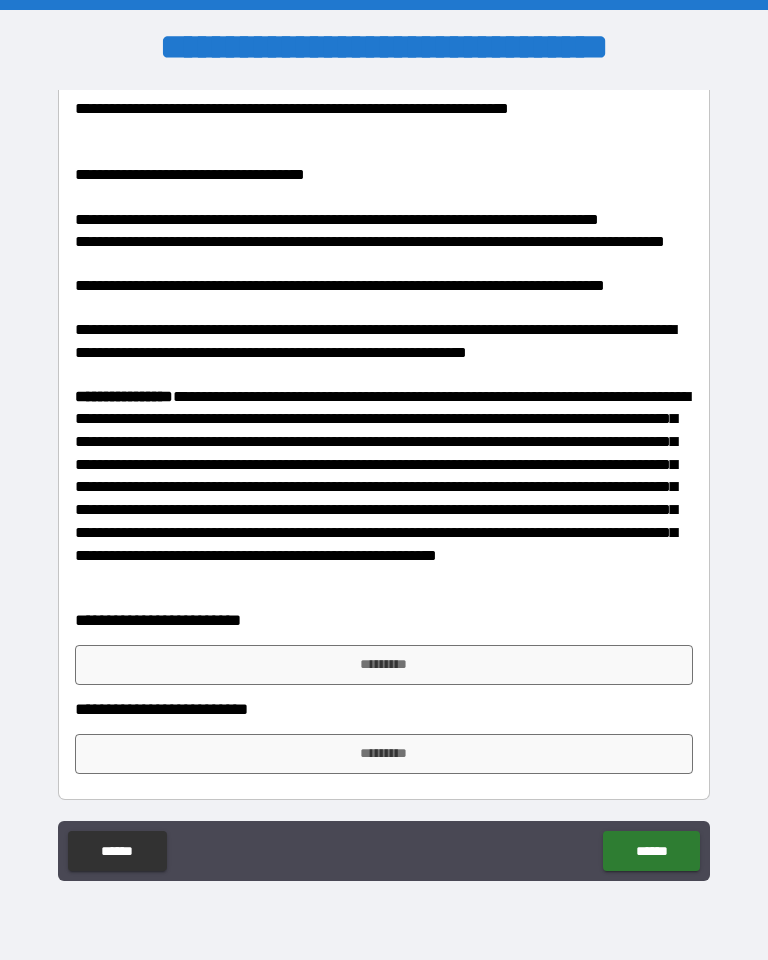 click on "*********" at bounding box center (384, 665) 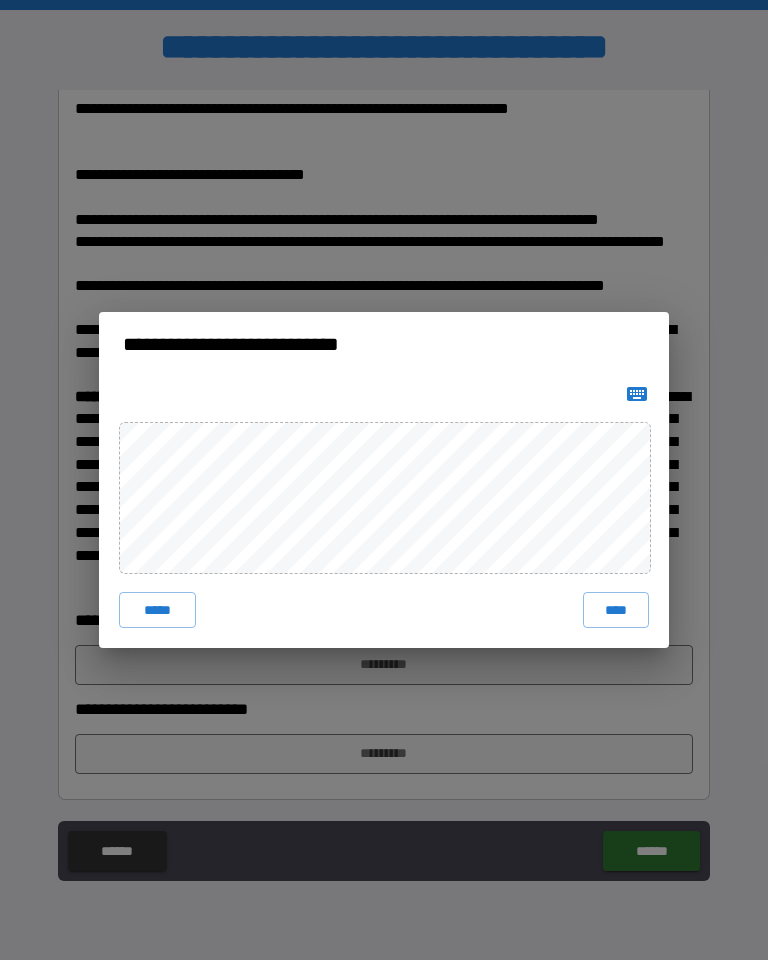 click on "****" at bounding box center (616, 610) 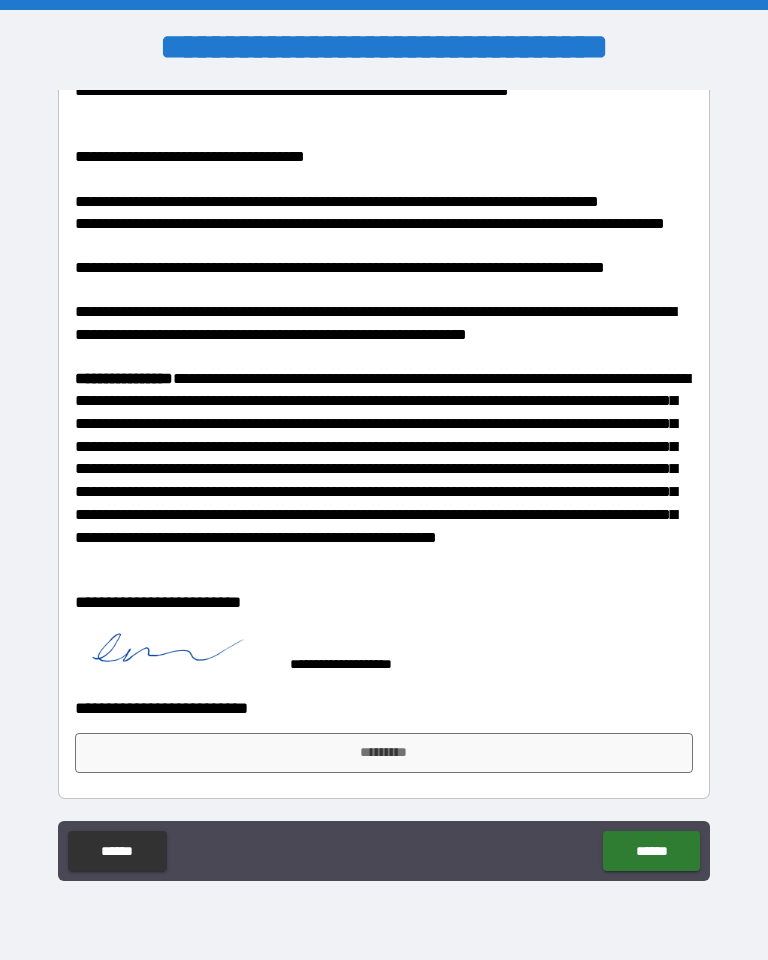 scroll, scrollTop: 308, scrollLeft: 0, axis: vertical 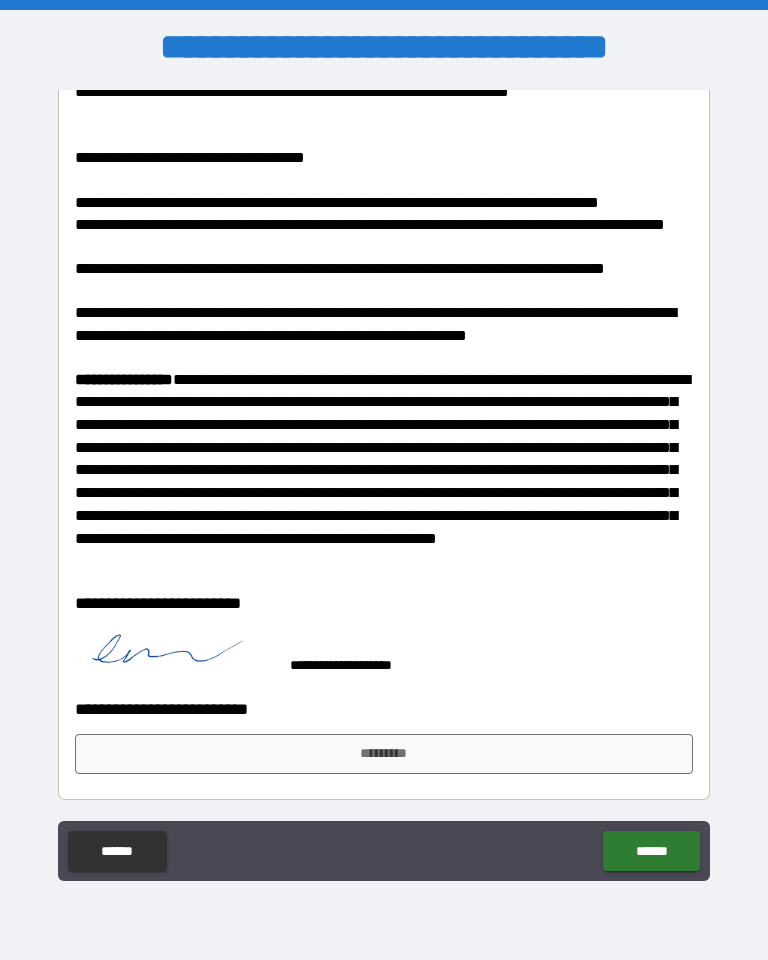 click on "******" at bounding box center (651, 851) 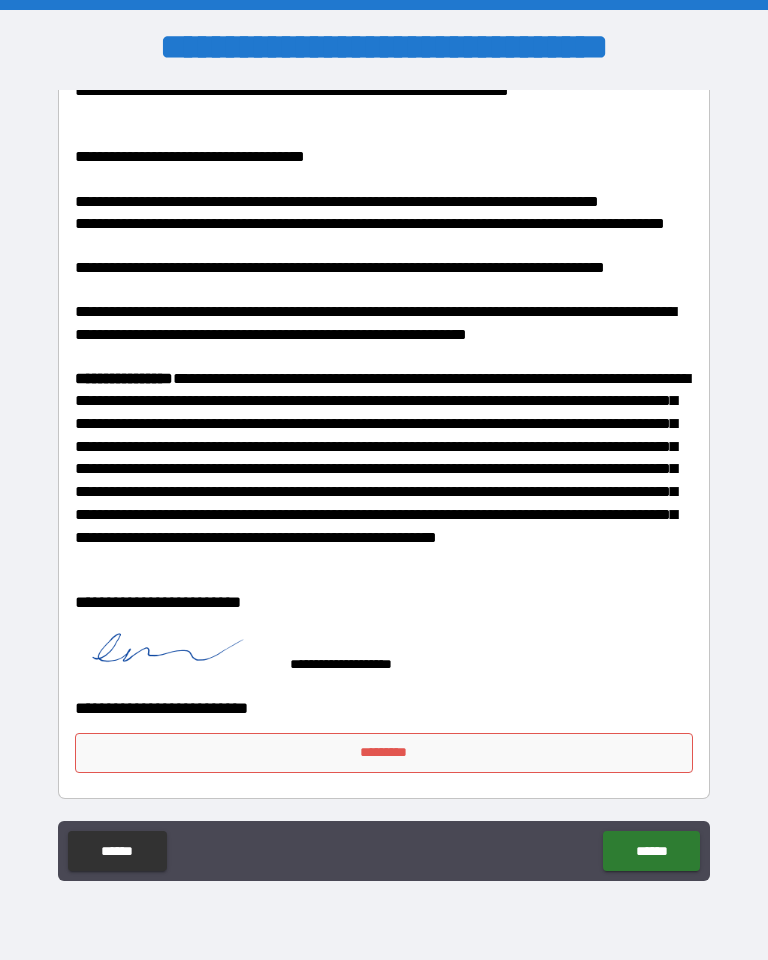 scroll, scrollTop: 308, scrollLeft: 0, axis: vertical 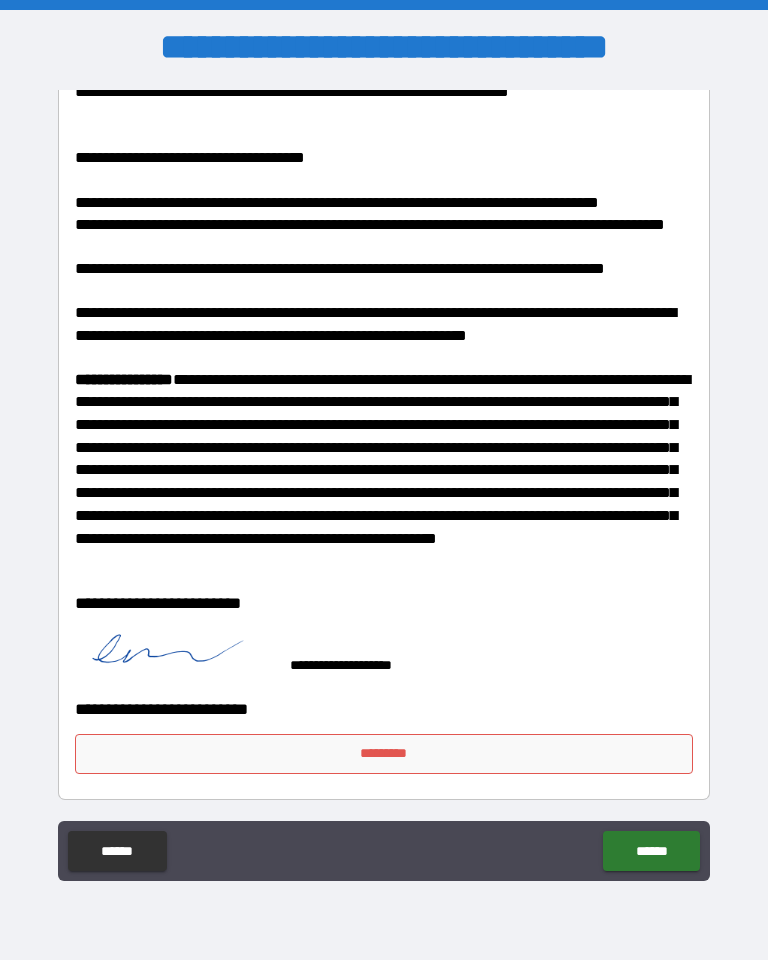 click on "*********" at bounding box center (384, 754) 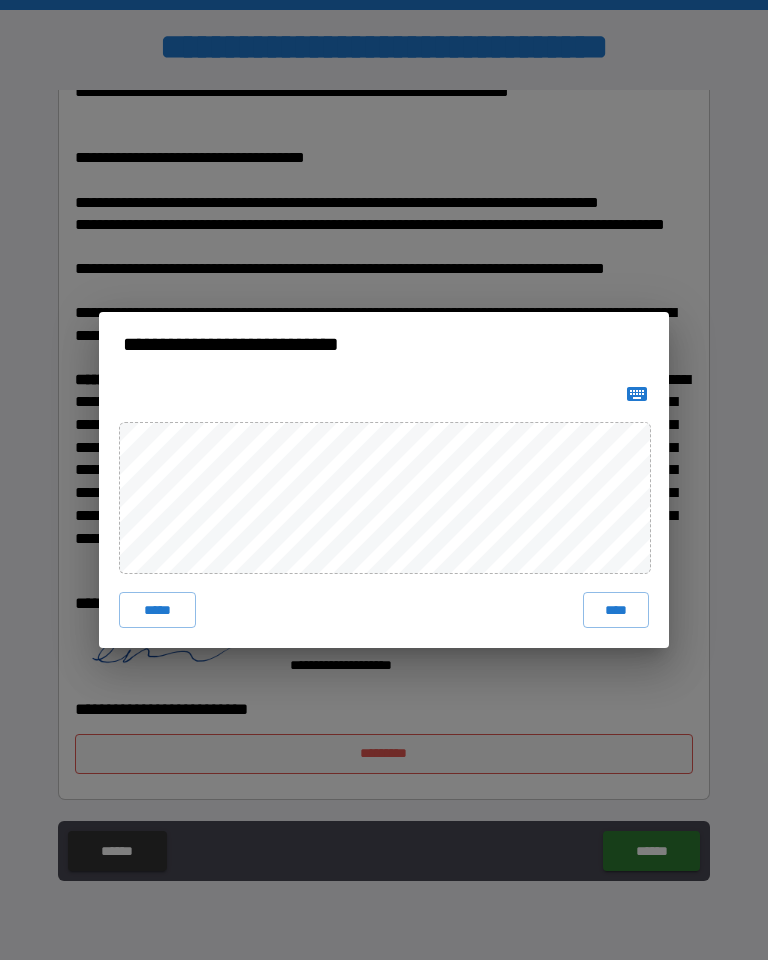click on "****" at bounding box center (616, 610) 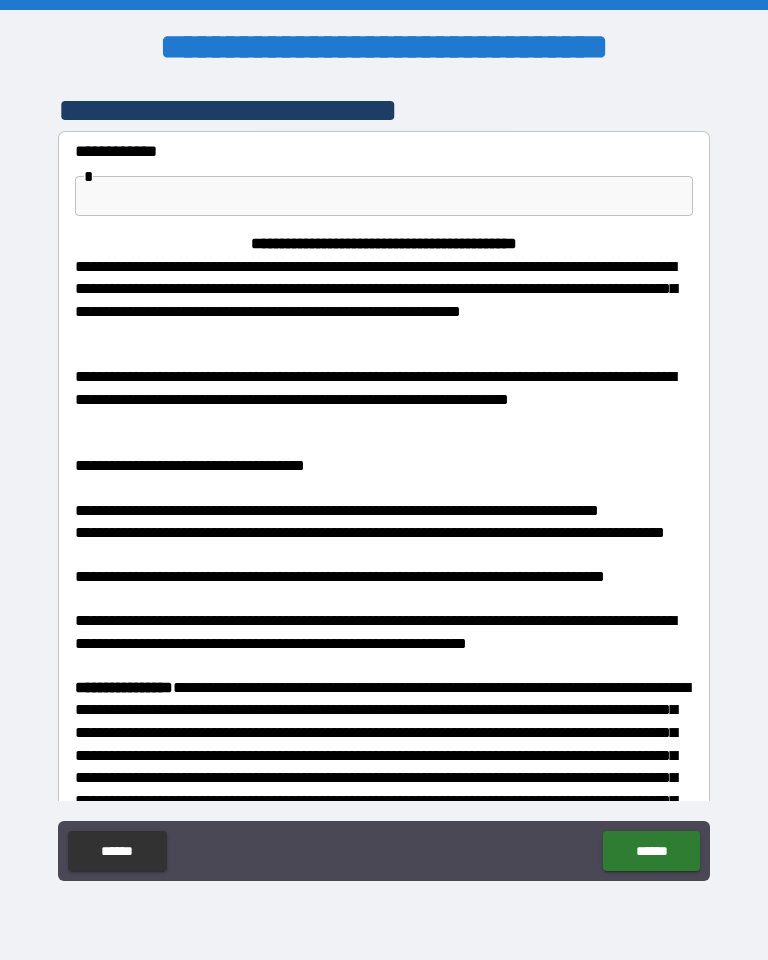 scroll, scrollTop: 0, scrollLeft: 0, axis: both 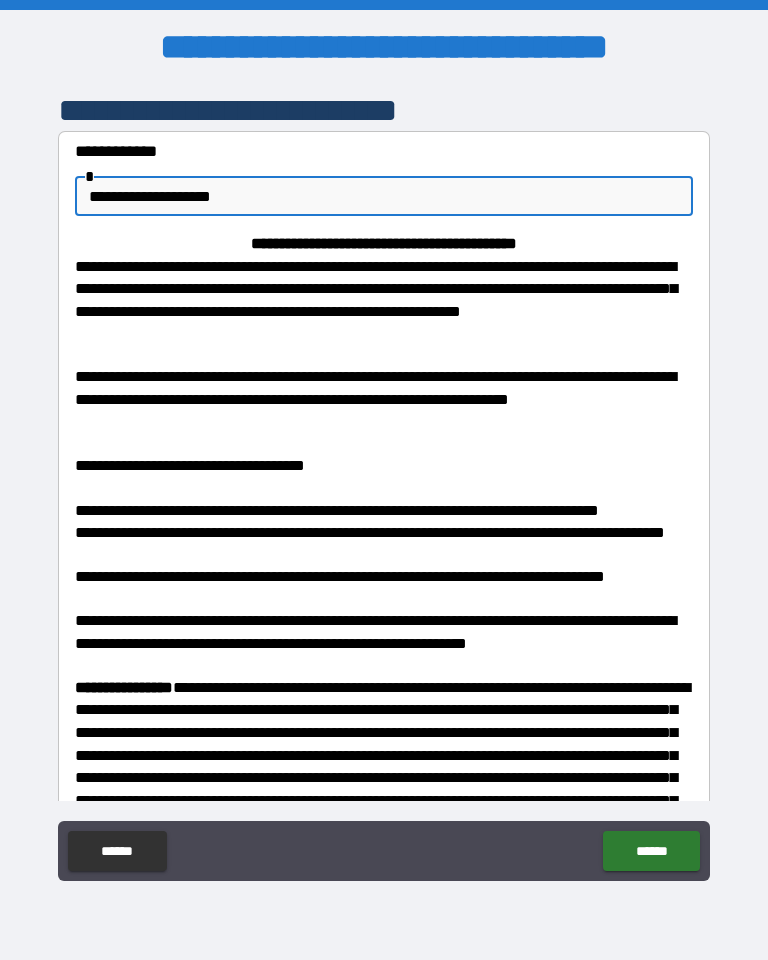 type on "**********" 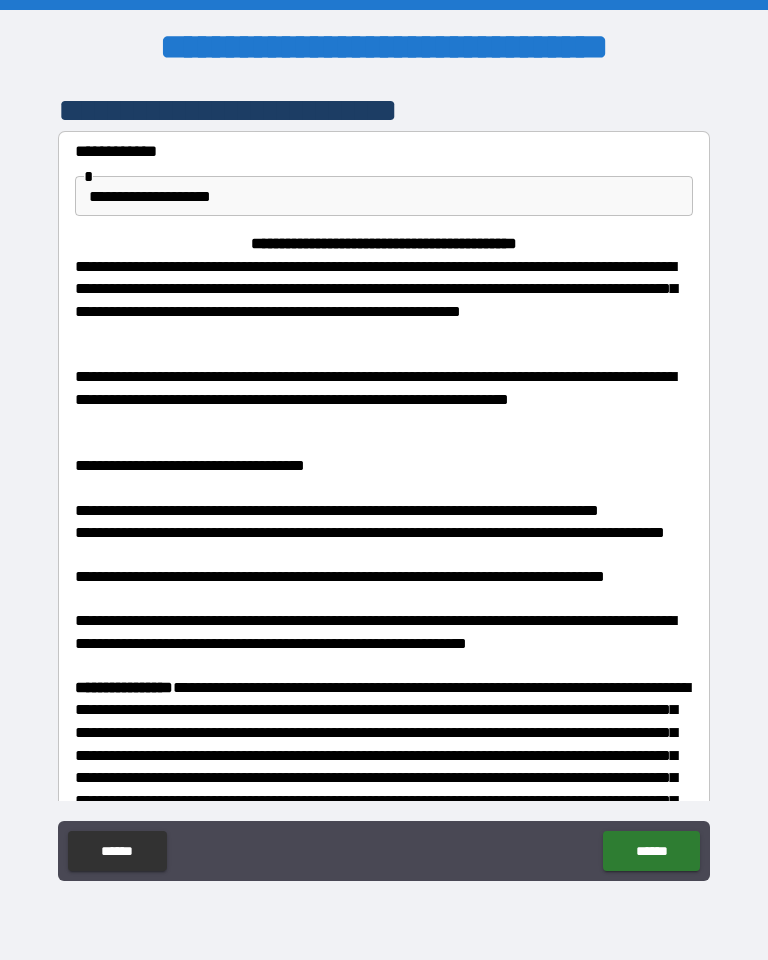 click on "******" at bounding box center (651, 851) 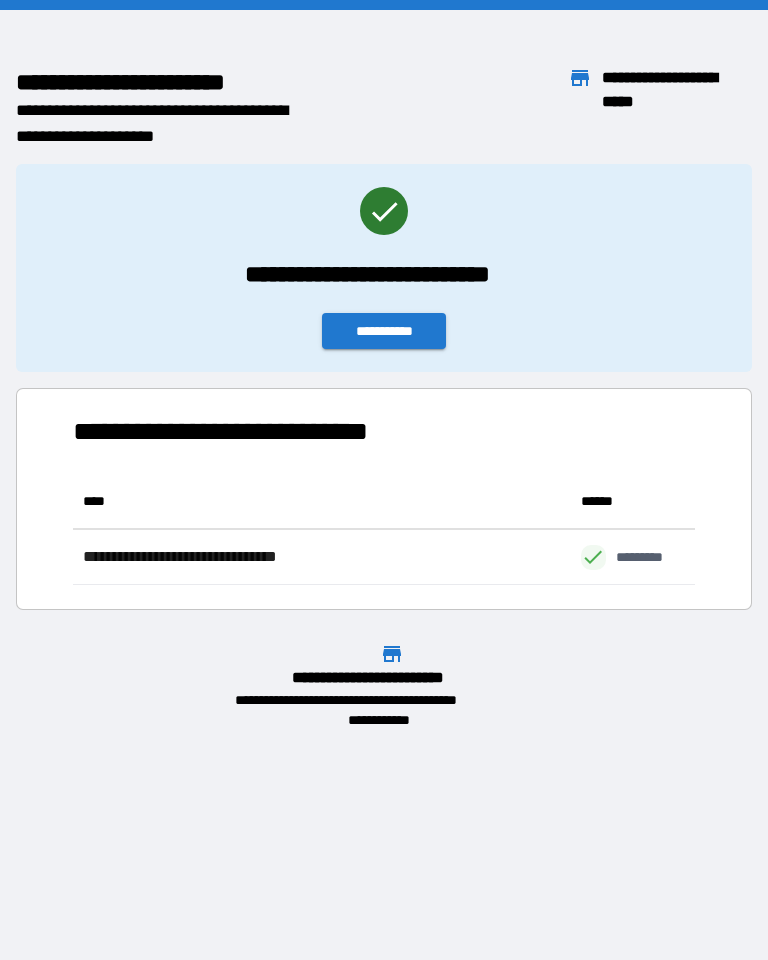 scroll, scrollTop: 1, scrollLeft: 1, axis: both 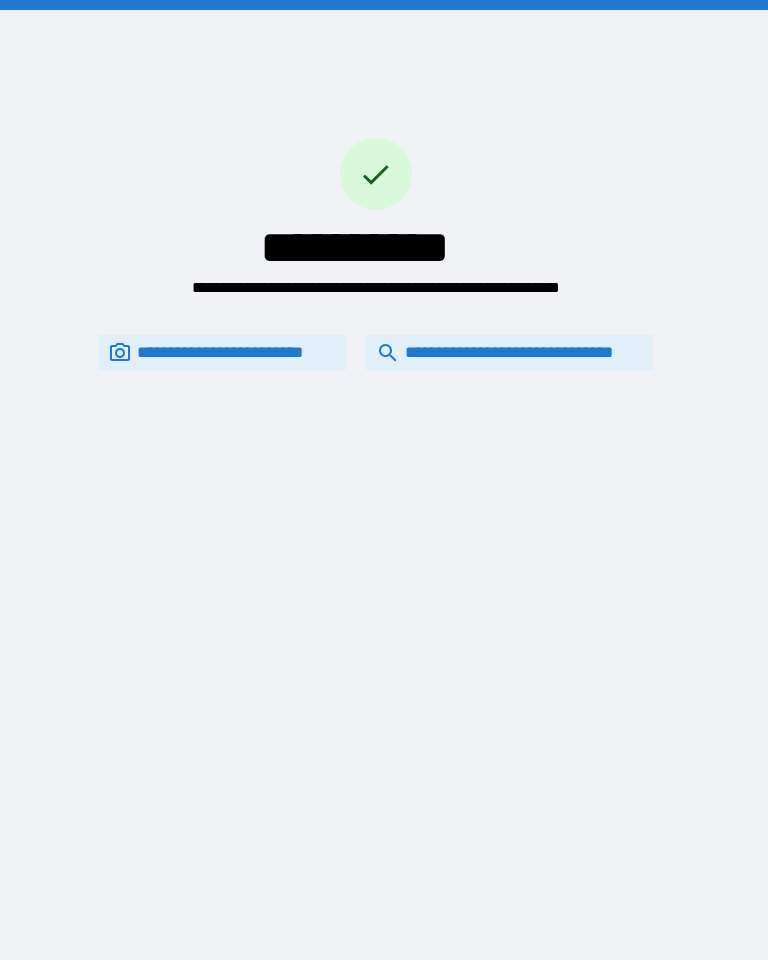click on "**********" at bounding box center (510, 352) 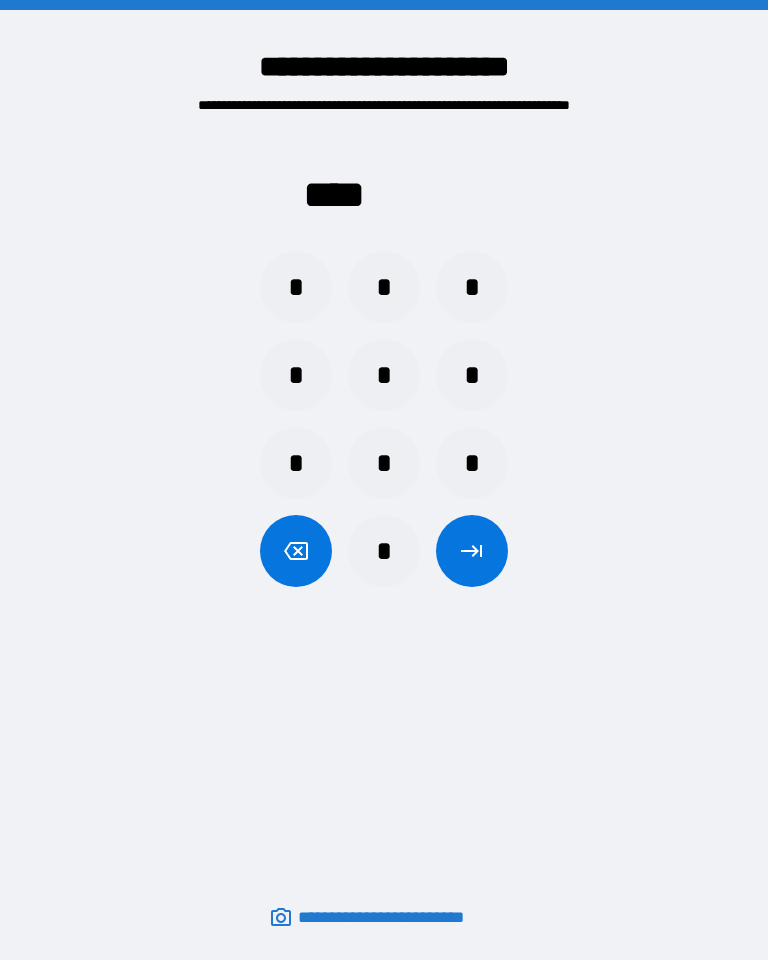 click on "*" at bounding box center [296, 287] 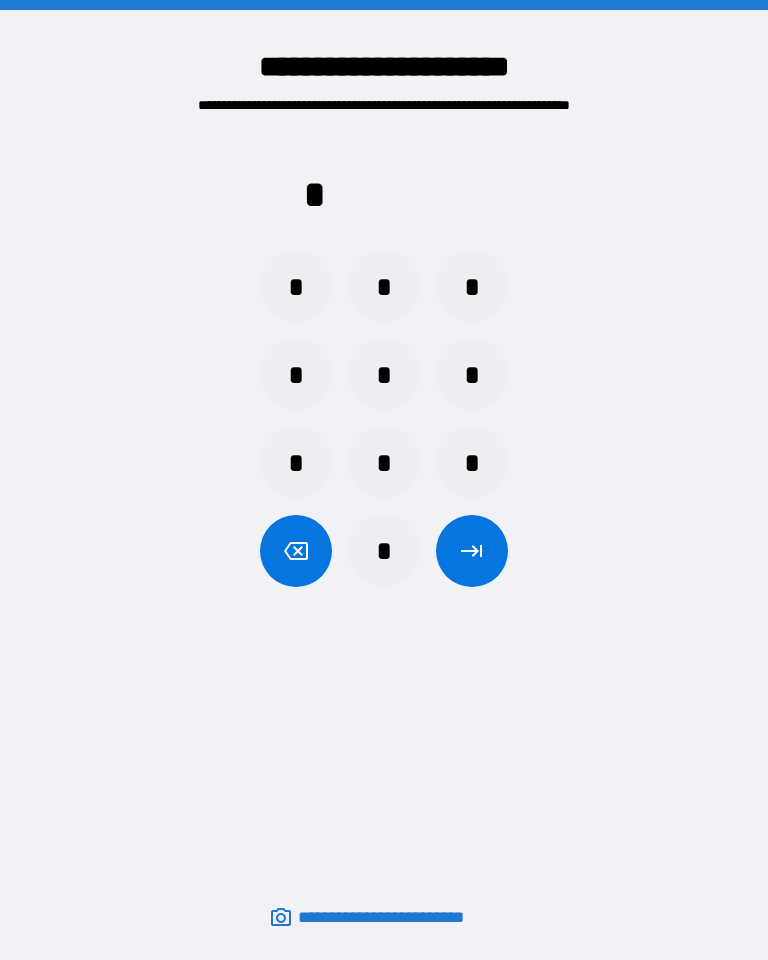 click on "*" at bounding box center [384, 287] 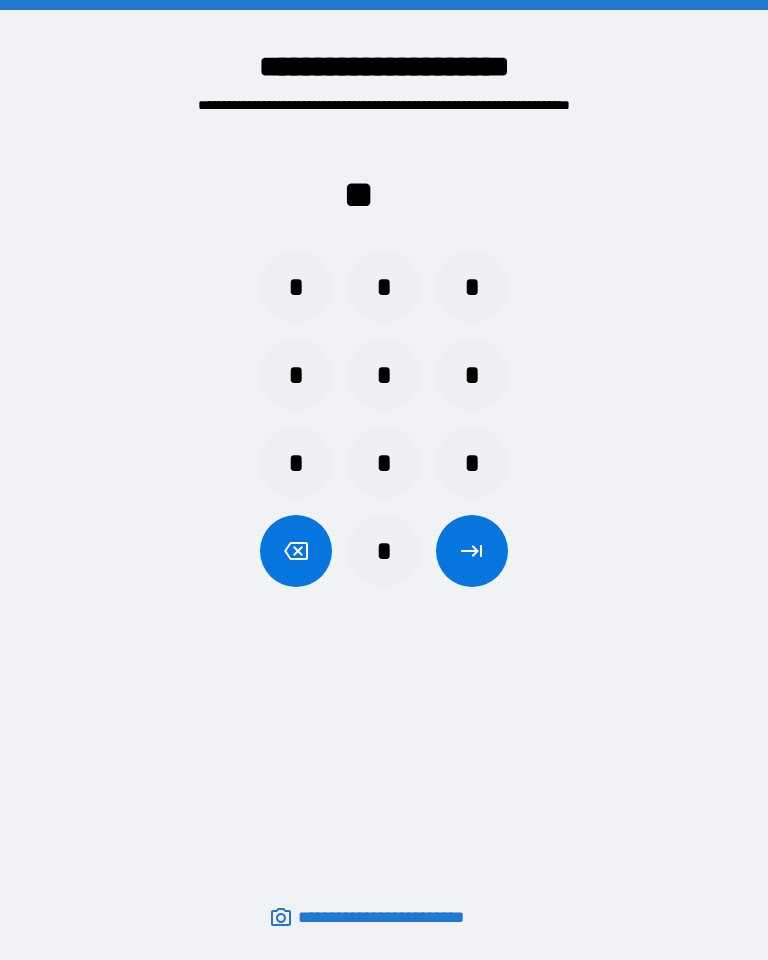click on "*" at bounding box center (296, 375) 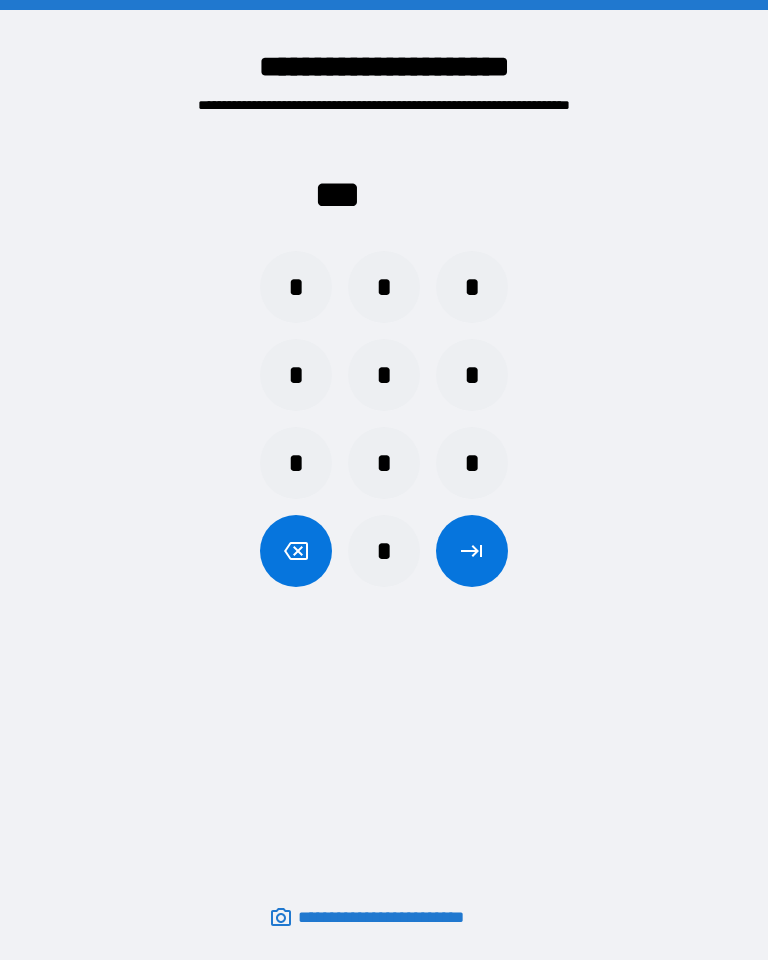 click at bounding box center (472, 551) 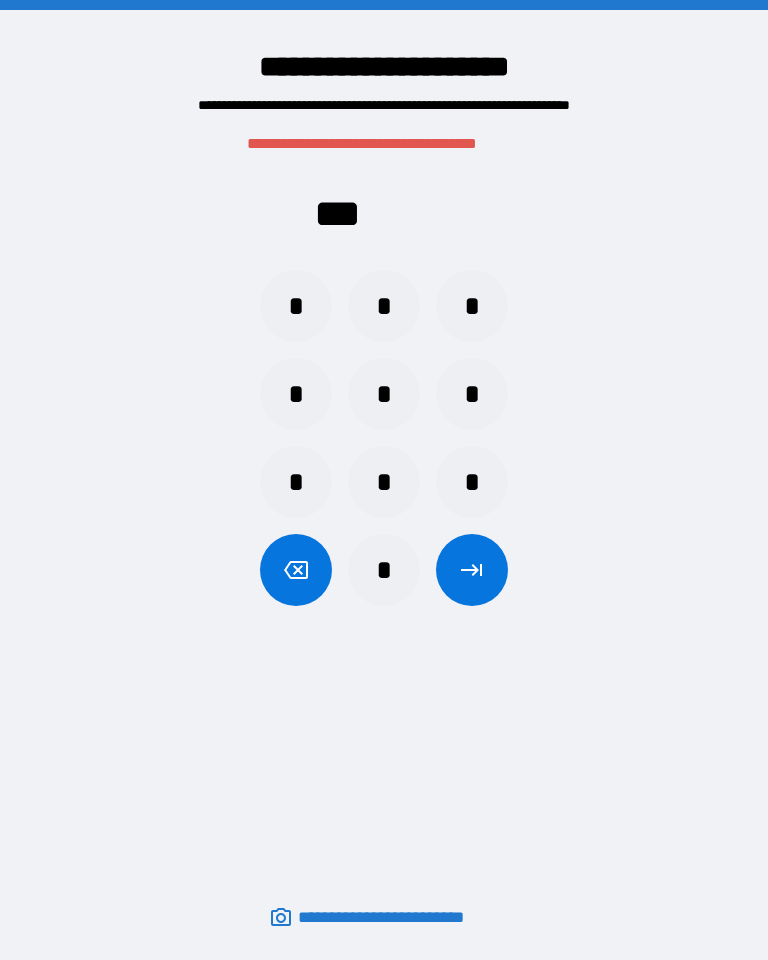 click on "*" at bounding box center (472, 306) 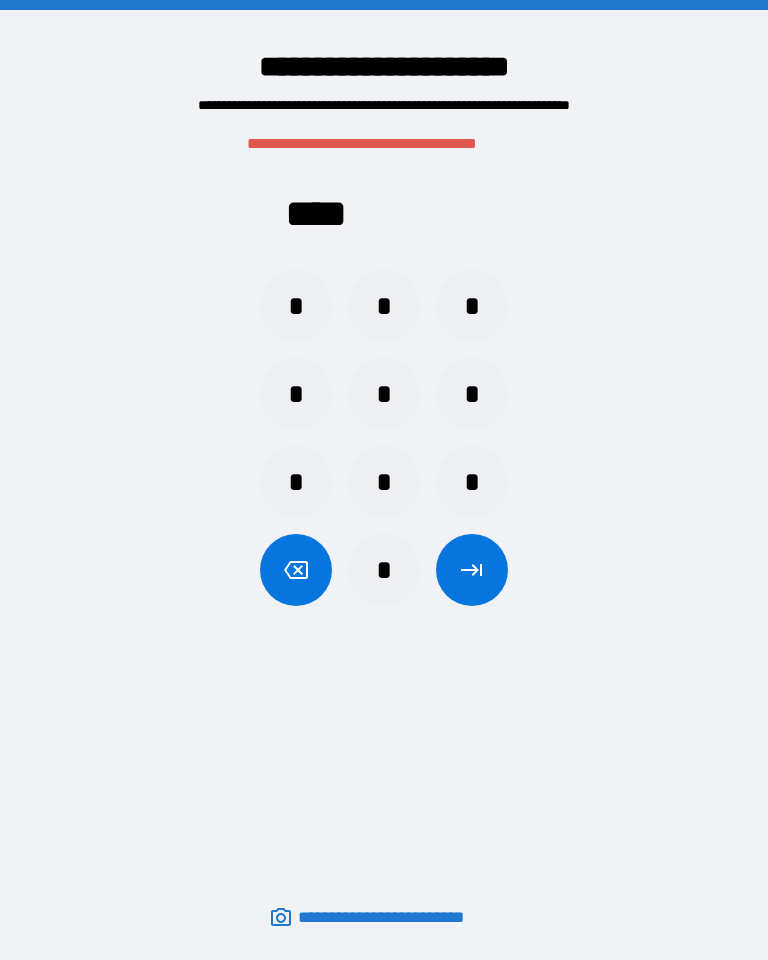 click 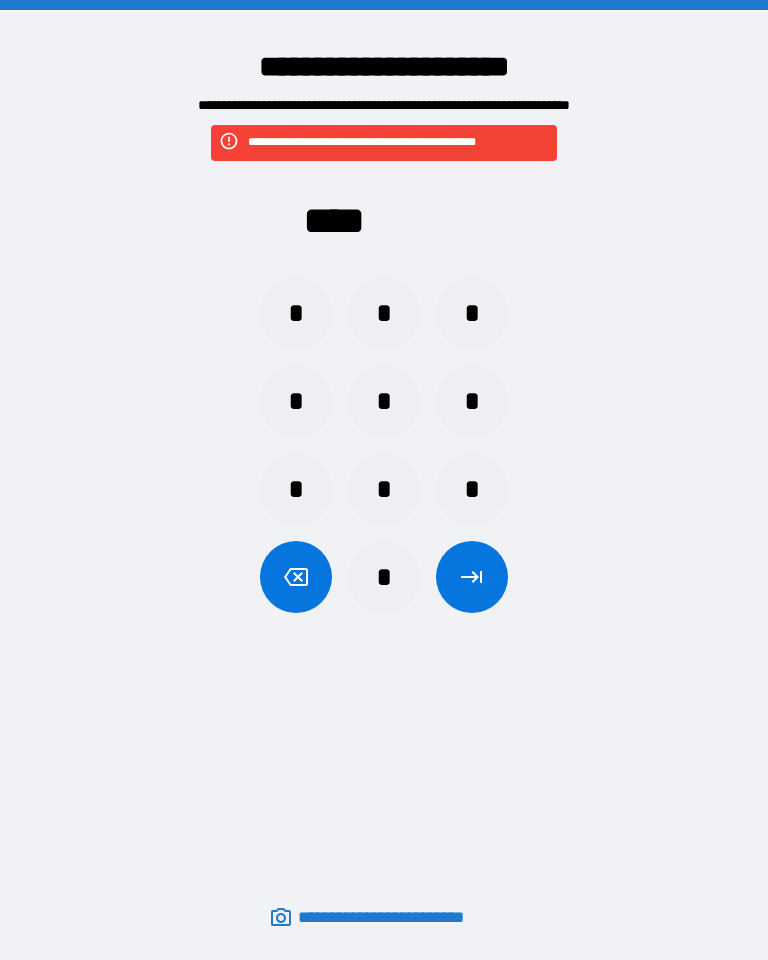 click on "*" at bounding box center [296, 313] 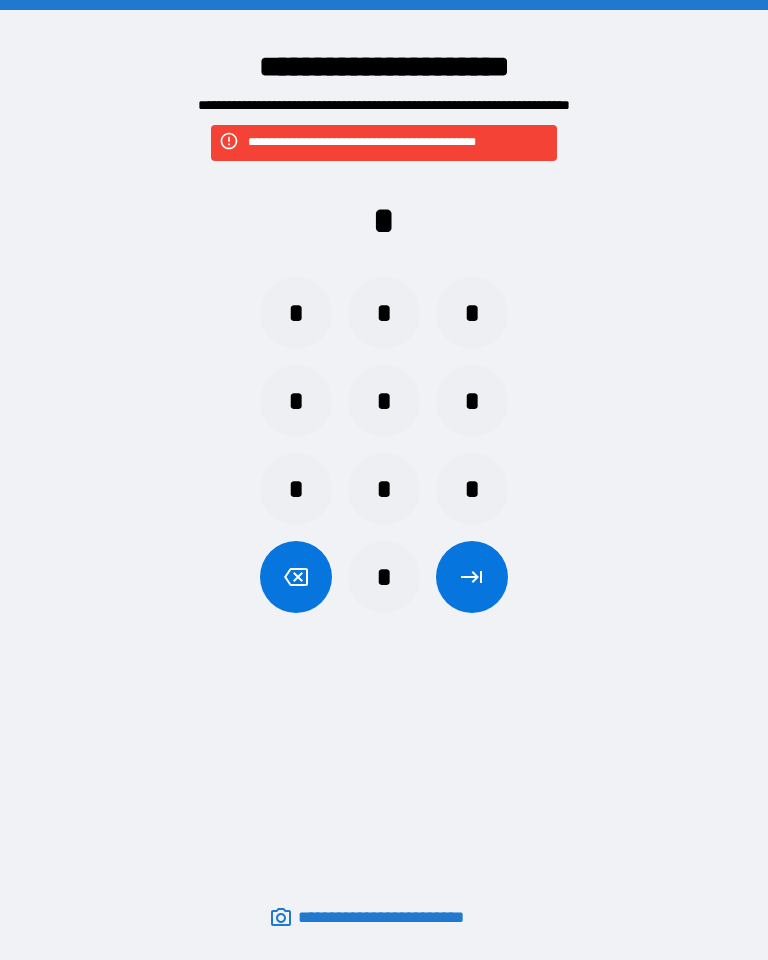 click on "*" at bounding box center (384, 313) 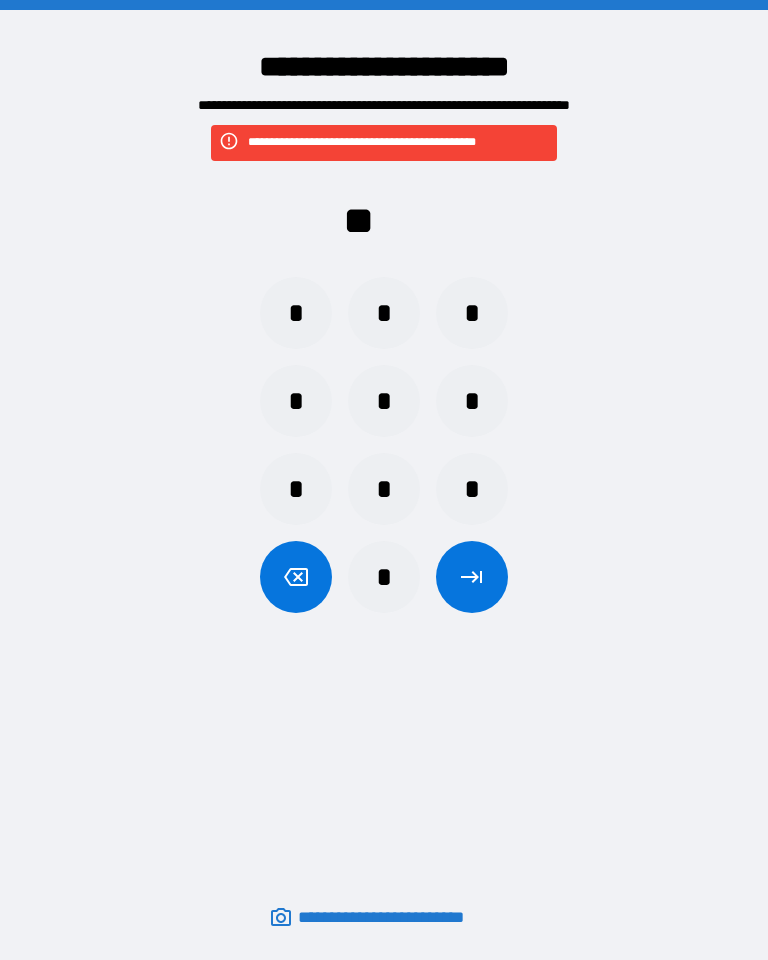 click on "*" at bounding box center [472, 313] 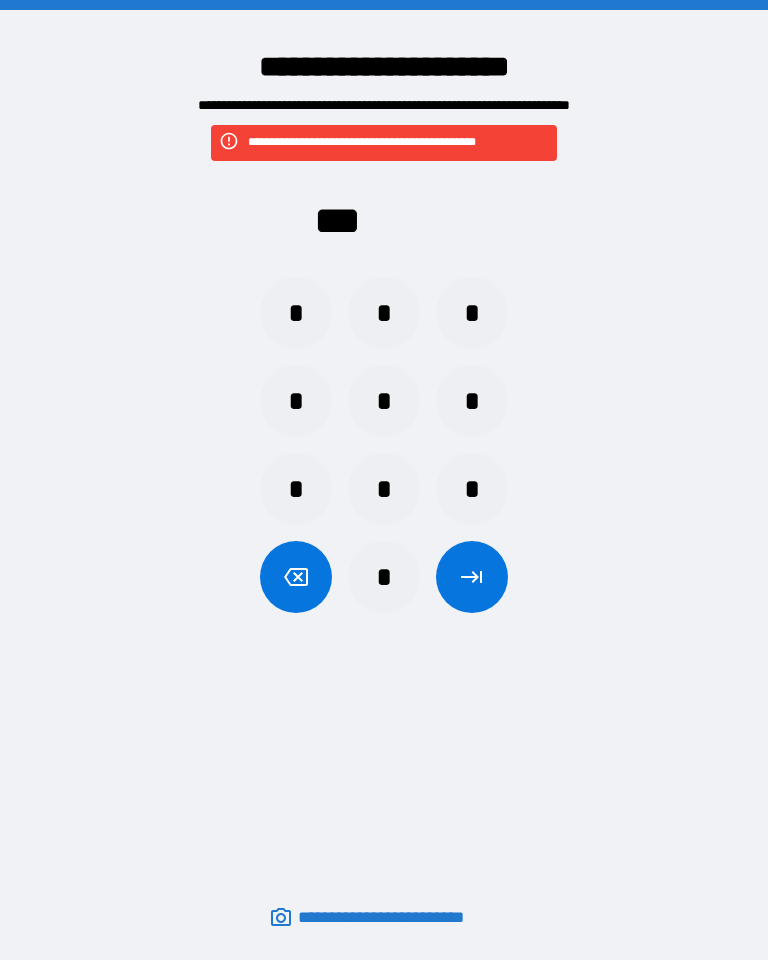 click on "*" at bounding box center [296, 401] 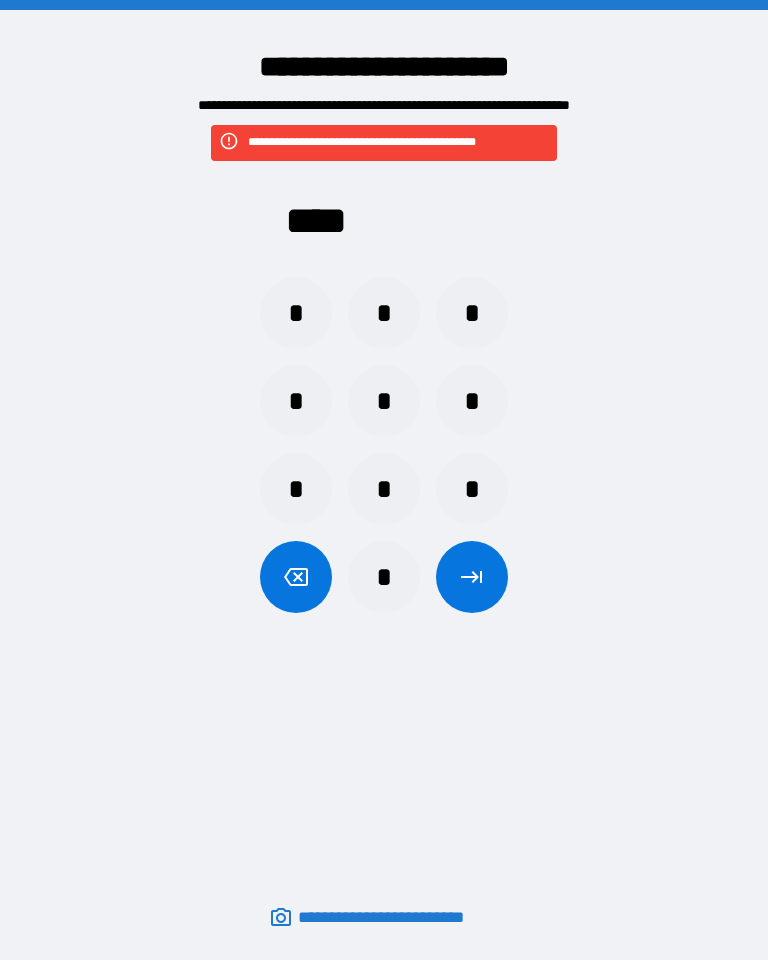 click at bounding box center [472, 577] 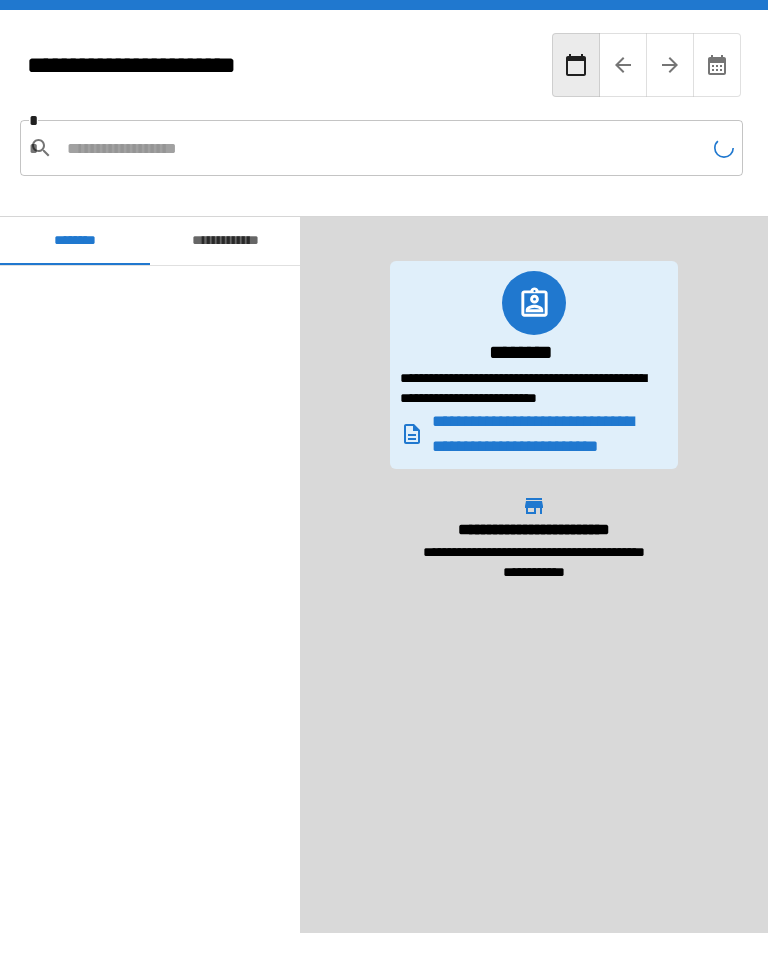 scroll, scrollTop: 4740, scrollLeft: 0, axis: vertical 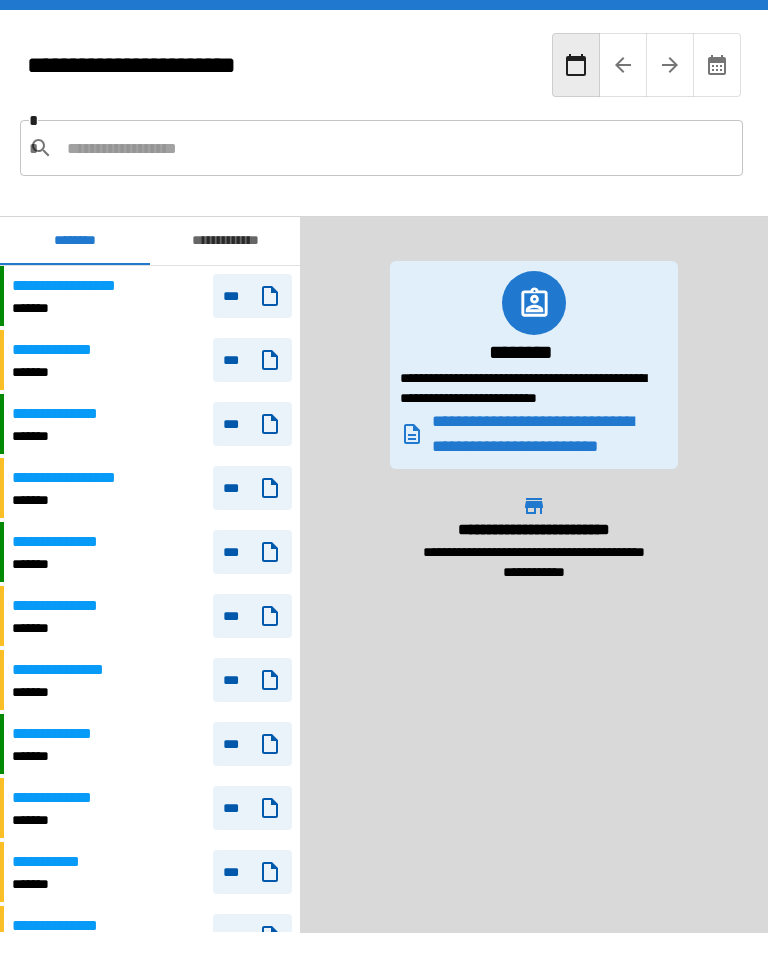 click at bounding box center [397, 148] 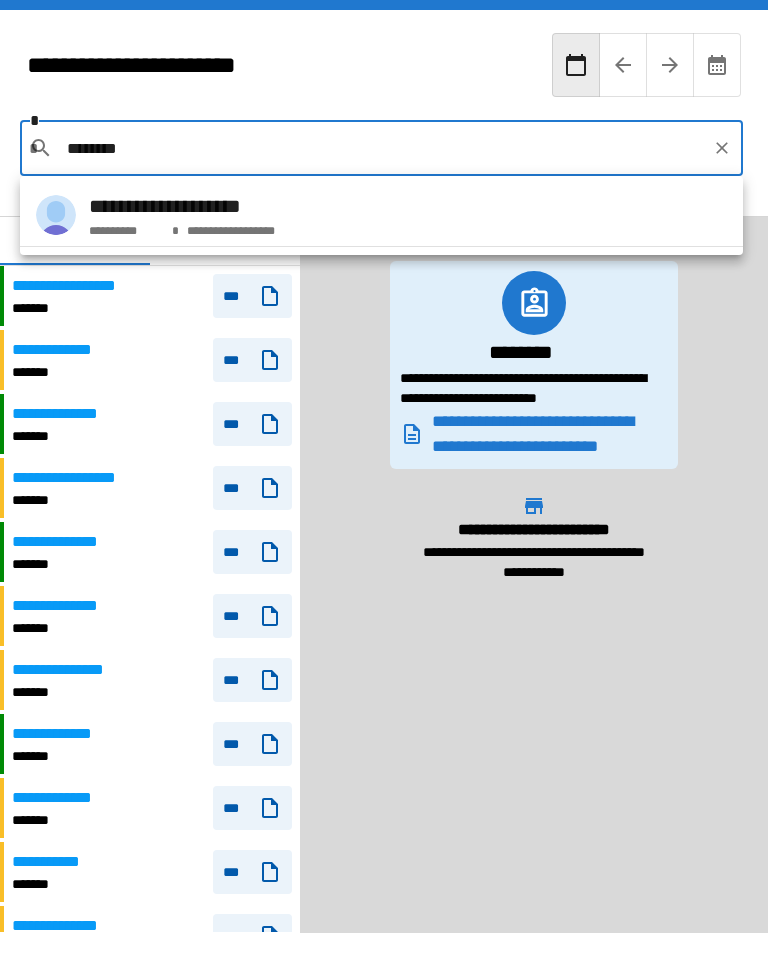 click on "**********" at bounding box center [381, 215] 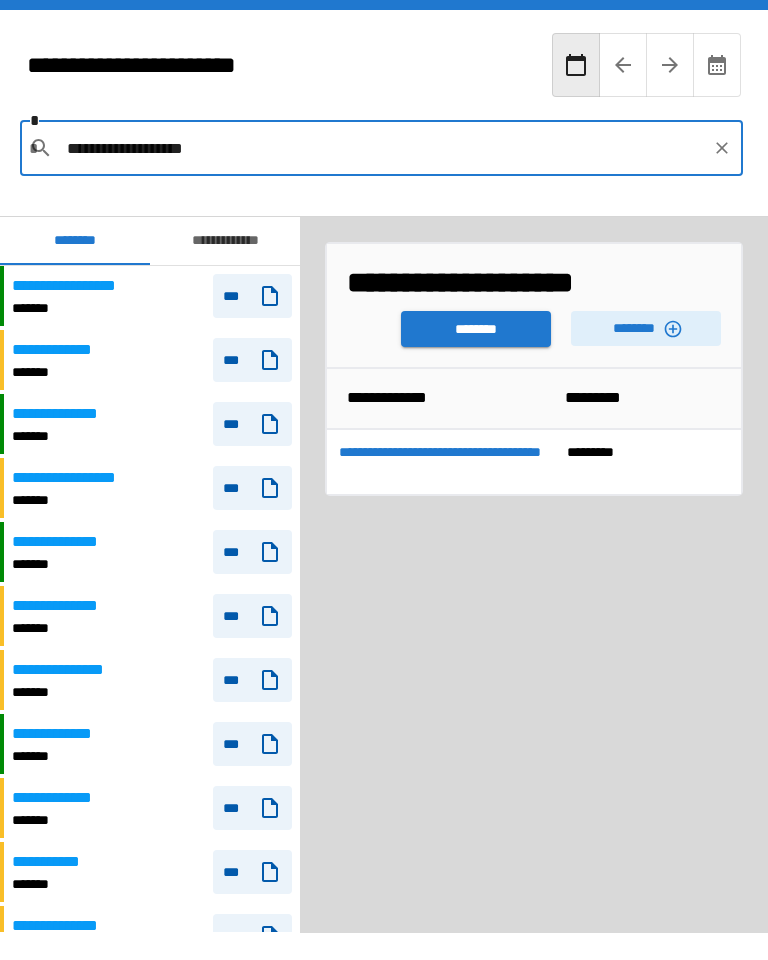 click on "********" at bounding box center [646, 328] 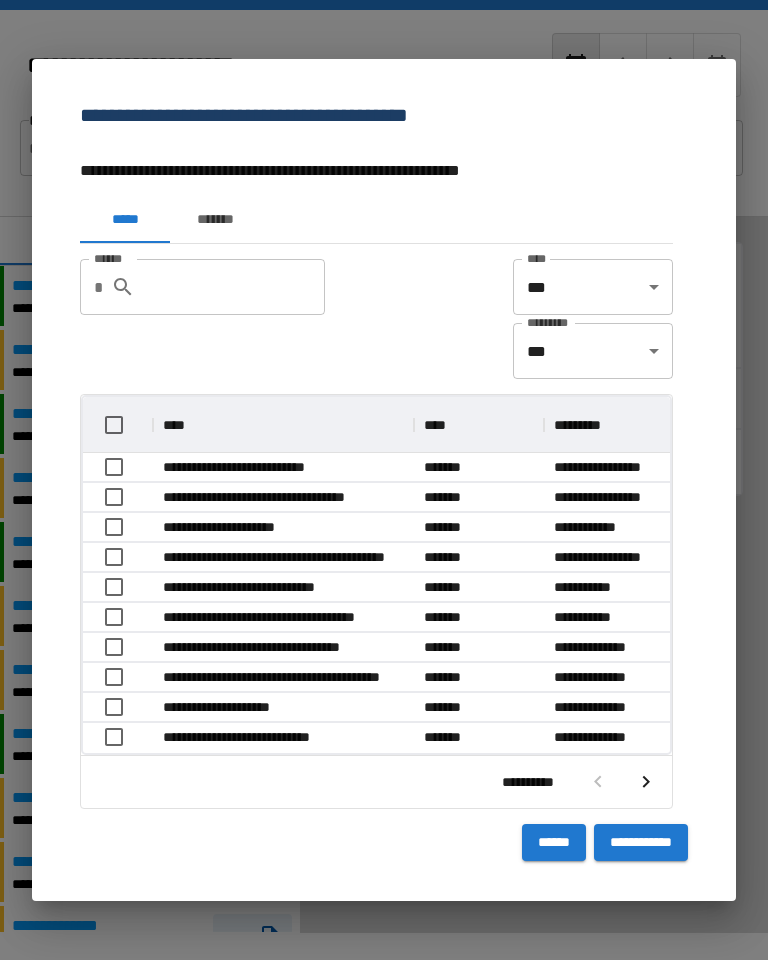 scroll, scrollTop: 1, scrollLeft: 1, axis: both 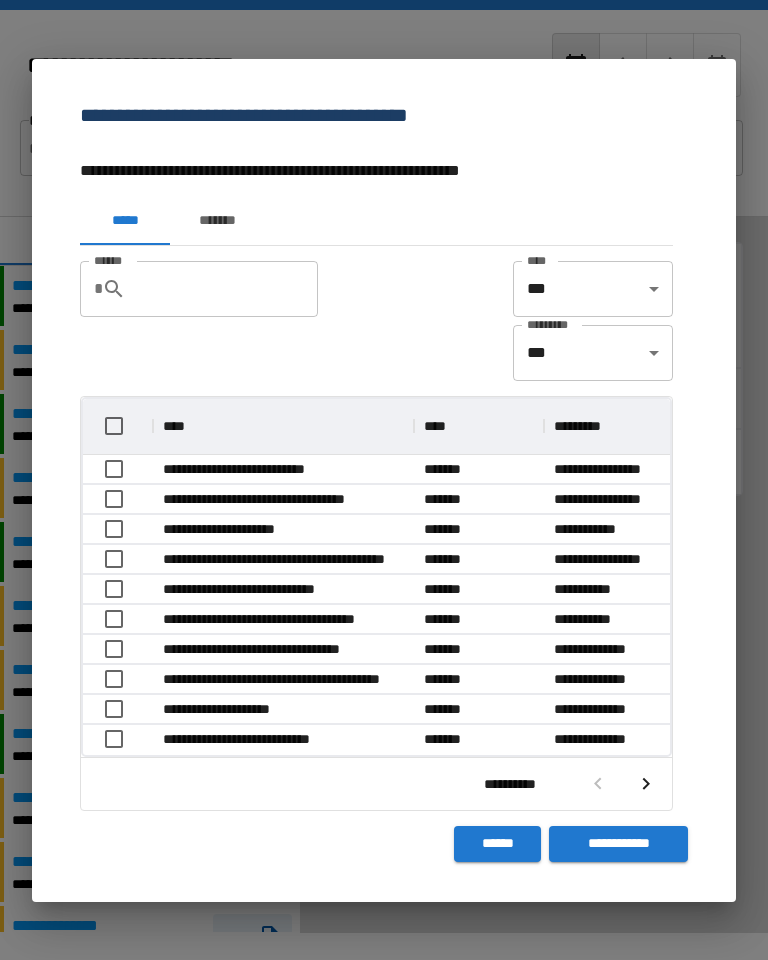 click 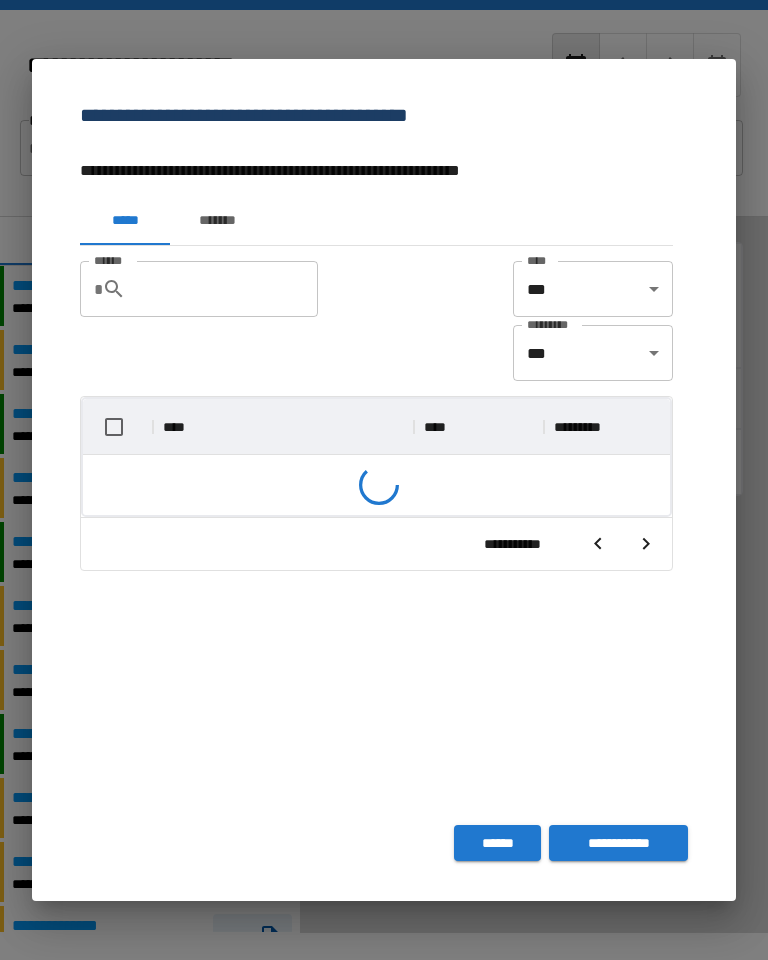 scroll, scrollTop: 356, scrollLeft: 587, axis: both 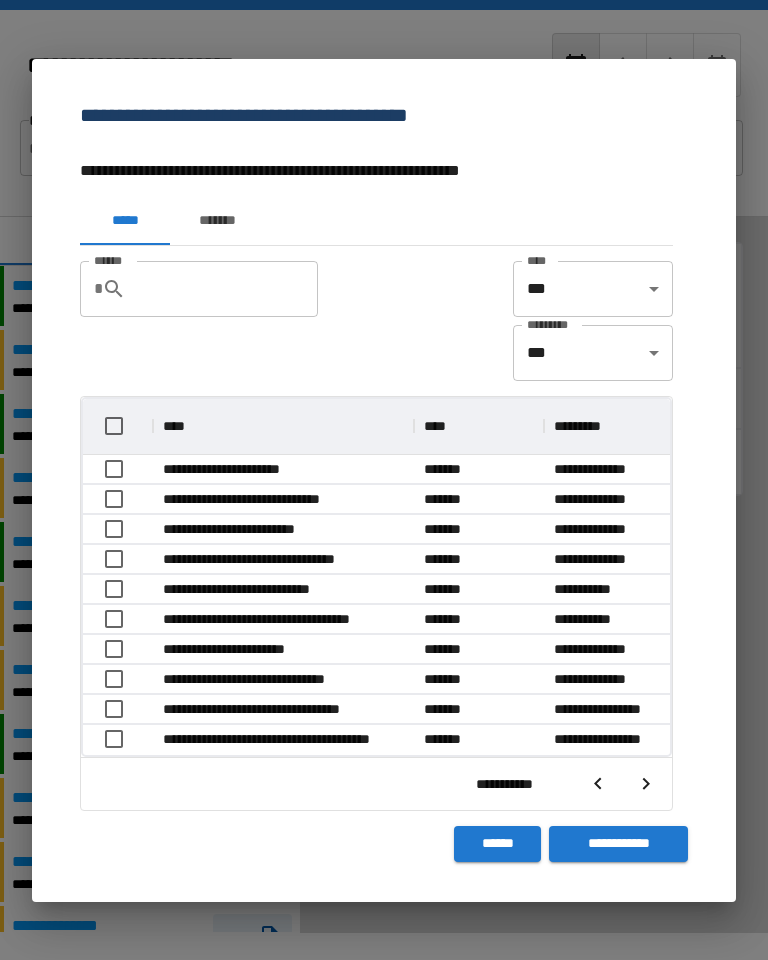 click 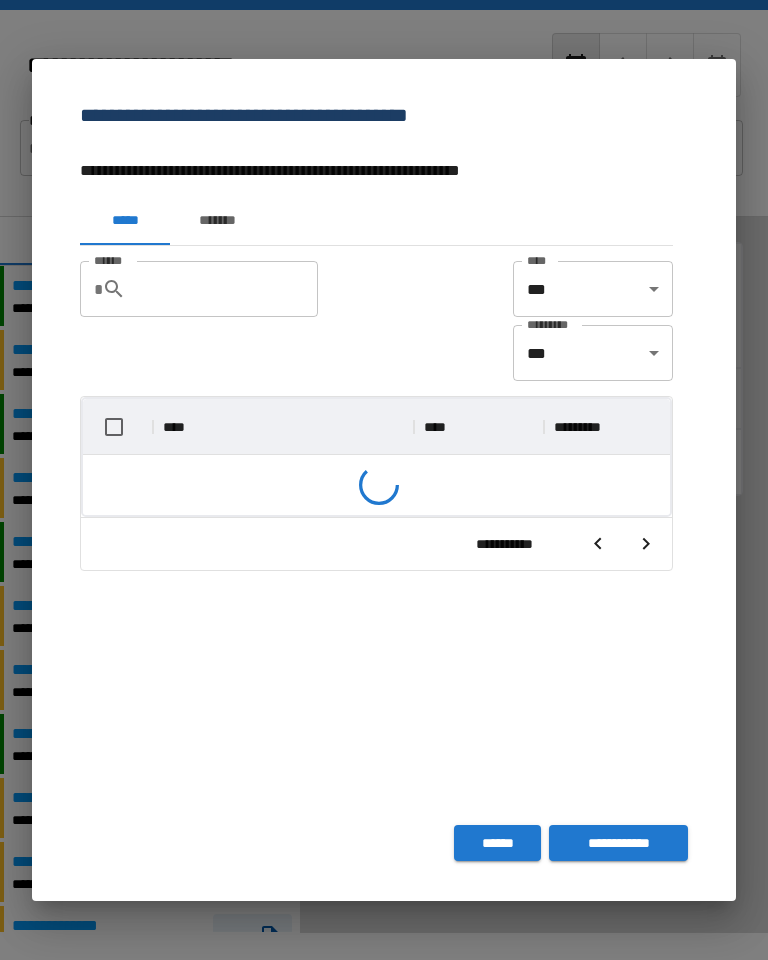 scroll, scrollTop: 356, scrollLeft: 587, axis: both 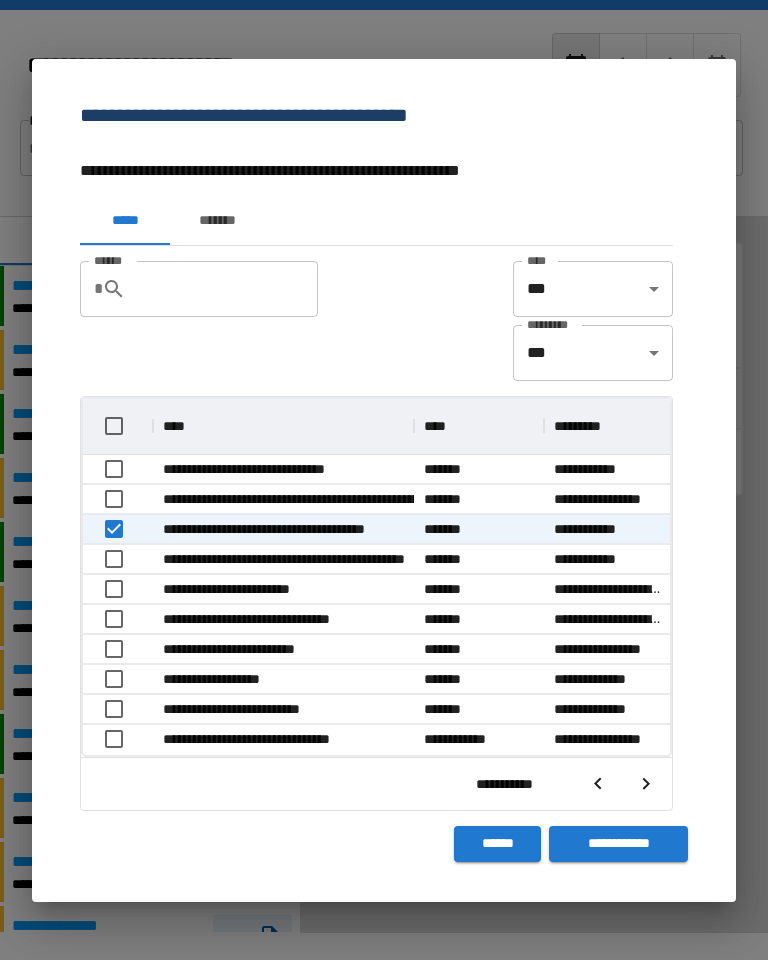 click on "**********" at bounding box center [618, 844] 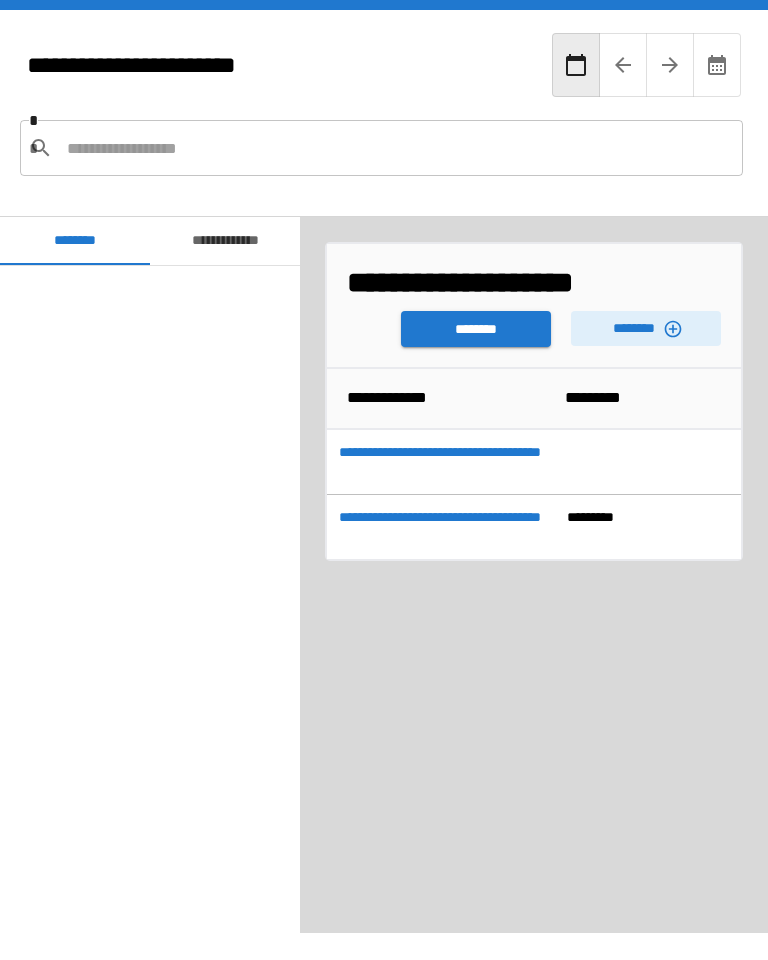 scroll, scrollTop: 4740, scrollLeft: 0, axis: vertical 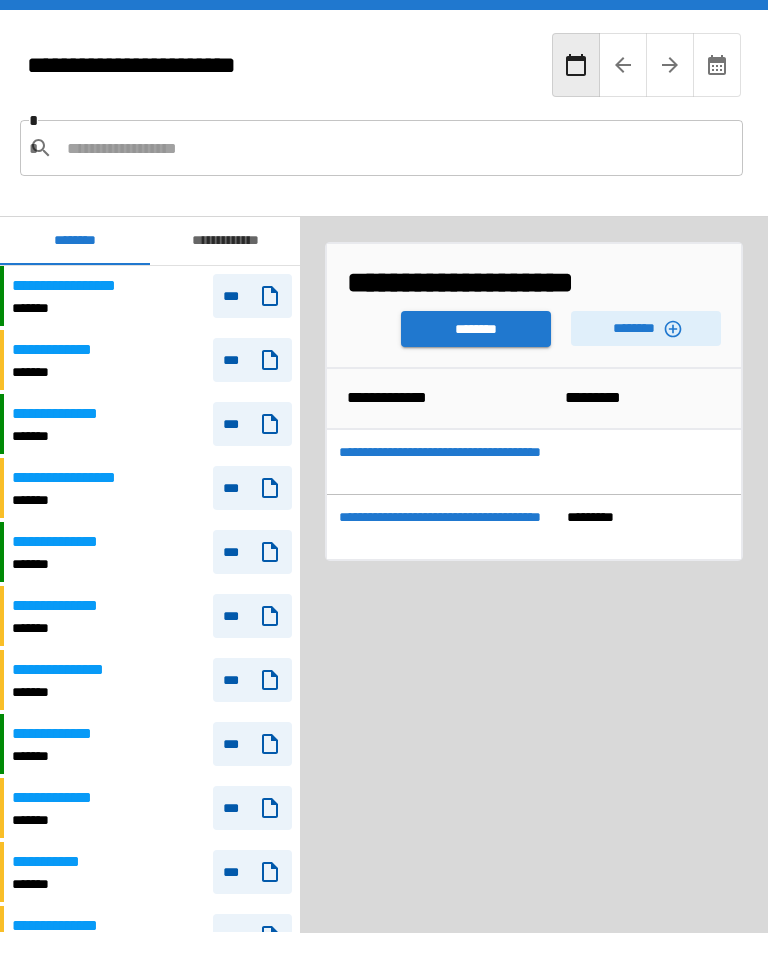 click on "********" at bounding box center [476, 329] 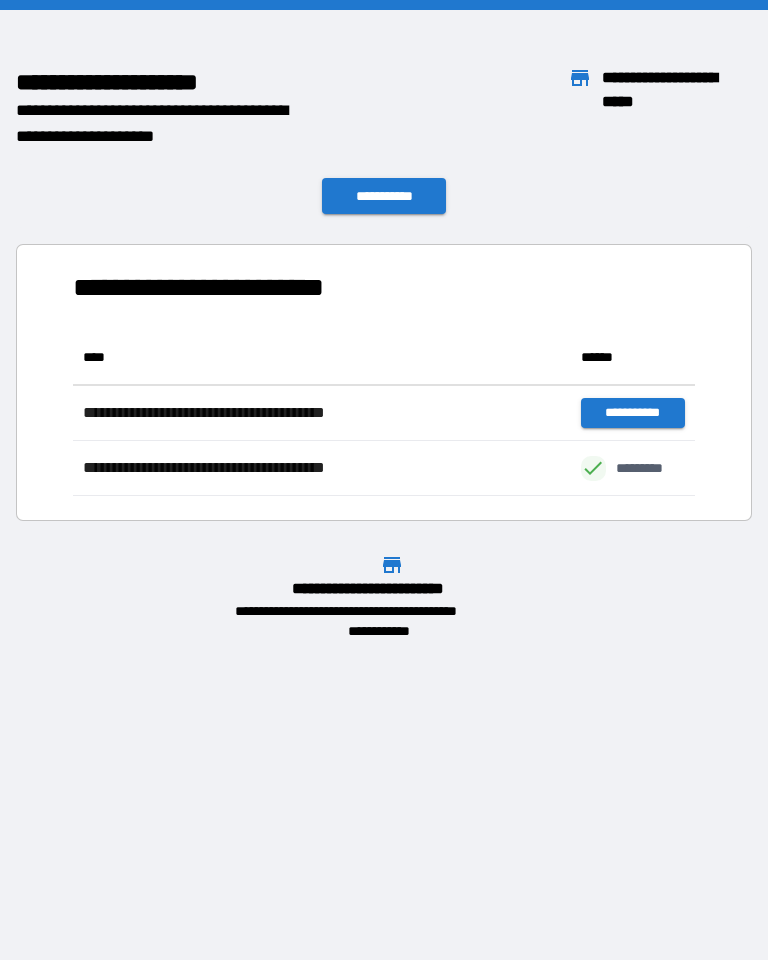 scroll, scrollTop: 166, scrollLeft: 622, axis: both 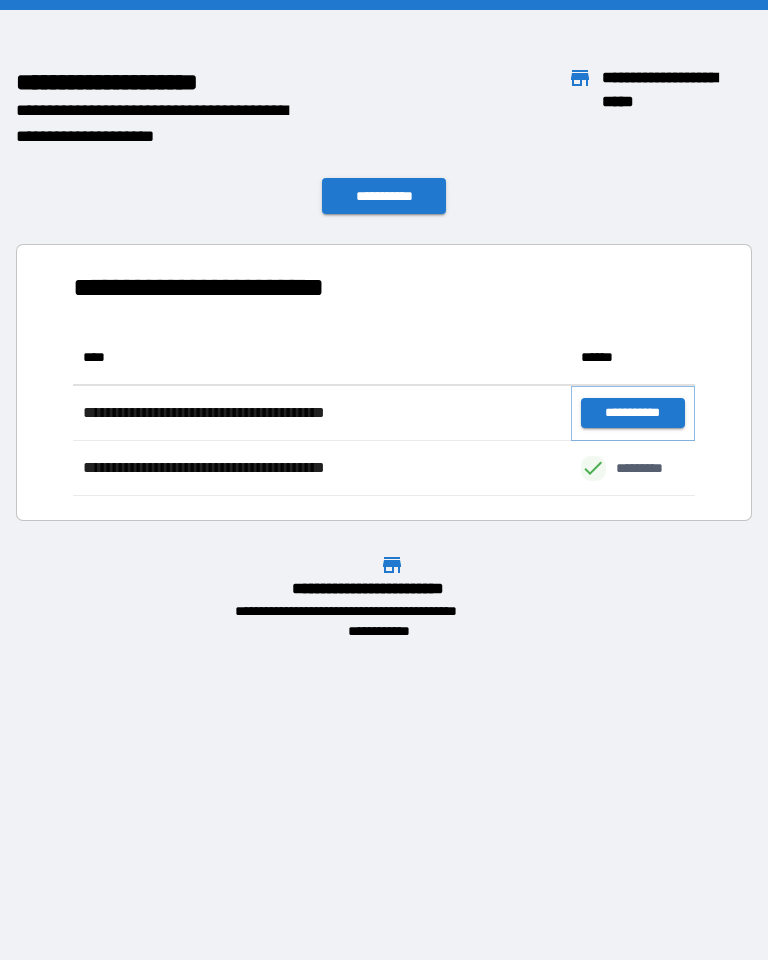 click on "**********" at bounding box center (633, 413) 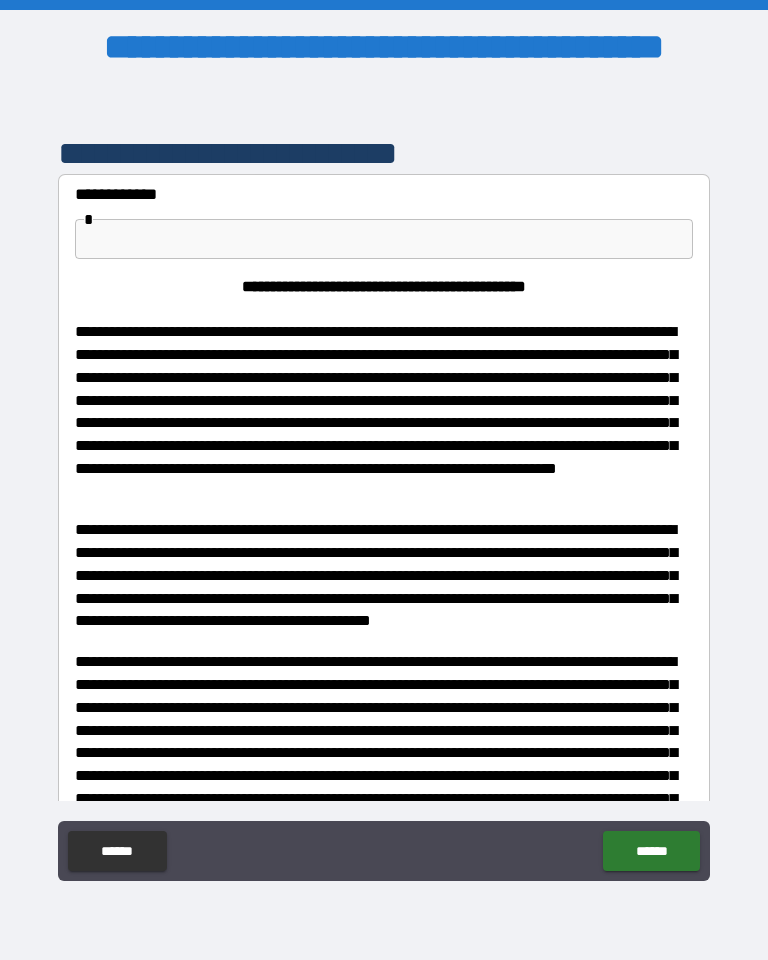 click at bounding box center [384, 239] 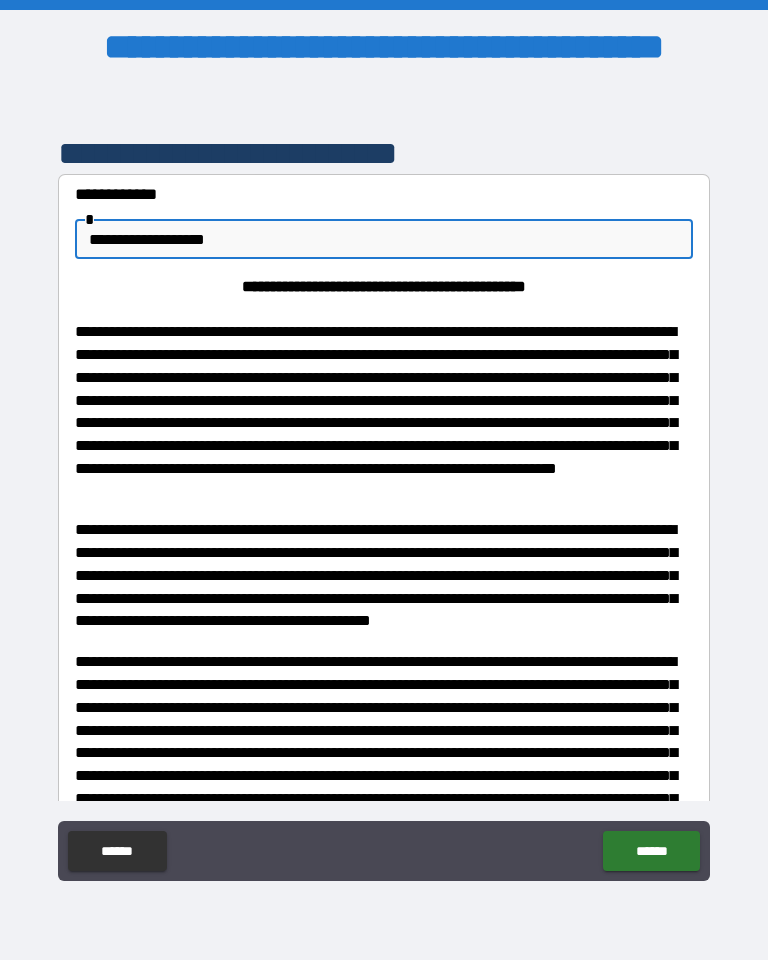 click on "**********" at bounding box center (384, 420) 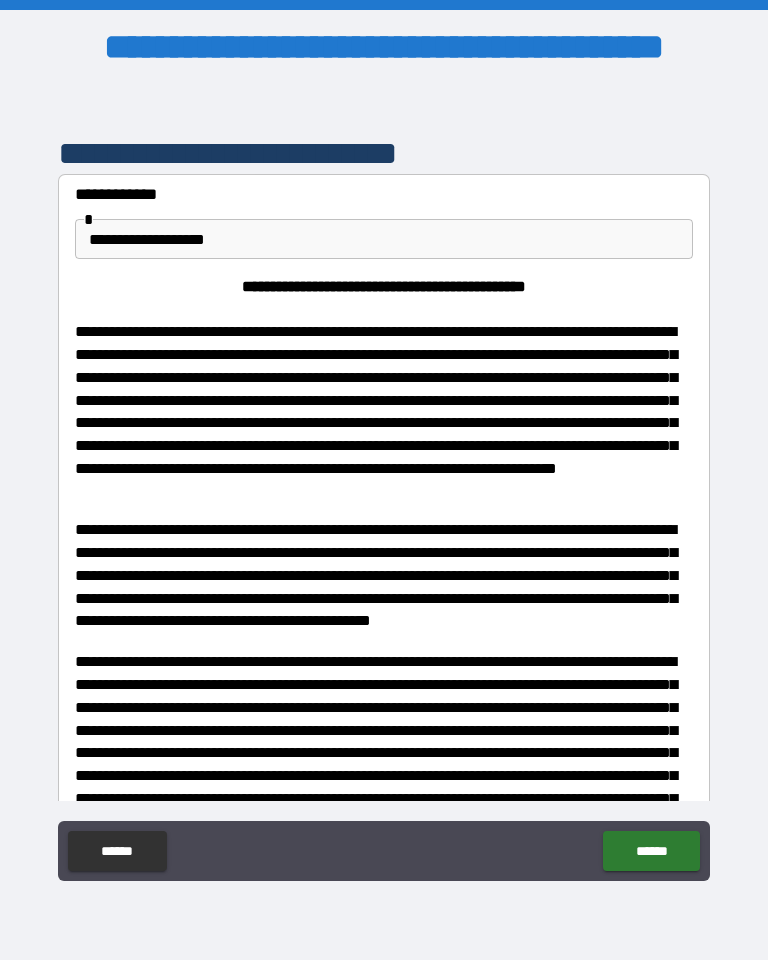 click on "**********" at bounding box center [384, 239] 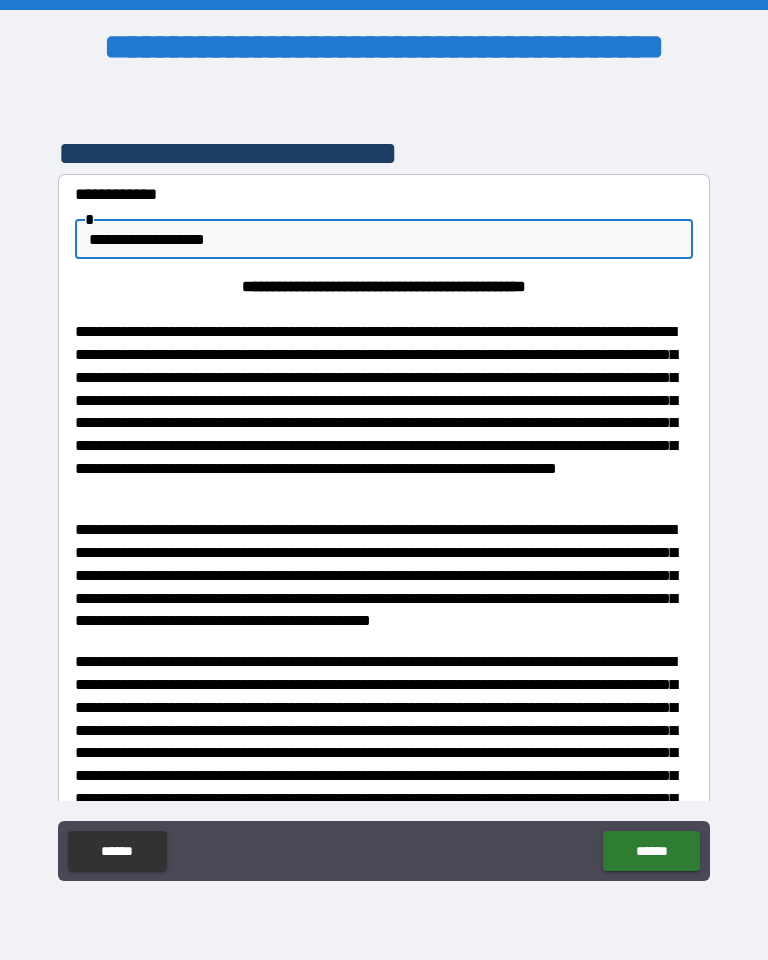 click on "**********" at bounding box center [384, 239] 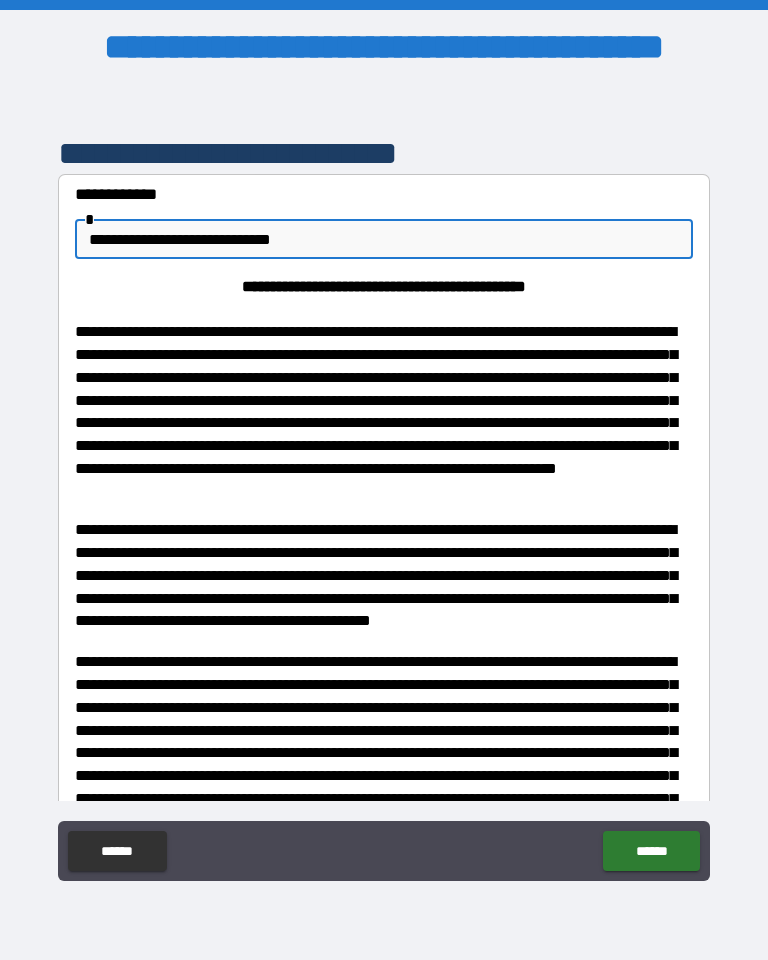 type on "**********" 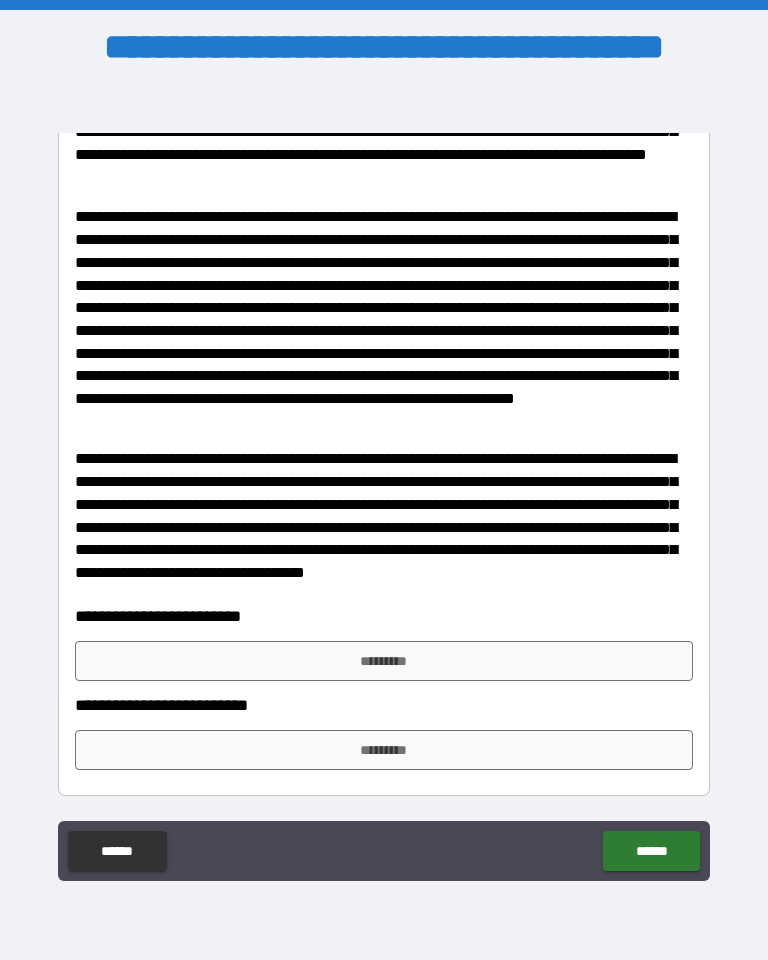 scroll, scrollTop: 884, scrollLeft: 0, axis: vertical 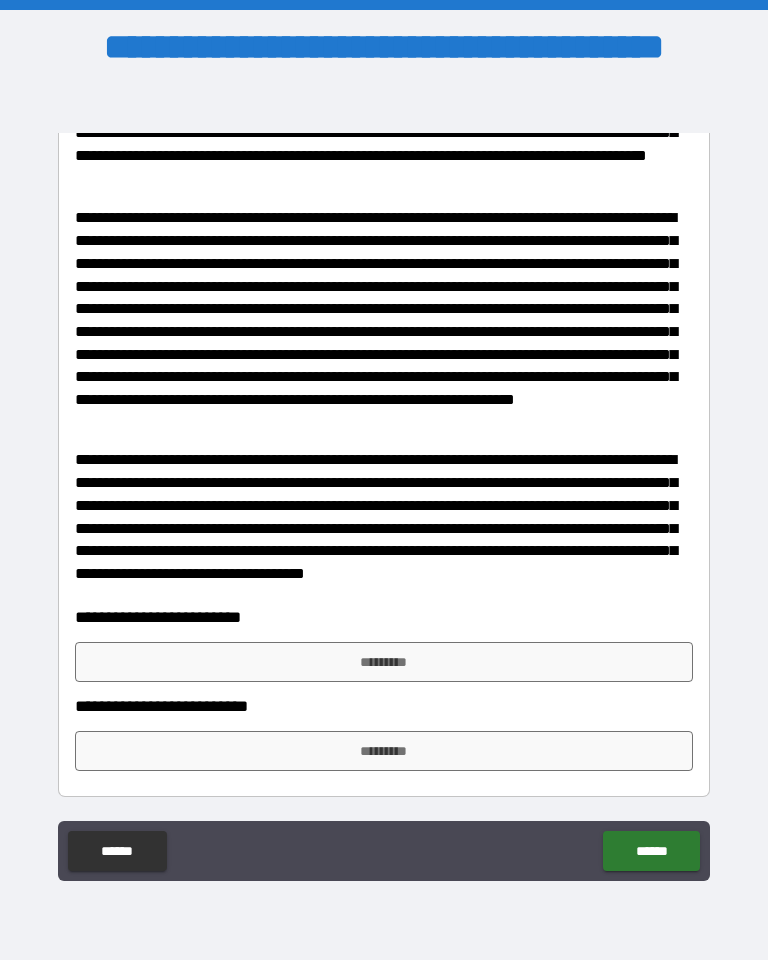 click on "*********" at bounding box center [384, 662] 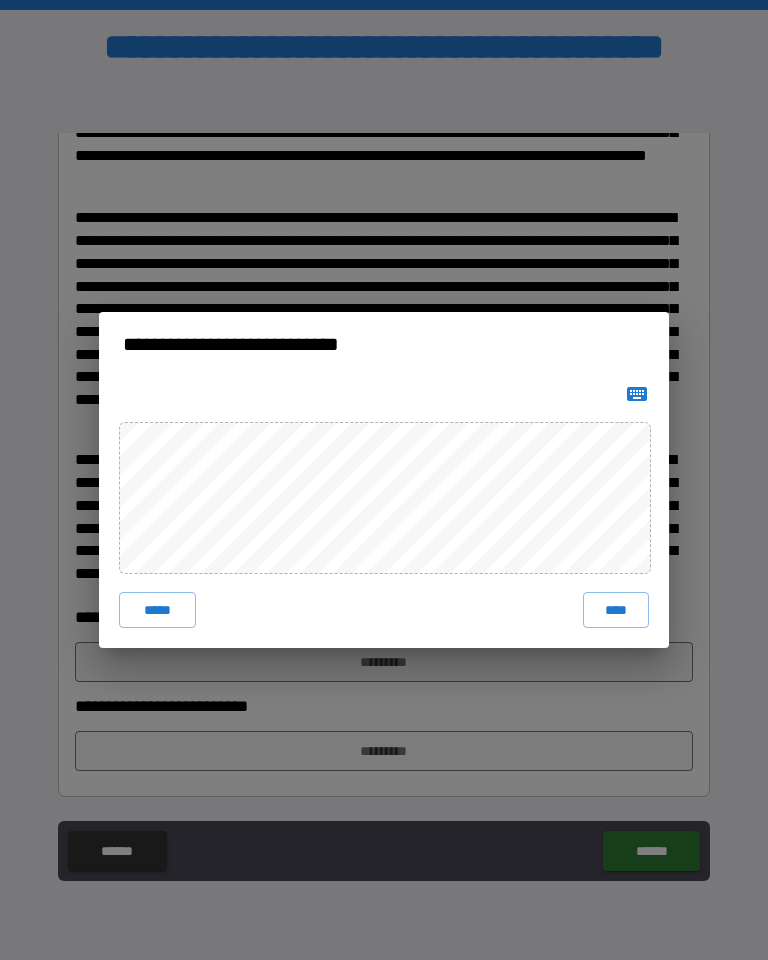click on "**********" at bounding box center [384, 480] 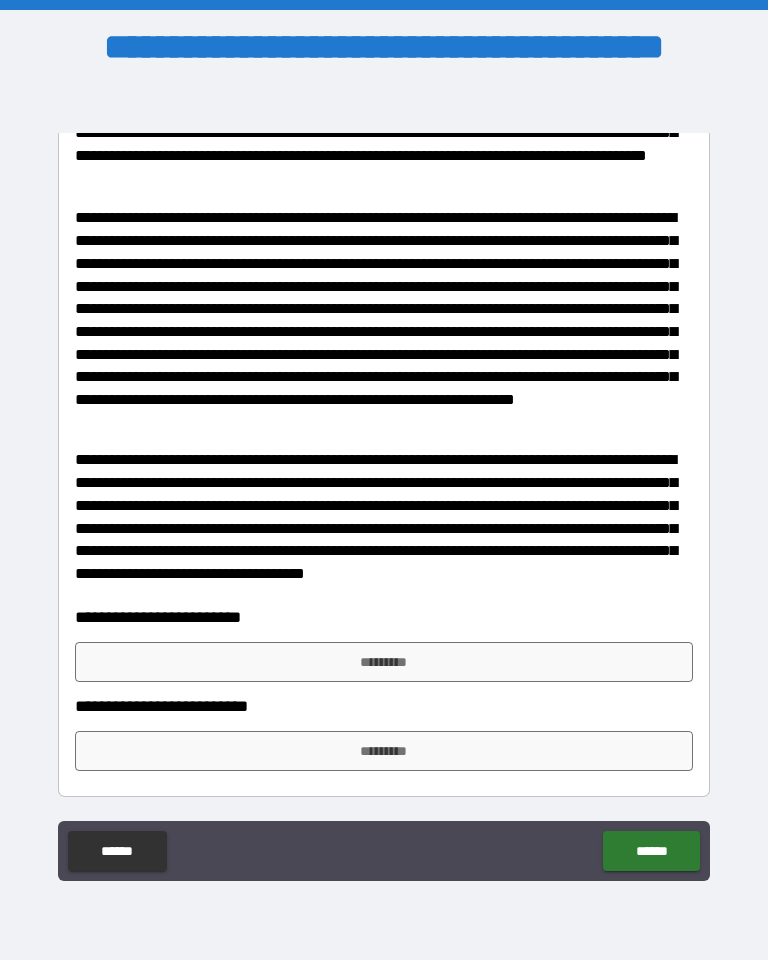 click on "*********" at bounding box center (384, 662) 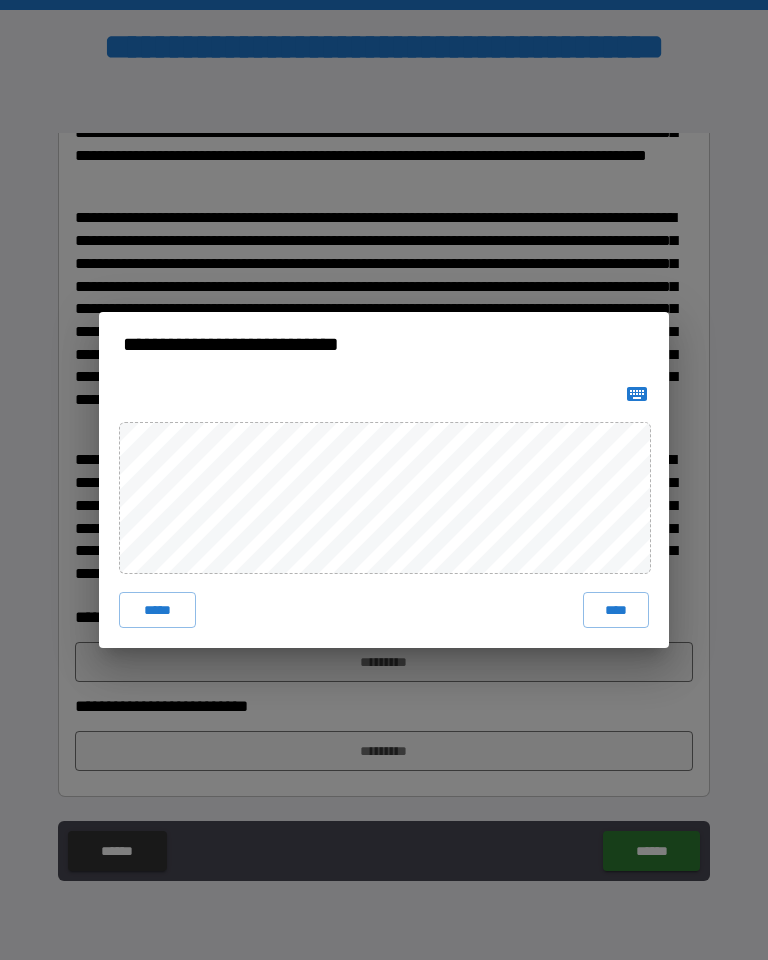 click on "****" at bounding box center (616, 610) 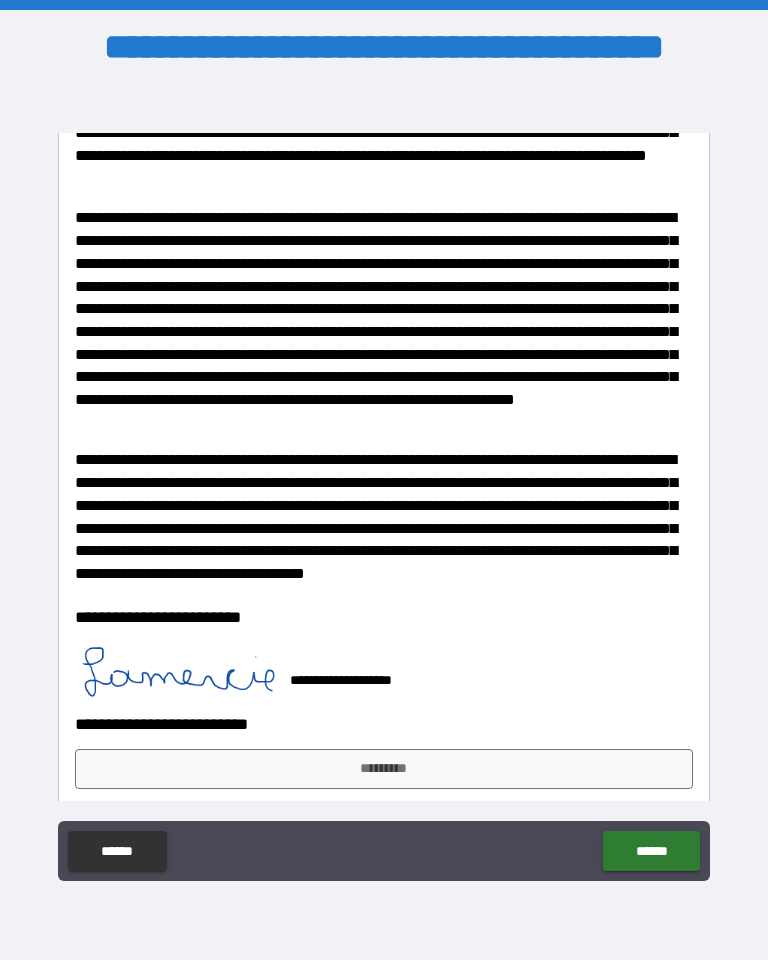 click on "*********" at bounding box center (384, 769) 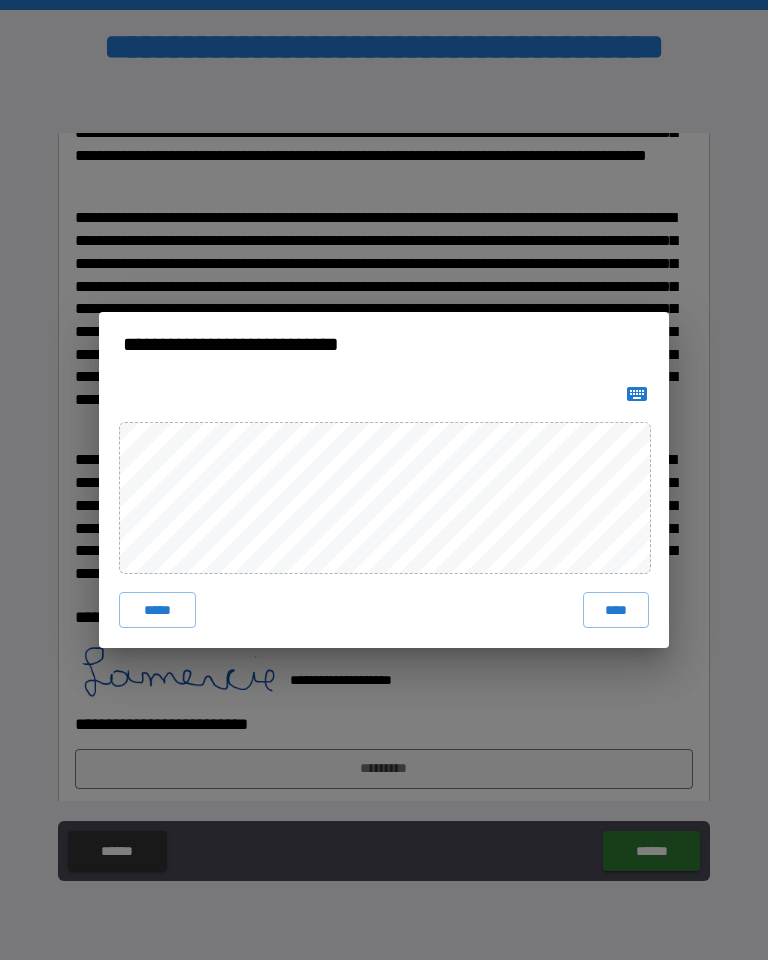 click on "****" at bounding box center (616, 610) 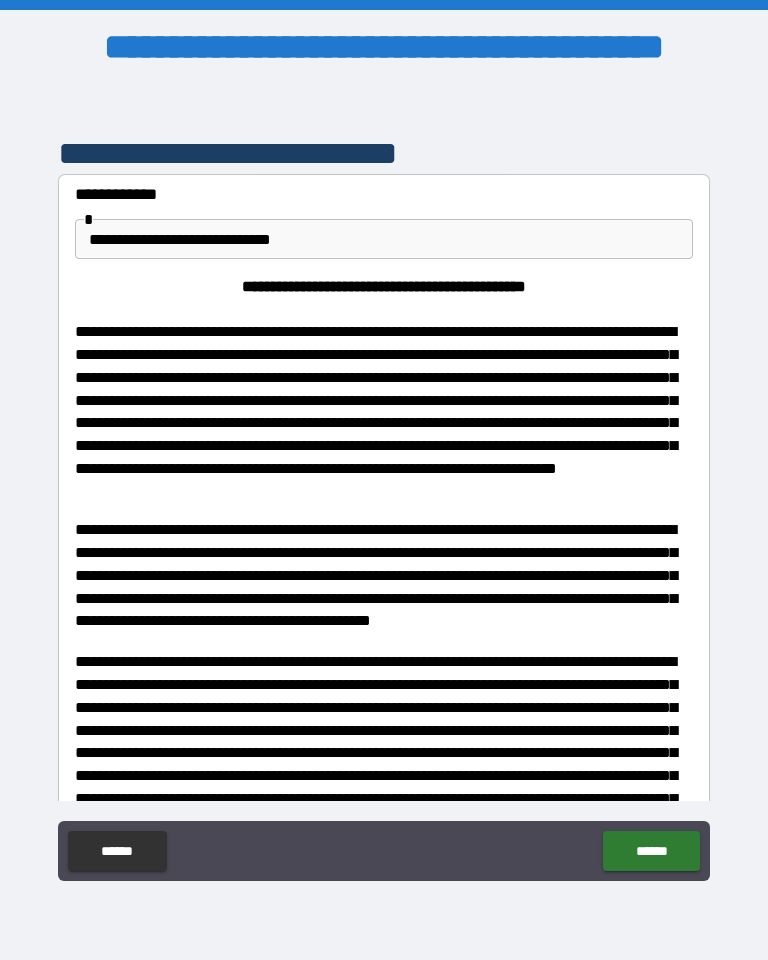 scroll, scrollTop: 0, scrollLeft: 0, axis: both 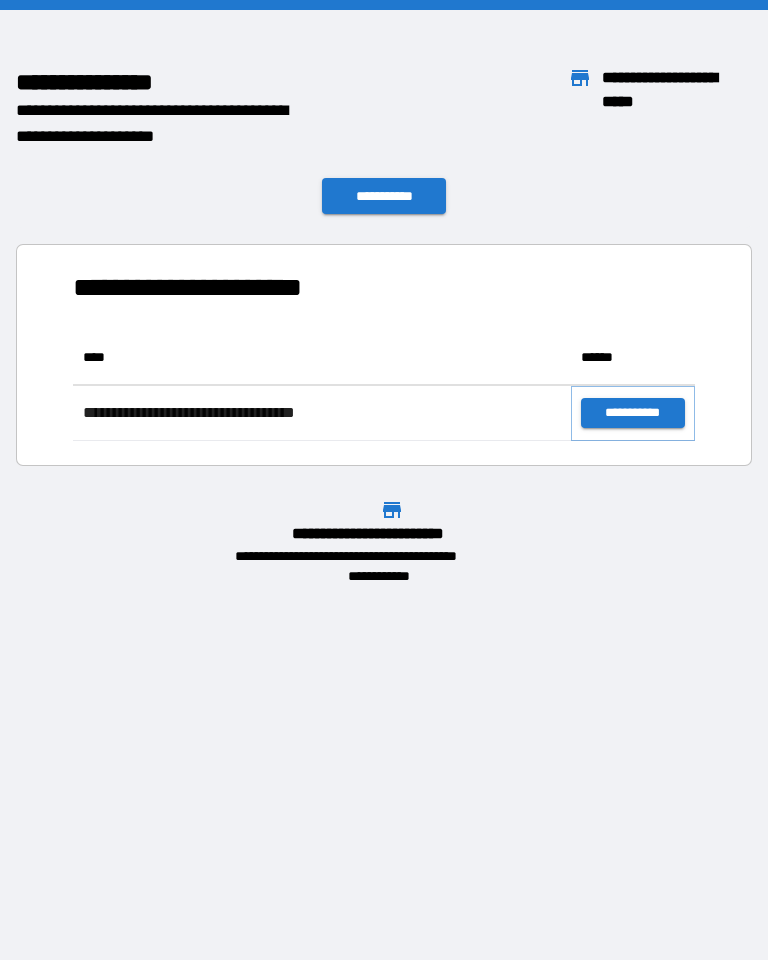 click on "**********" at bounding box center (633, 413) 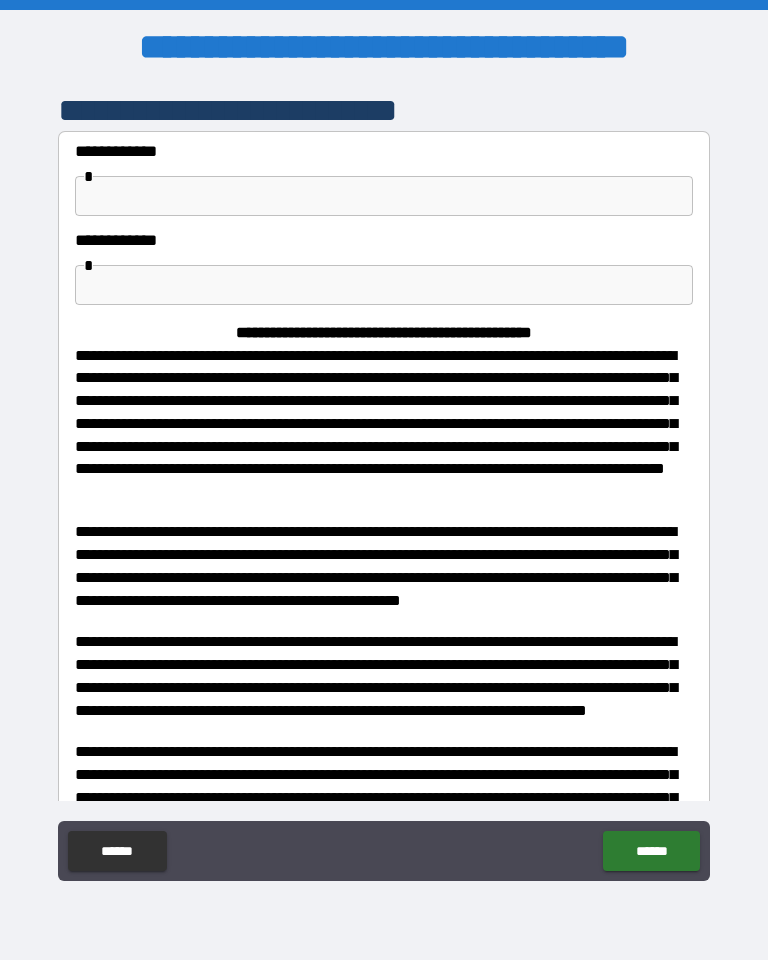 click at bounding box center (384, 285) 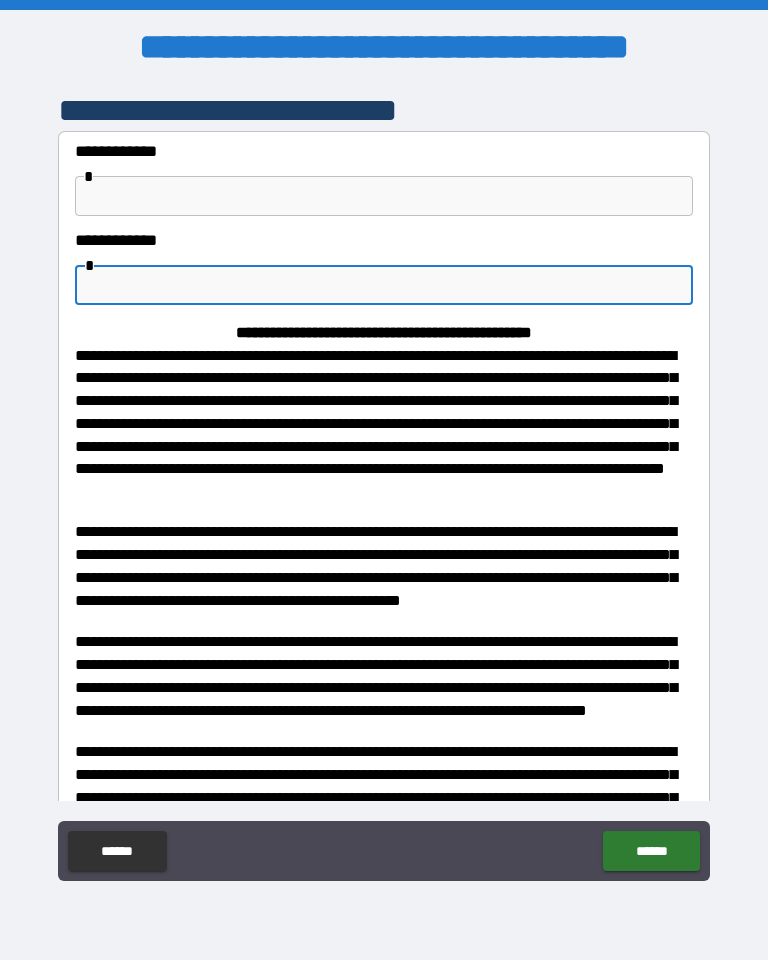 click at bounding box center (384, 285) 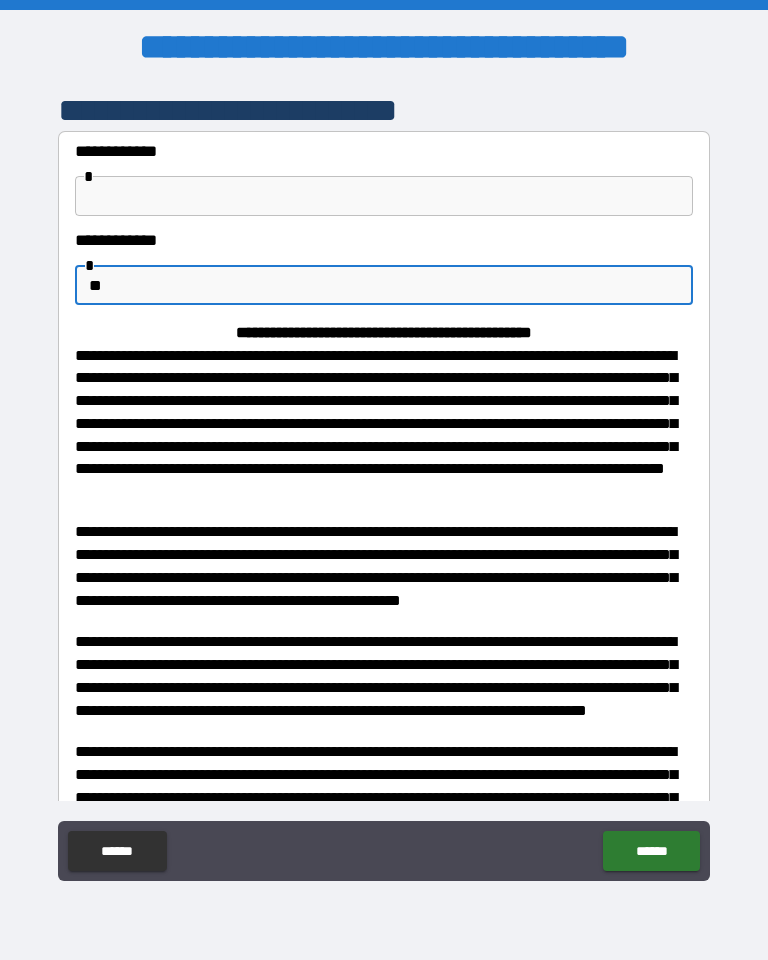 type on "**" 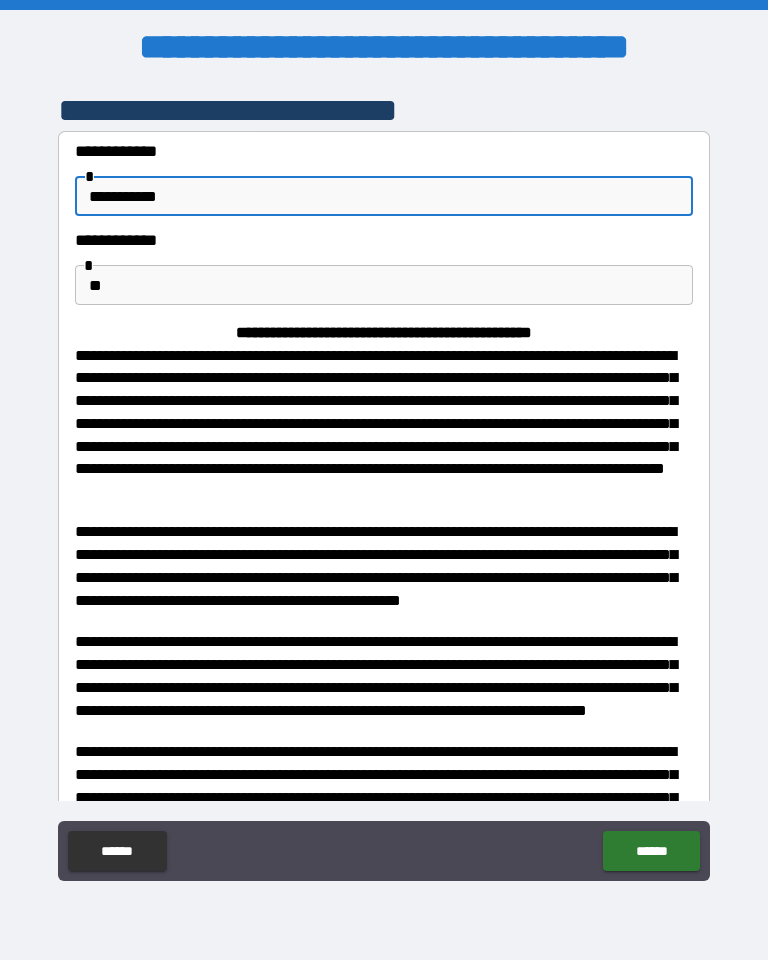 click on "**********" at bounding box center (384, 196) 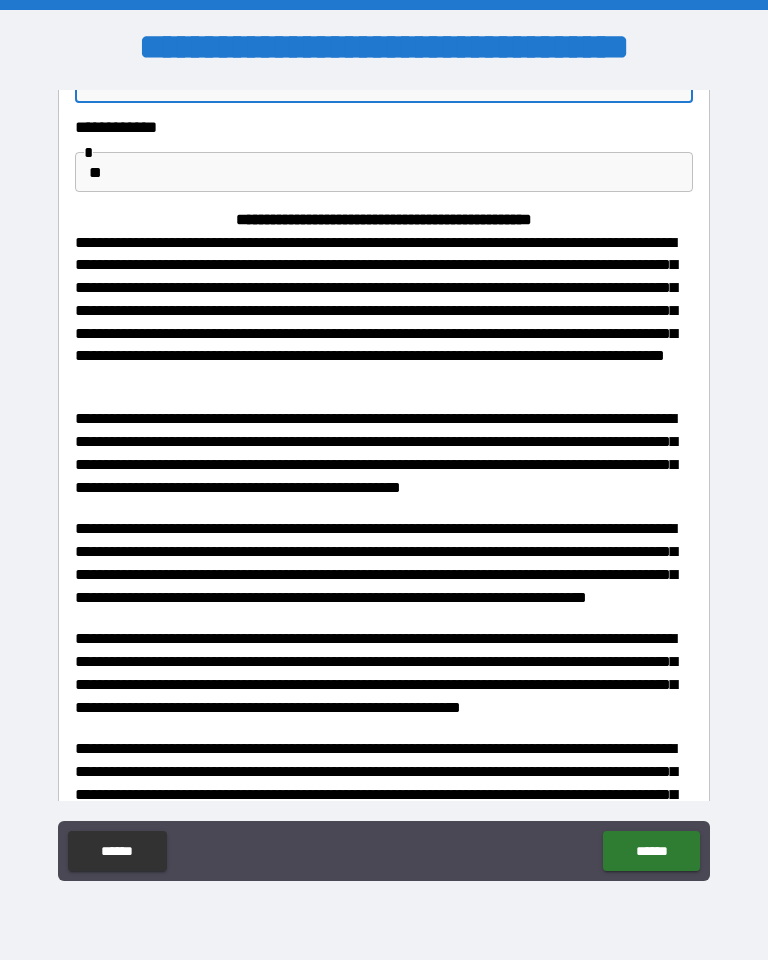 scroll, scrollTop: 126, scrollLeft: 0, axis: vertical 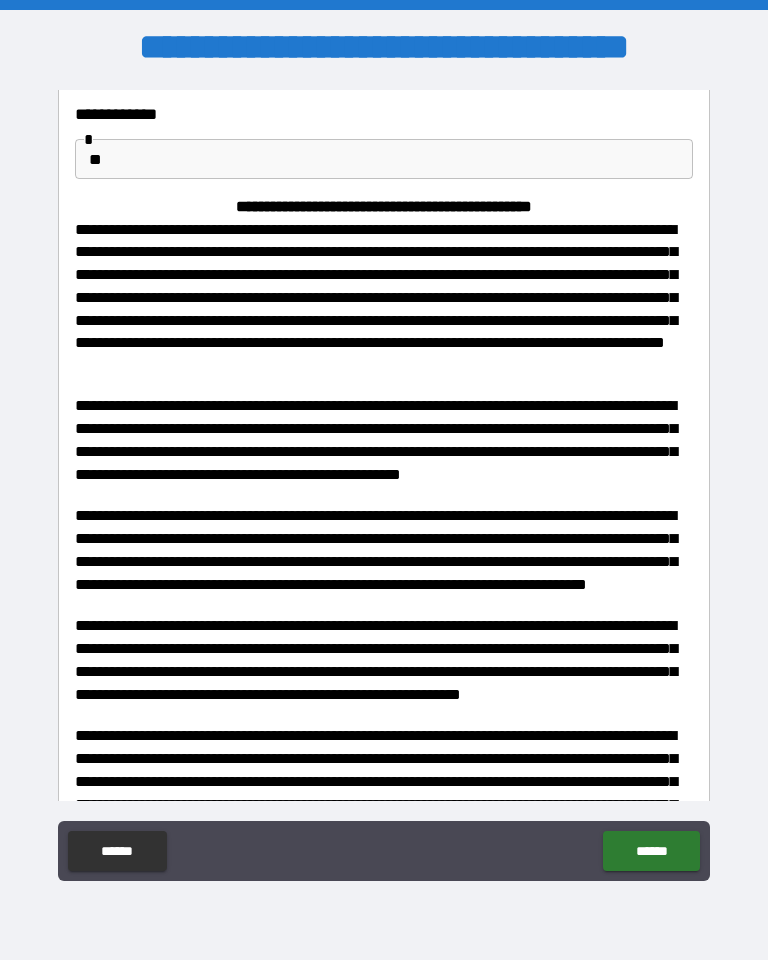 type on "**********" 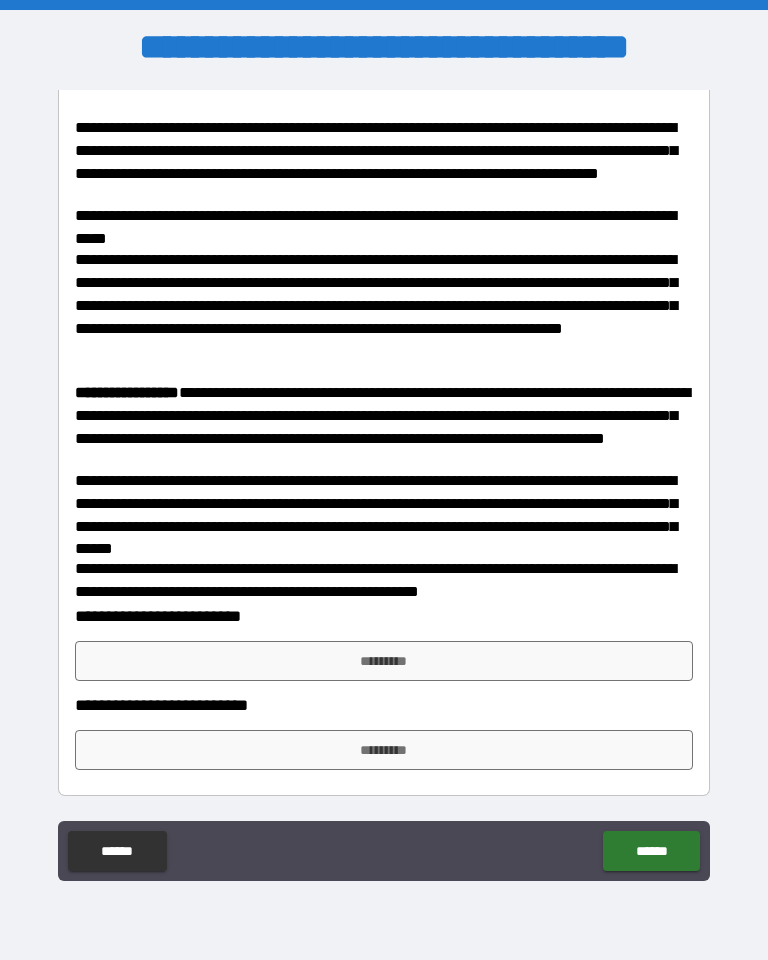 scroll, scrollTop: 1260, scrollLeft: 0, axis: vertical 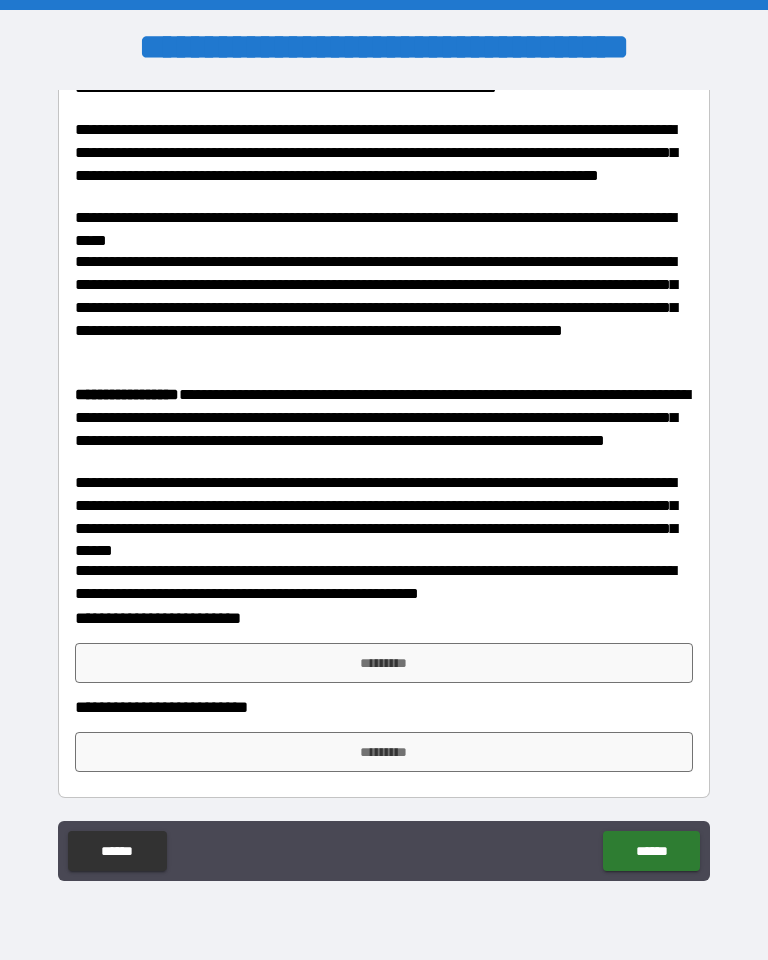 click on "*********" at bounding box center [384, 663] 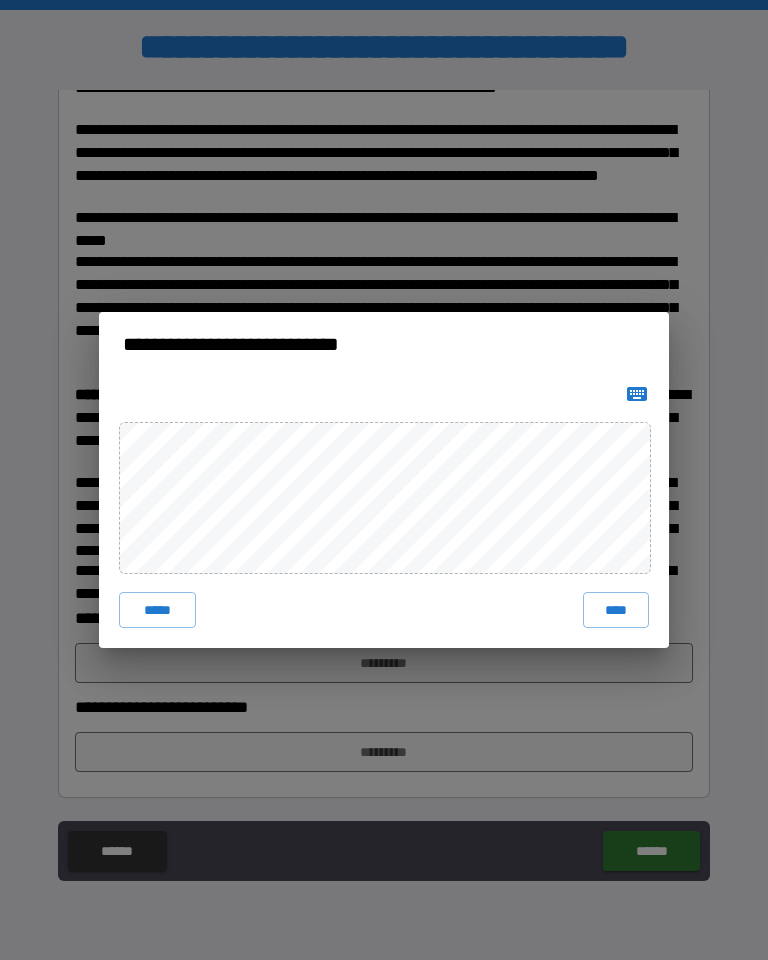 click on "****" at bounding box center (616, 610) 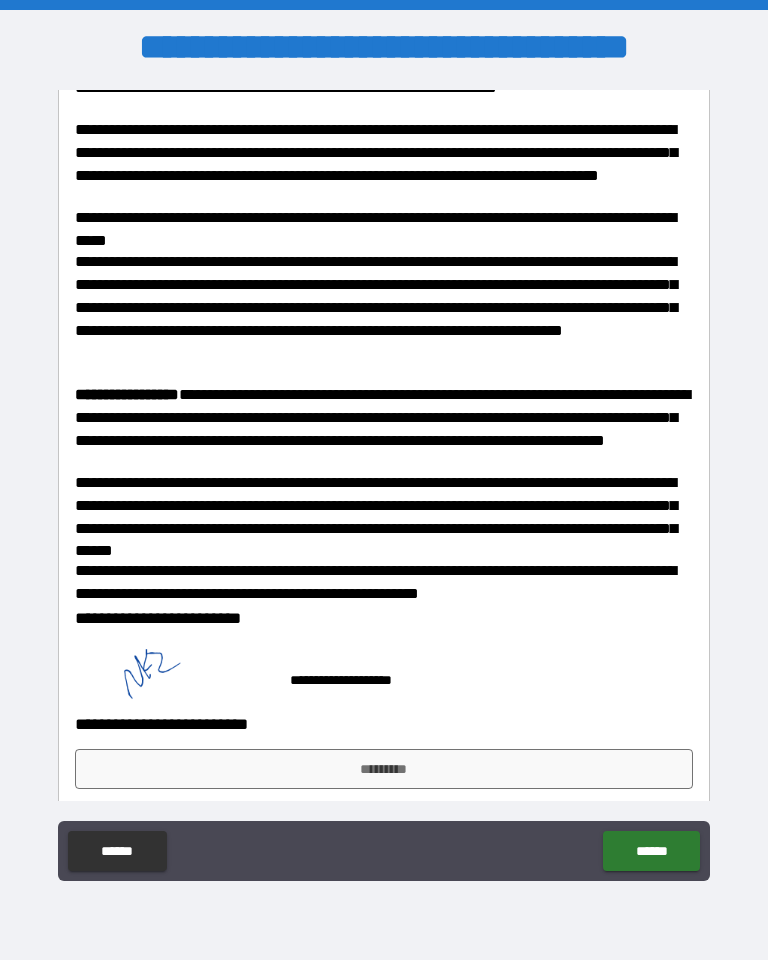 click on "*********" at bounding box center [384, 769] 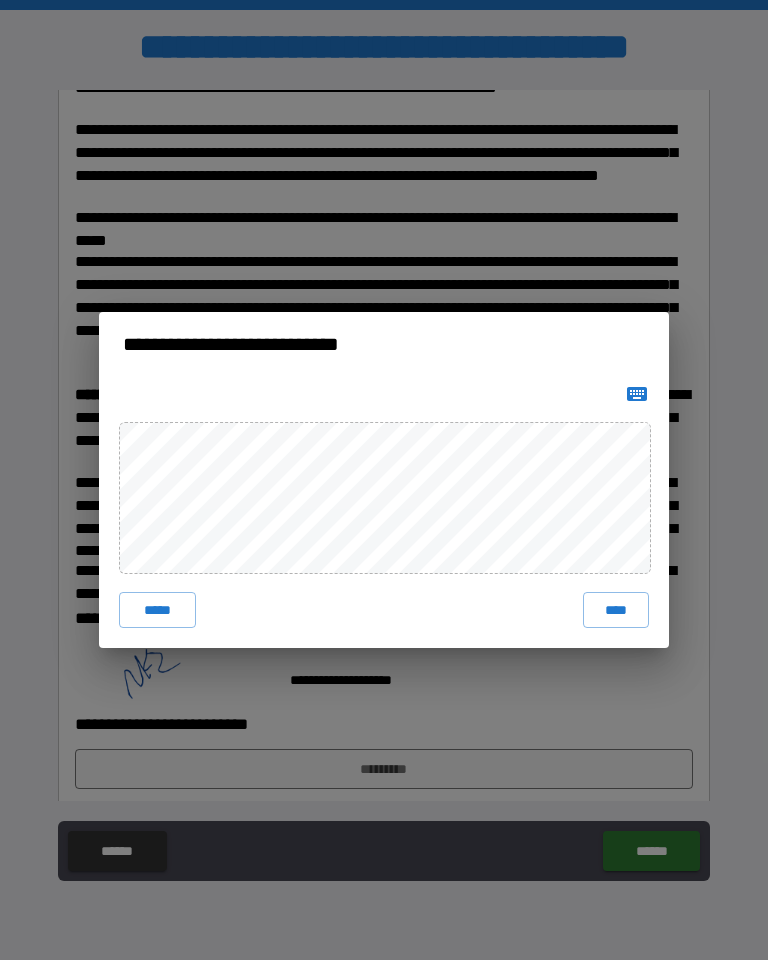 click on "*****" at bounding box center (157, 610) 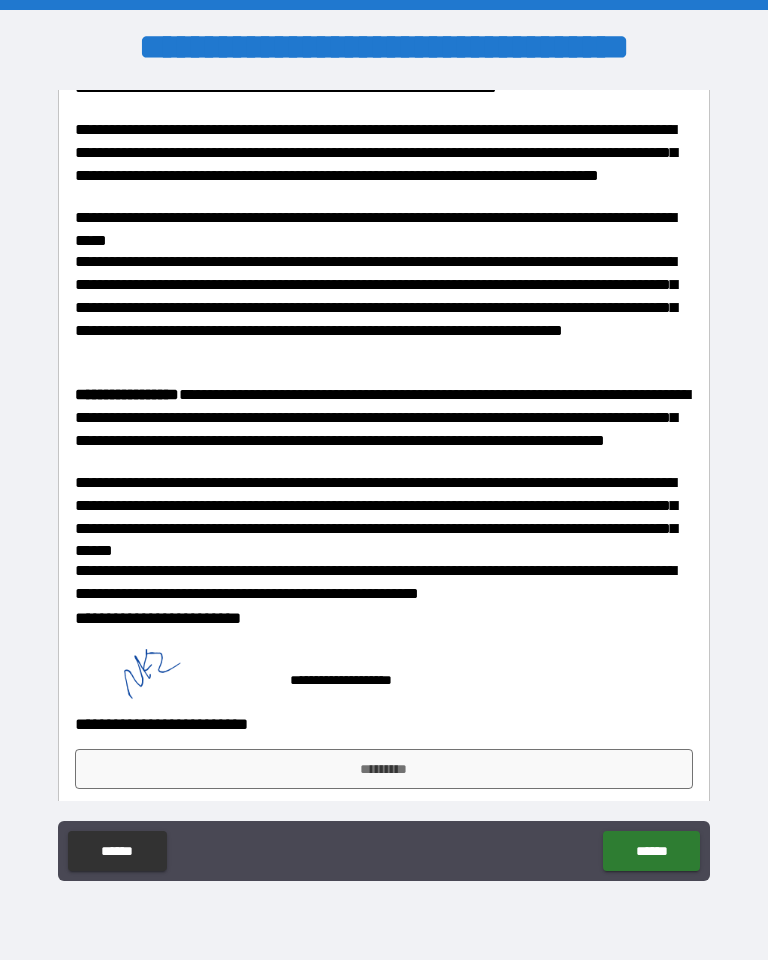 click on "******" at bounding box center [117, 851] 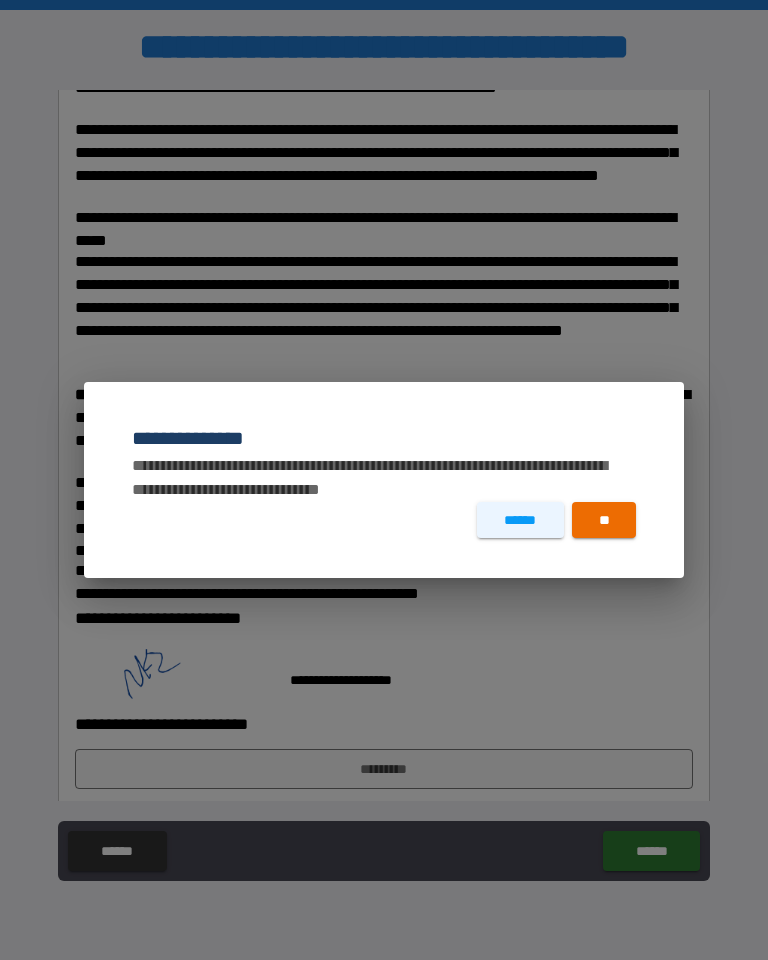 click on "**" at bounding box center (604, 520) 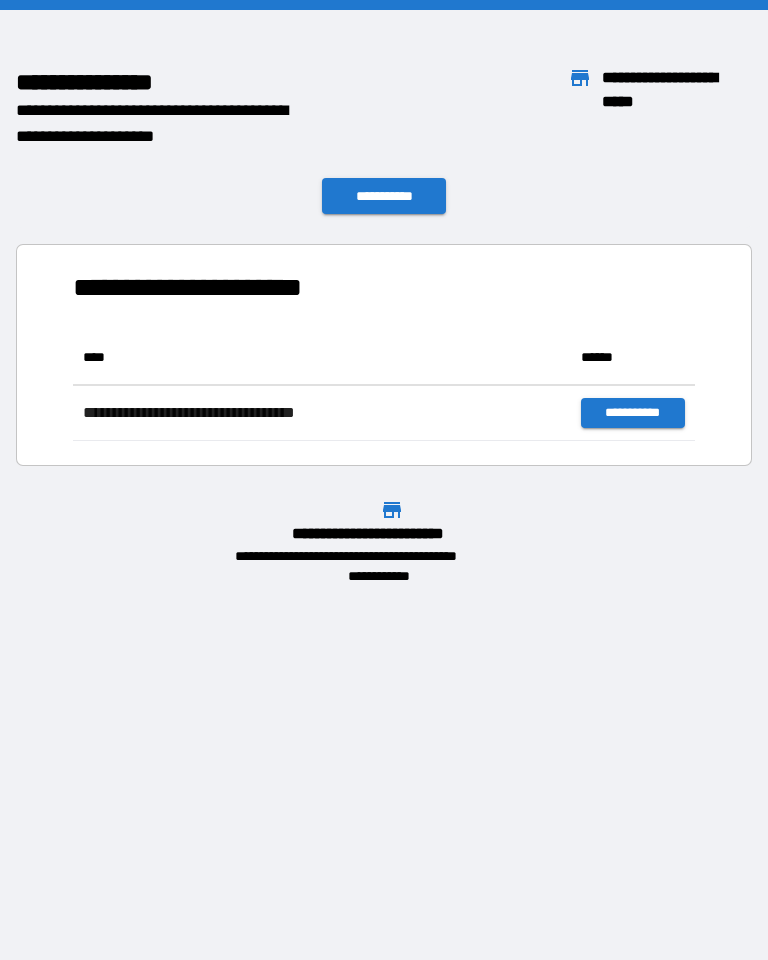 scroll, scrollTop: 111, scrollLeft: 622, axis: both 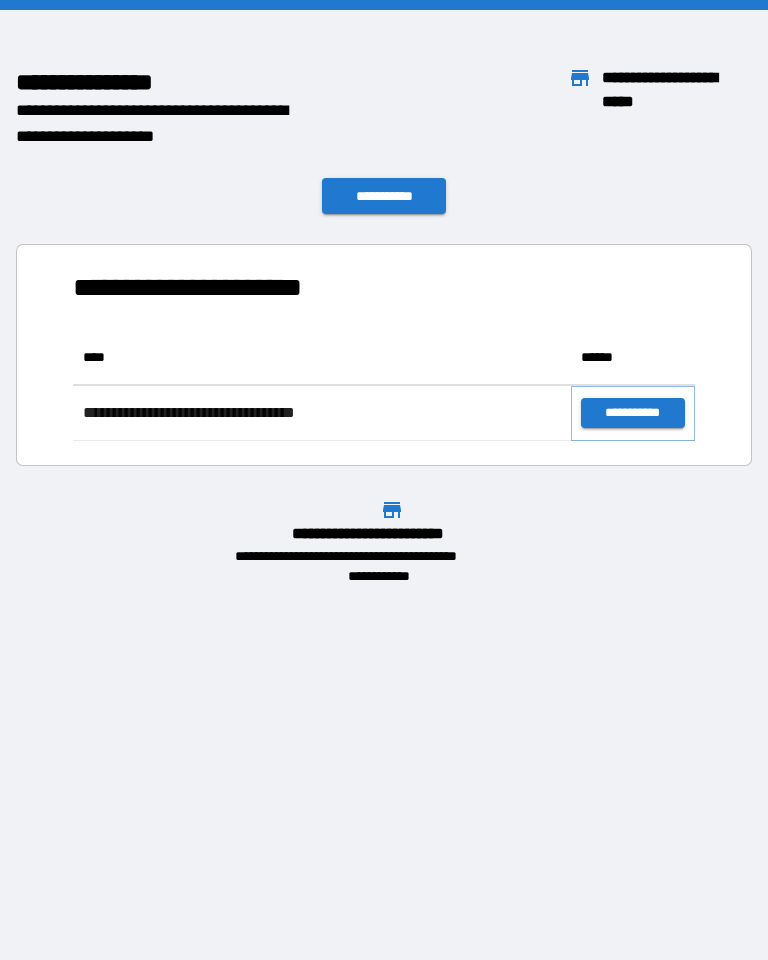 click on "**********" at bounding box center [633, 413] 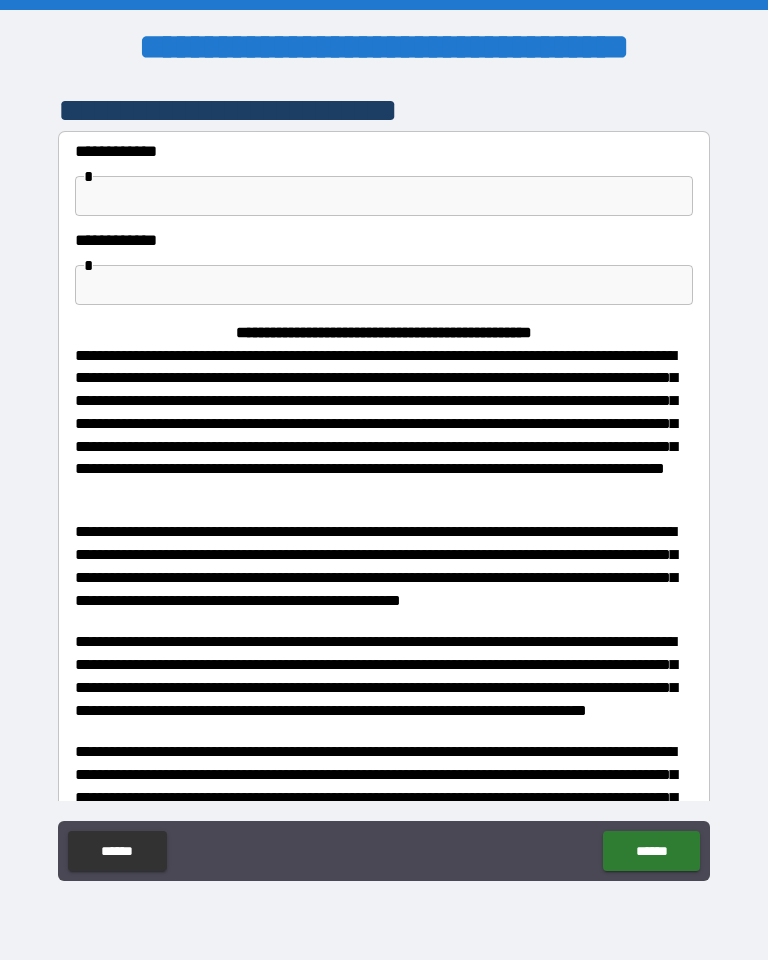 scroll, scrollTop: 0, scrollLeft: 0, axis: both 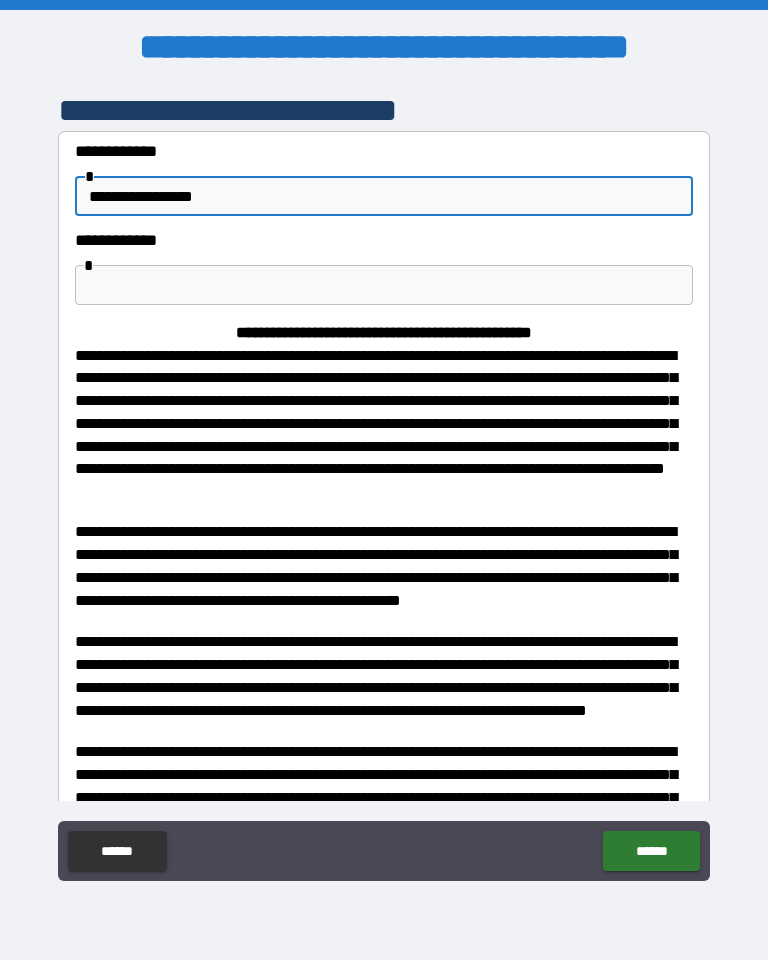 click on "**********" at bounding box center [384, 196] 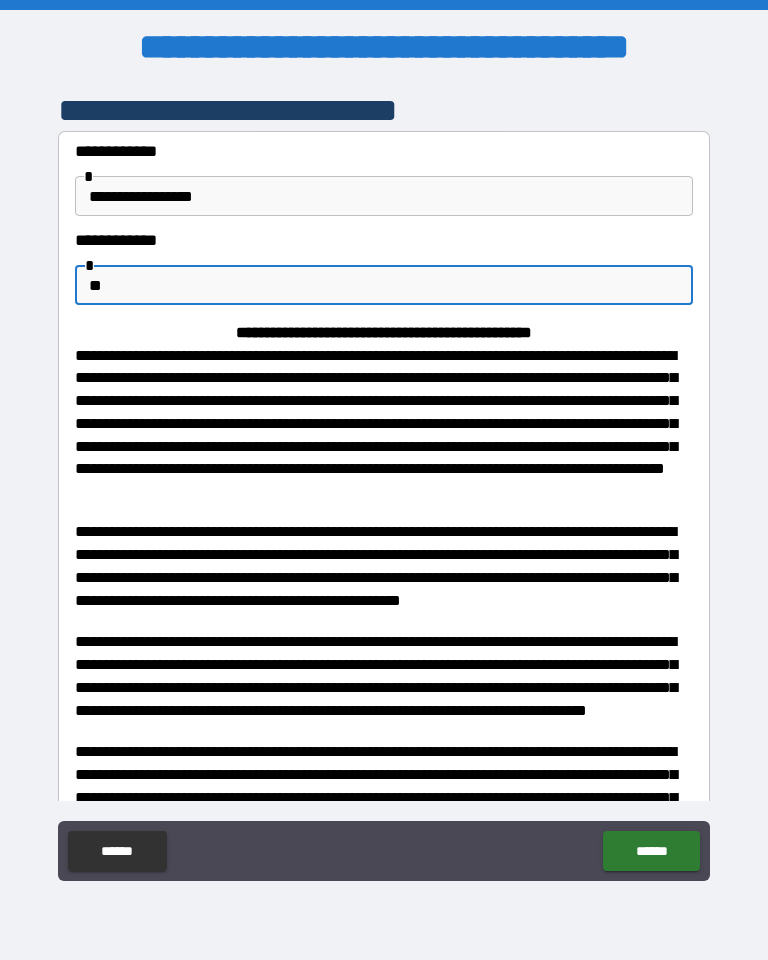 type on "**" 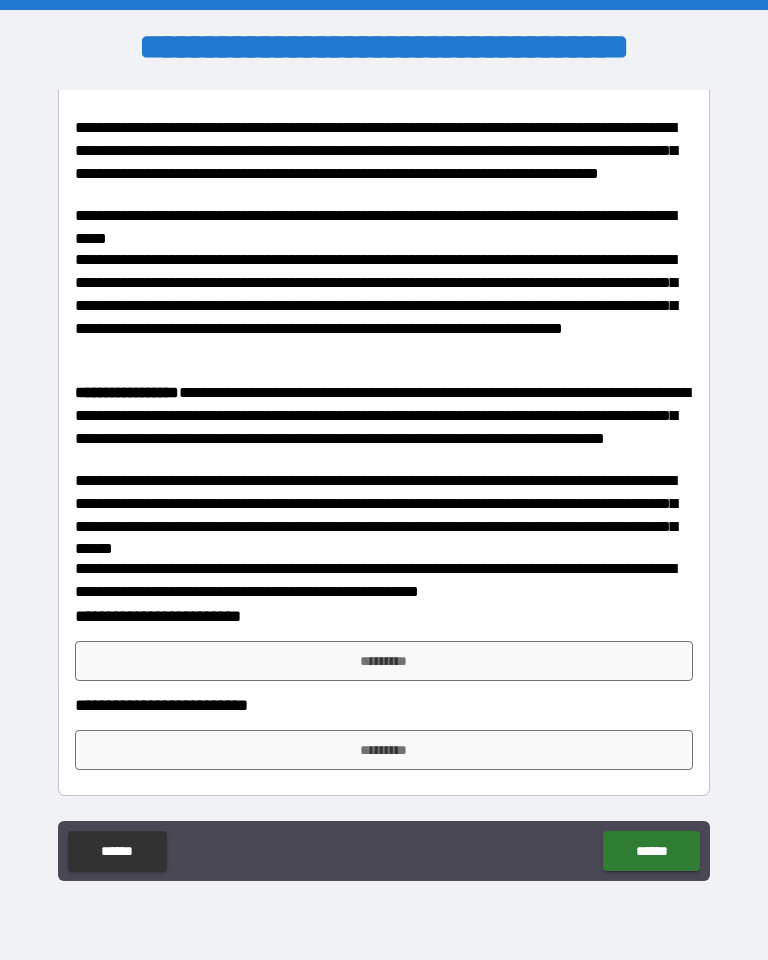 scroll, scrollTop: 1260, scrollLeft: 0, axis: vertical 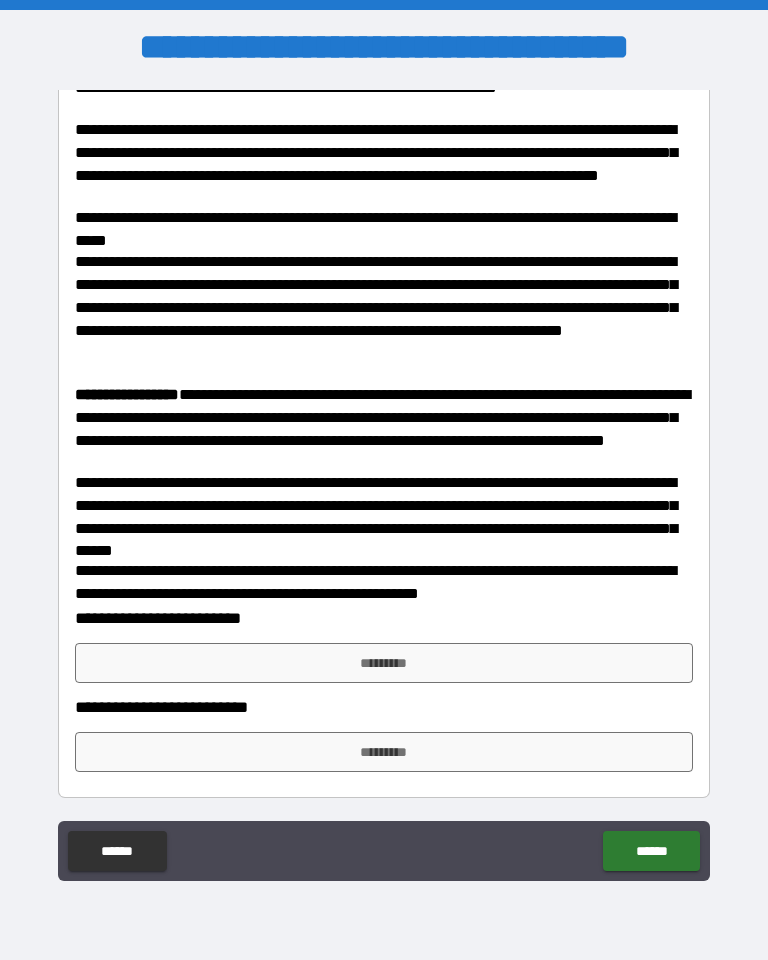 click on "*********" at bounding box center [384, 663] 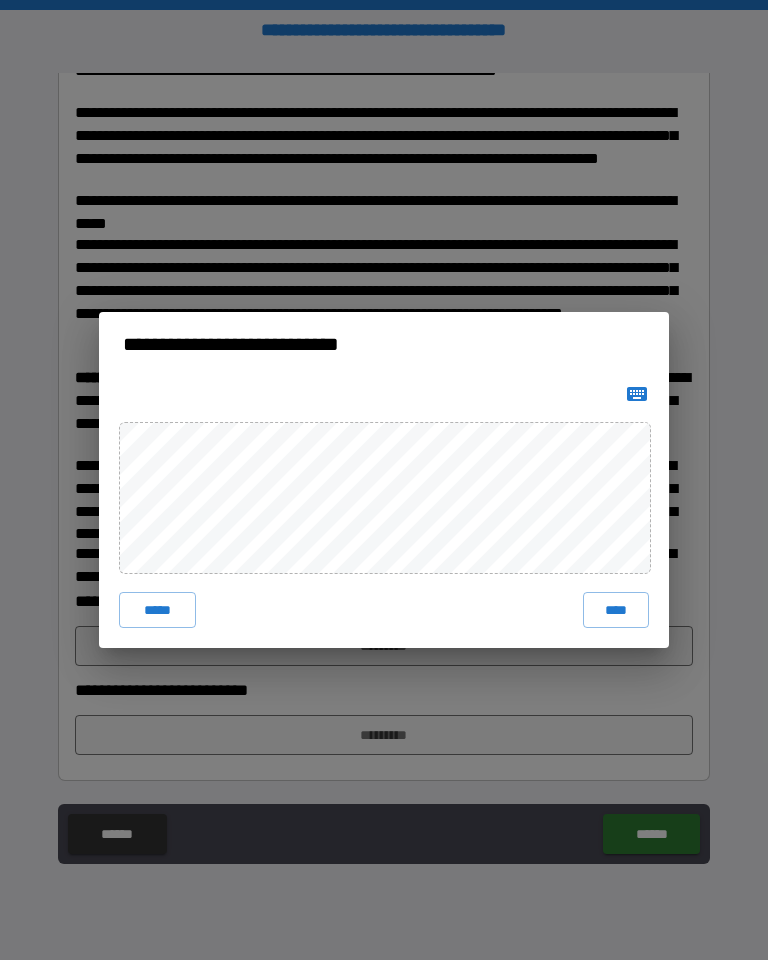 scroll, scrollTop: 1098, scrollLeft: 0, axis: vertical 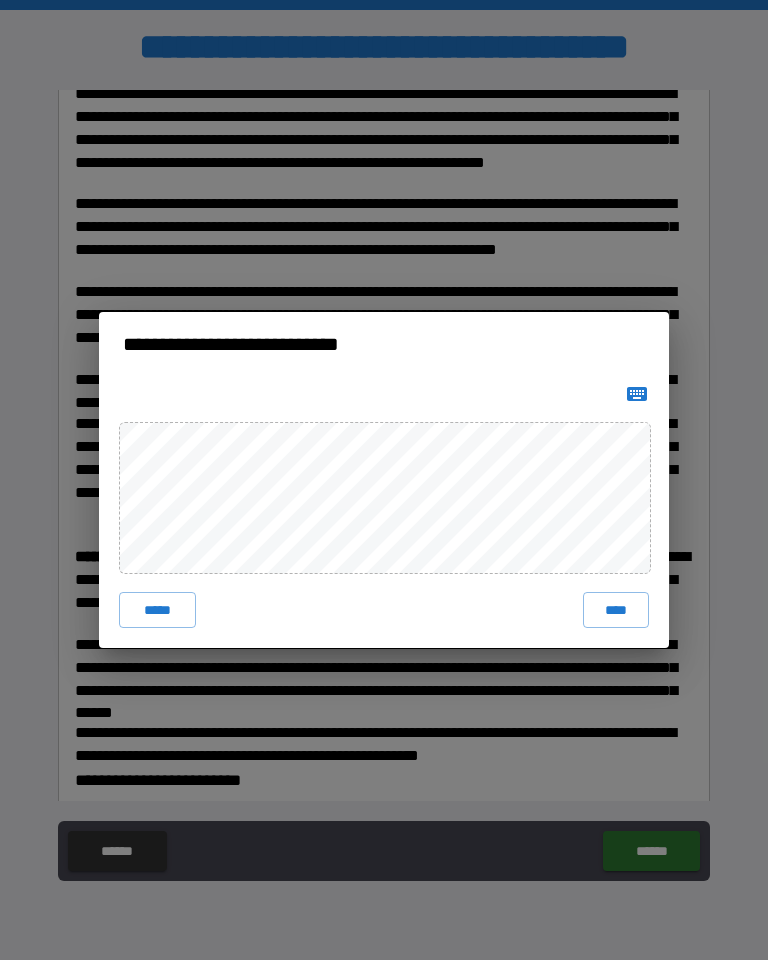 click on "****" at bounding box center (616, 610) 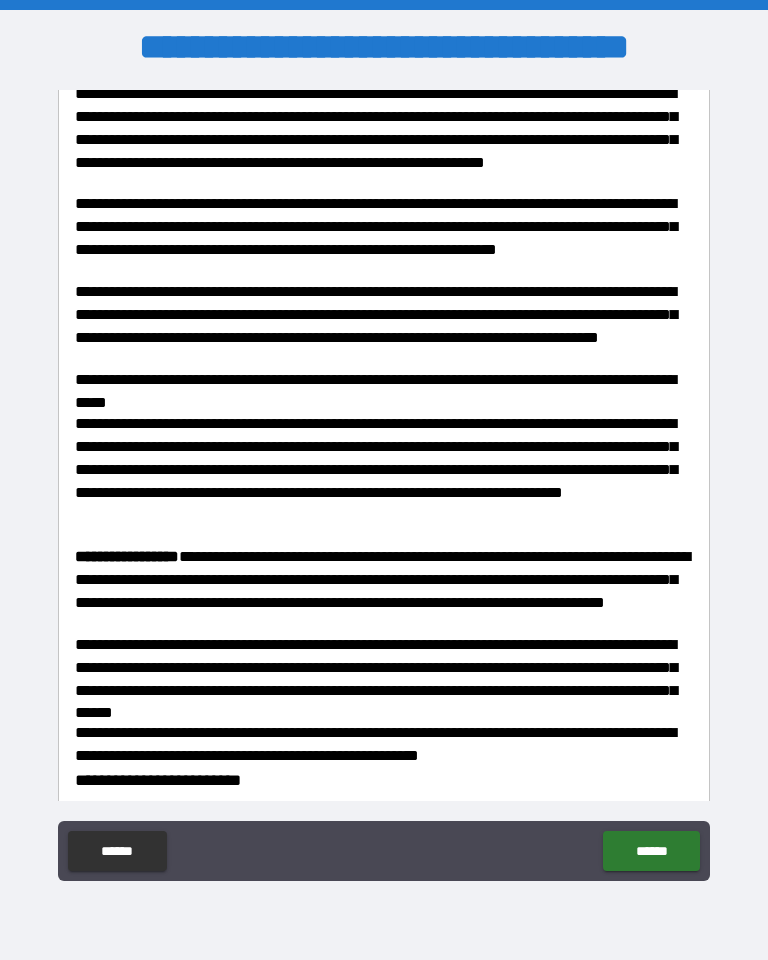 click on "******" at bounding box center [651, 851] 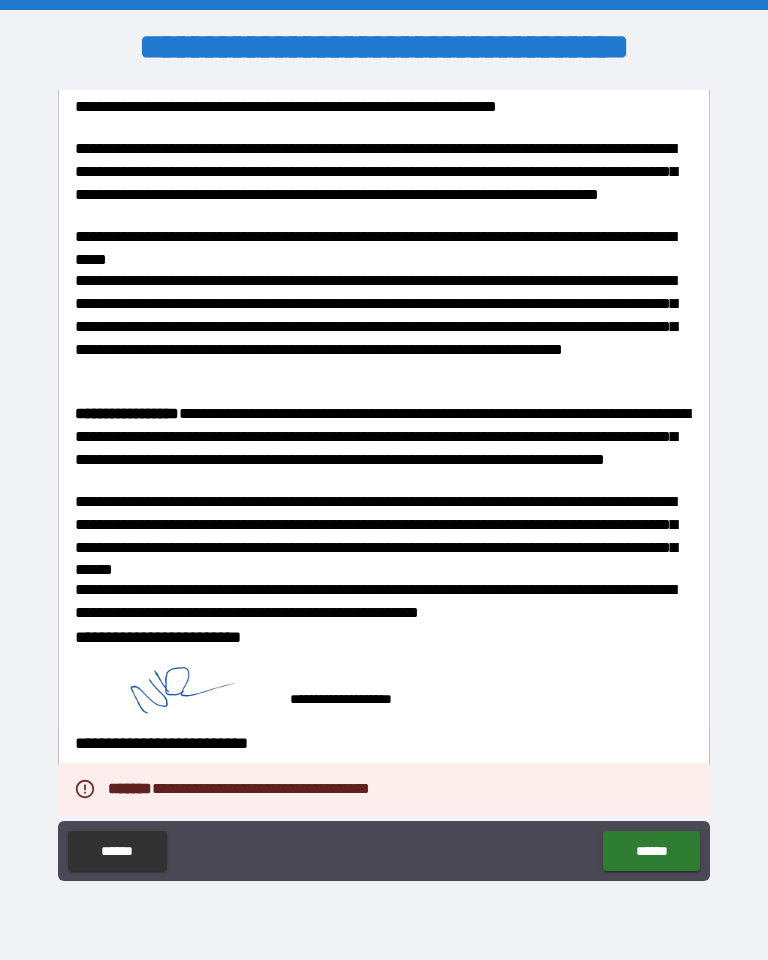 scroll, scrollTop: 1237, scrollLeft: 0, axis: vertical 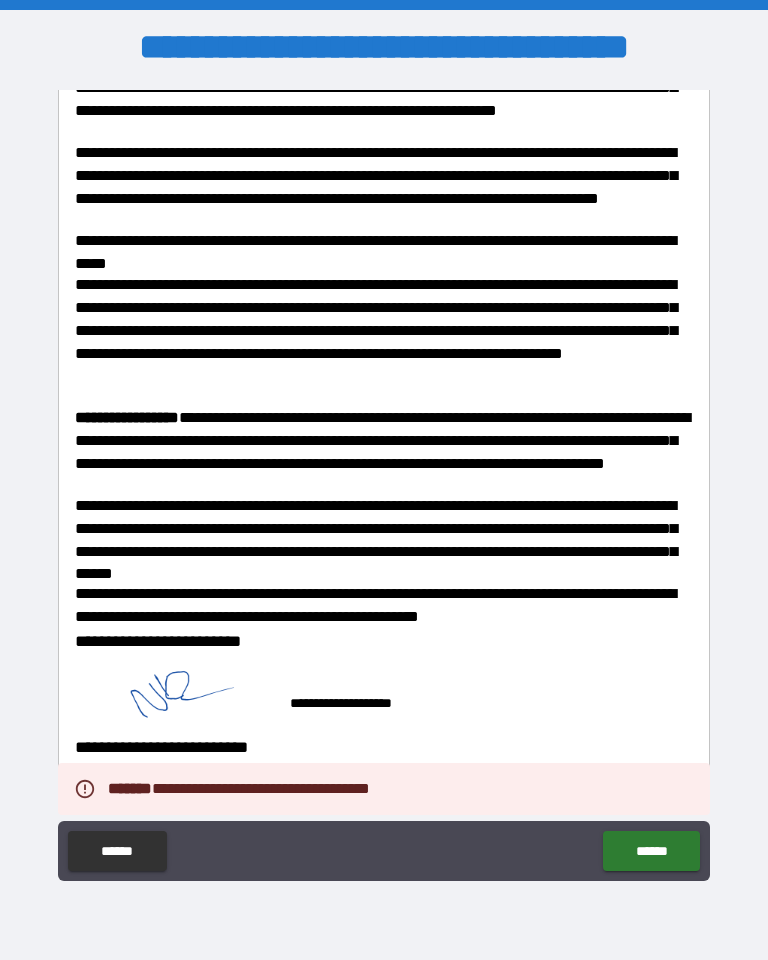 click on "**********" at bounding box center (359, 703) 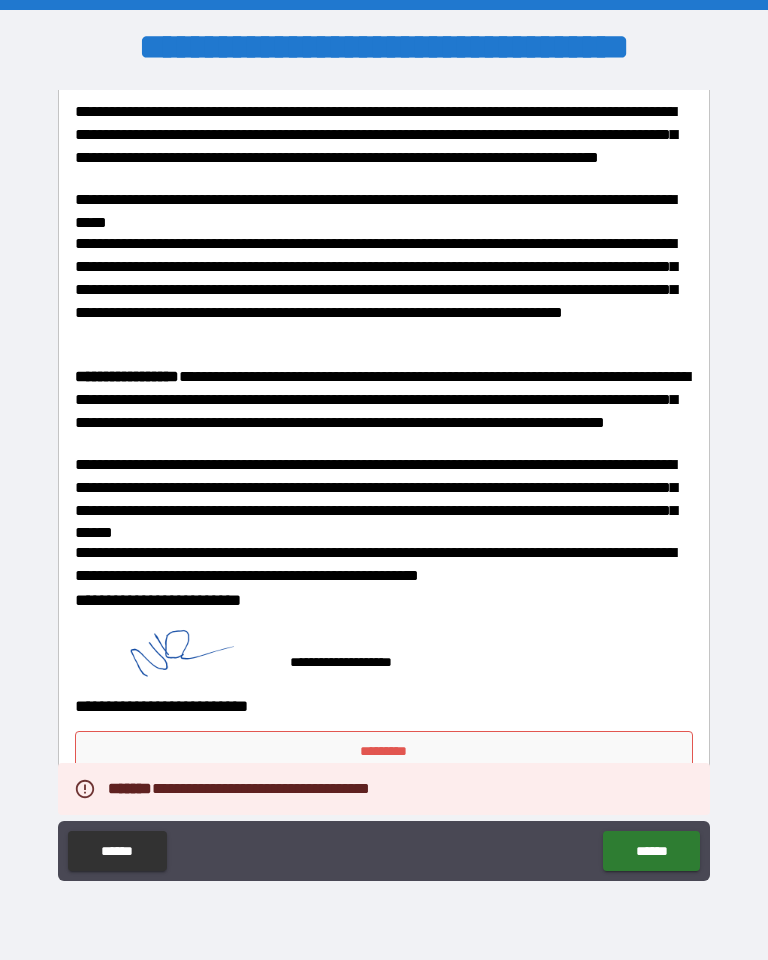 scroll, scrollTop: 1277, scrollLeft: 0, axis: vertical 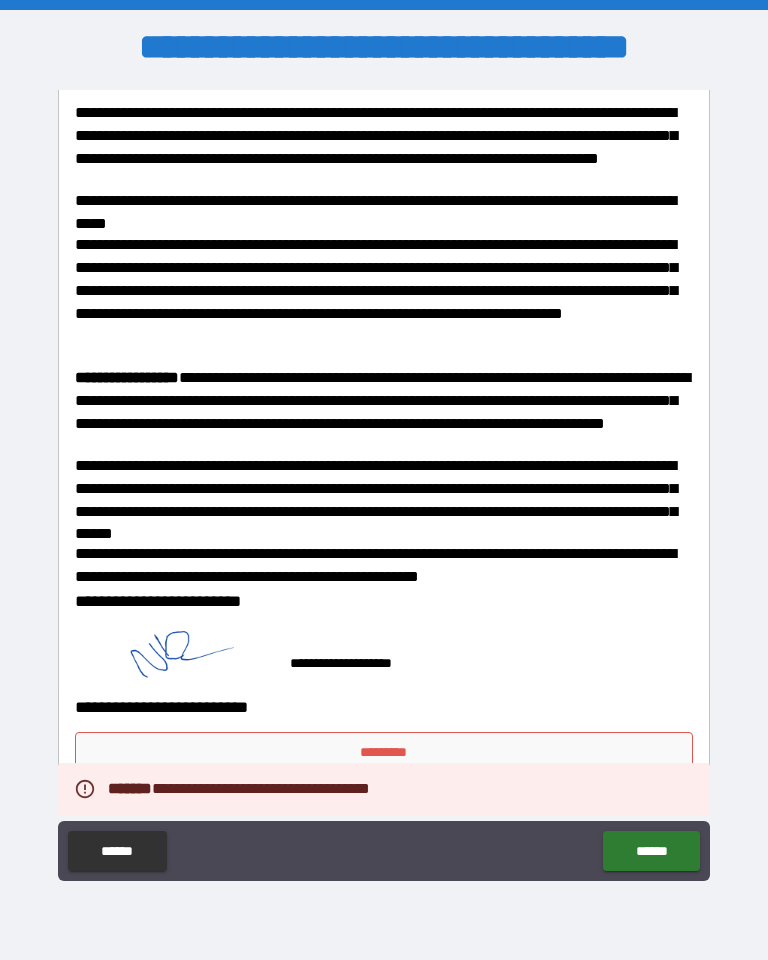 click on "*********" at bounding box center [384, 752] 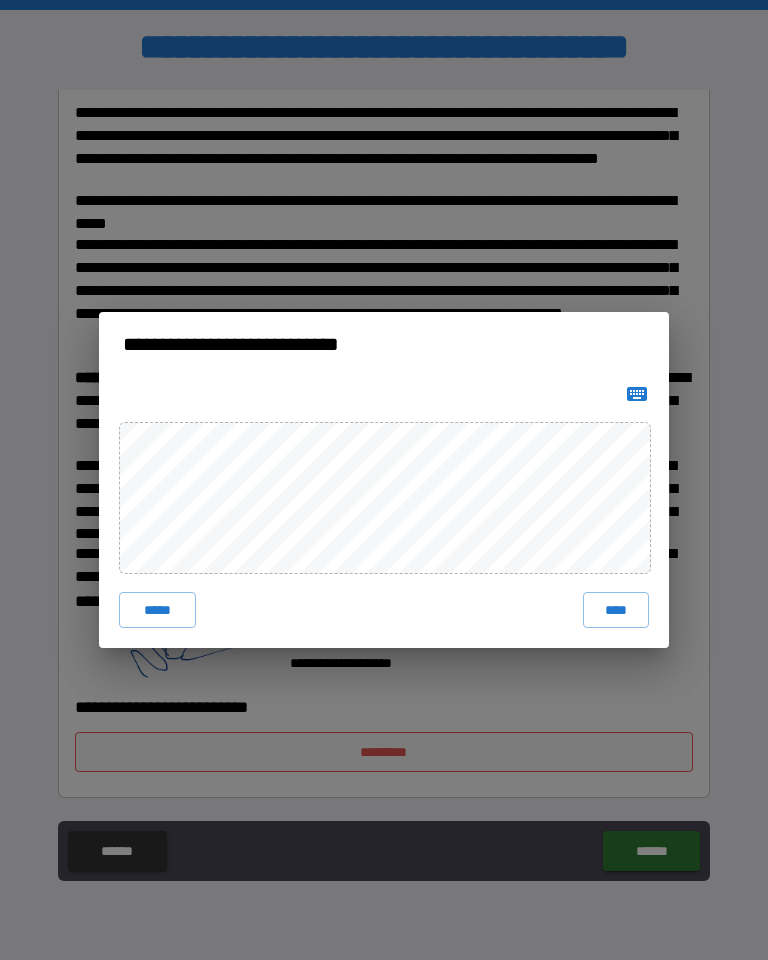 click on "*****" at bounding box center [157, 610] 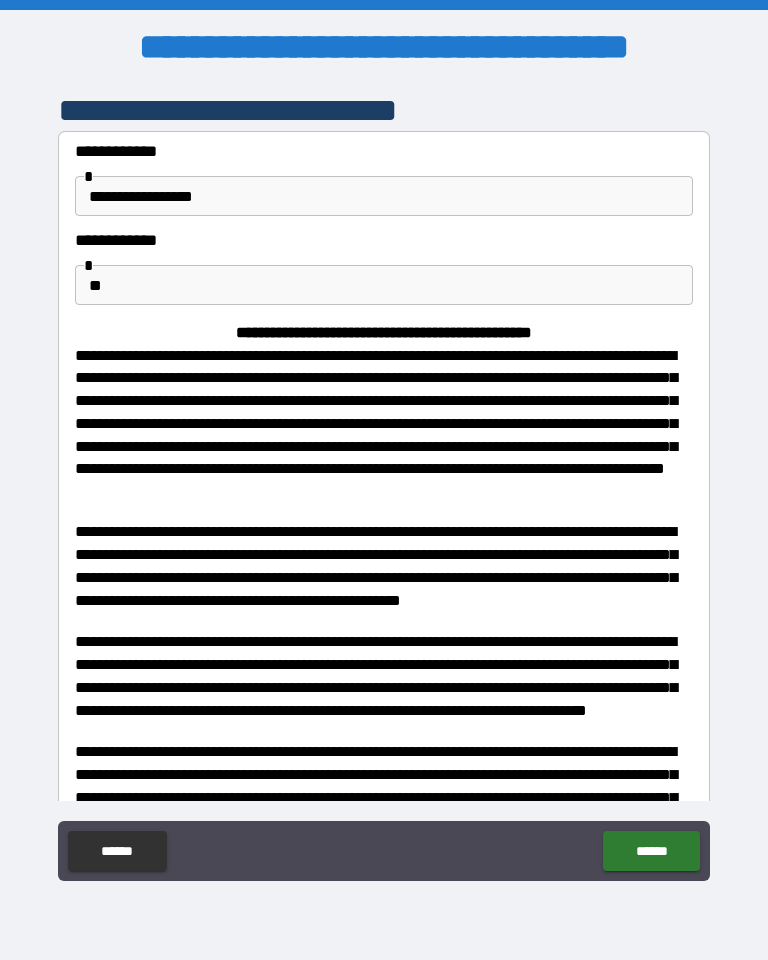 scroll, scrollTop: 0, scrollLeft: 0, axis: both 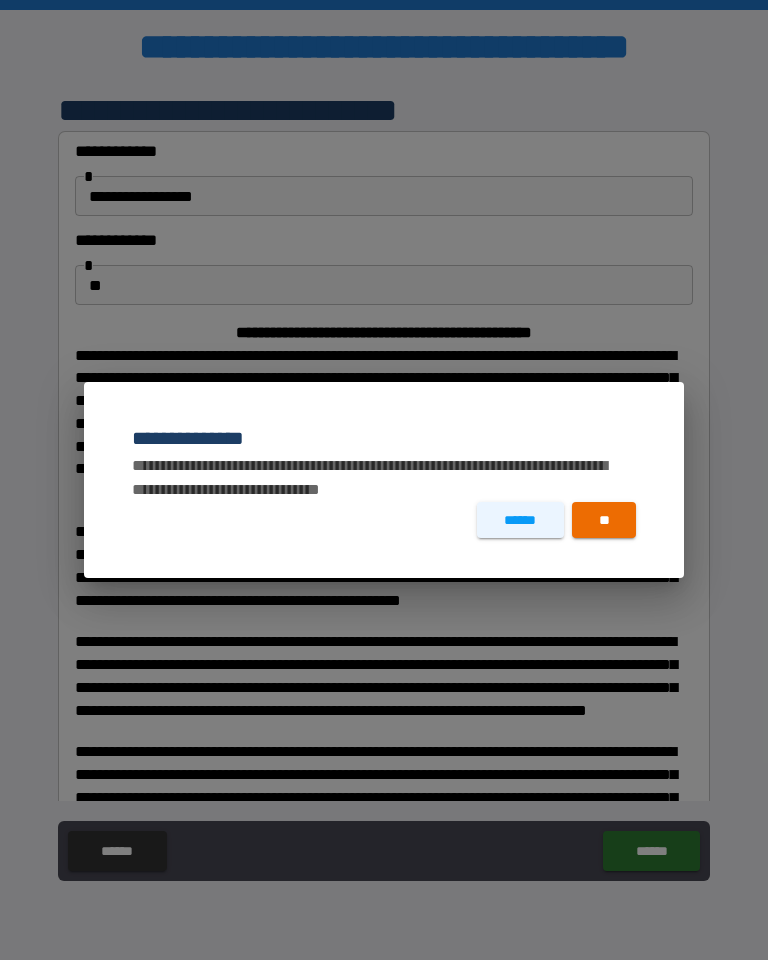 click on "**" at bounding box center (604, 520) 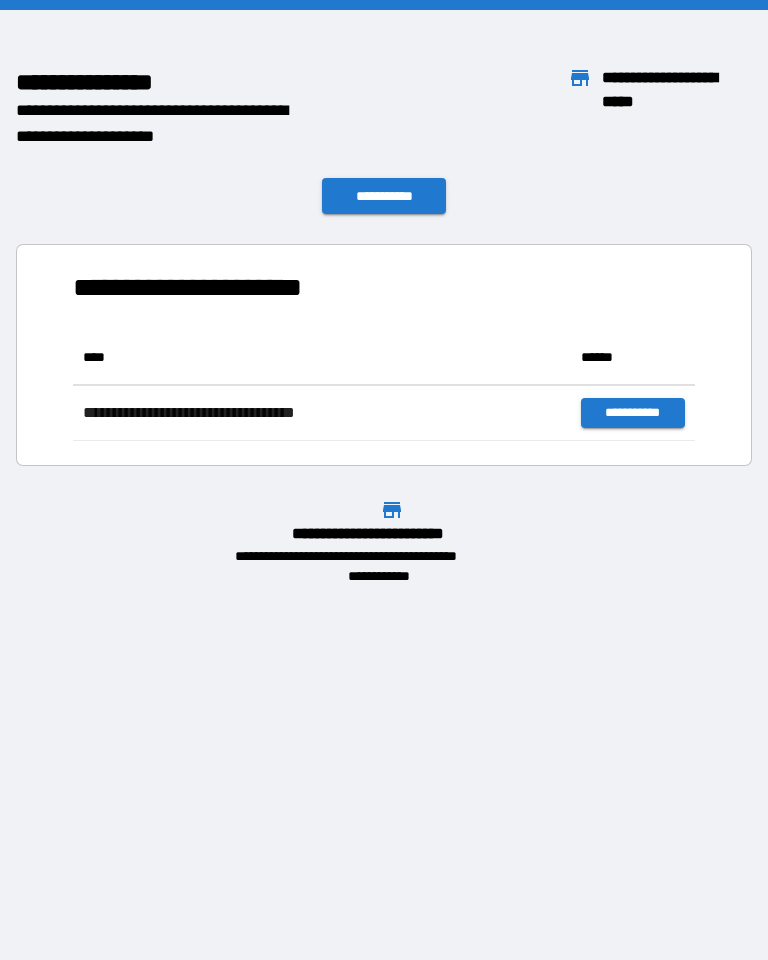 scroll, scrollTop: 111, scrollLeft: 622, axis: both 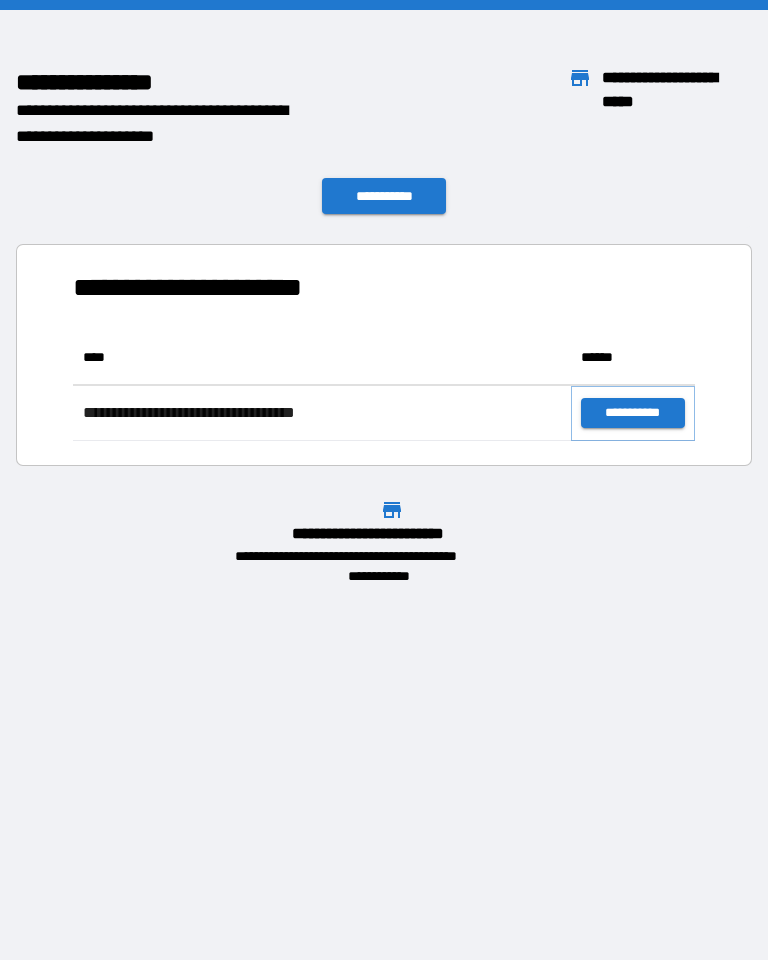 click on "**********" at bounding box center (633, 413) 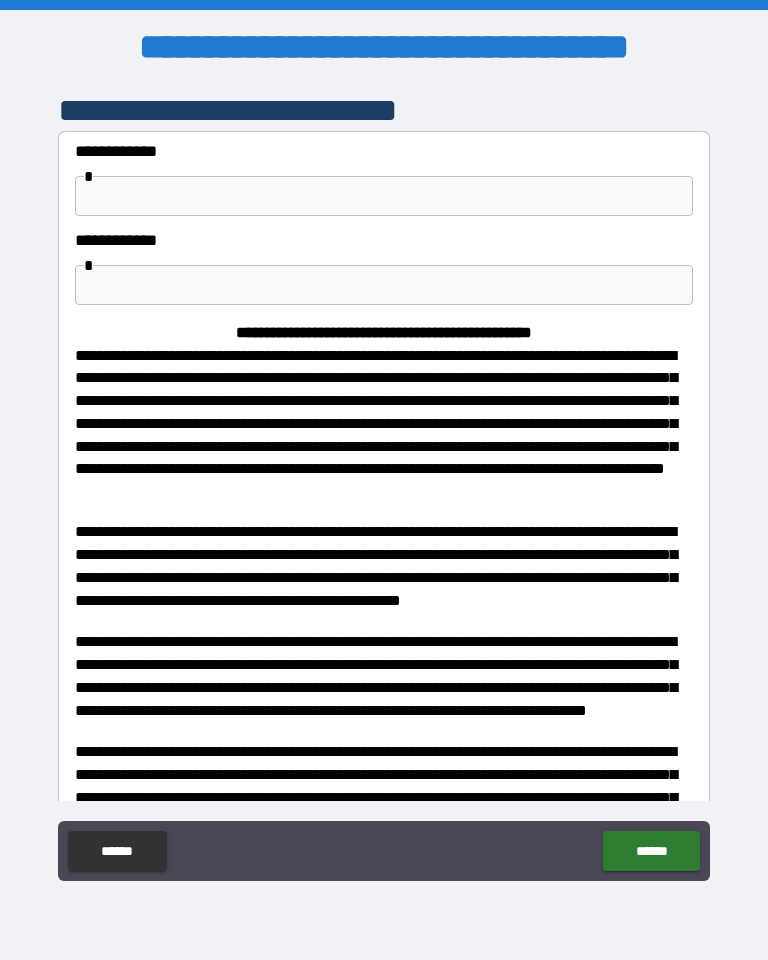 click at bounding box center (384, 285) 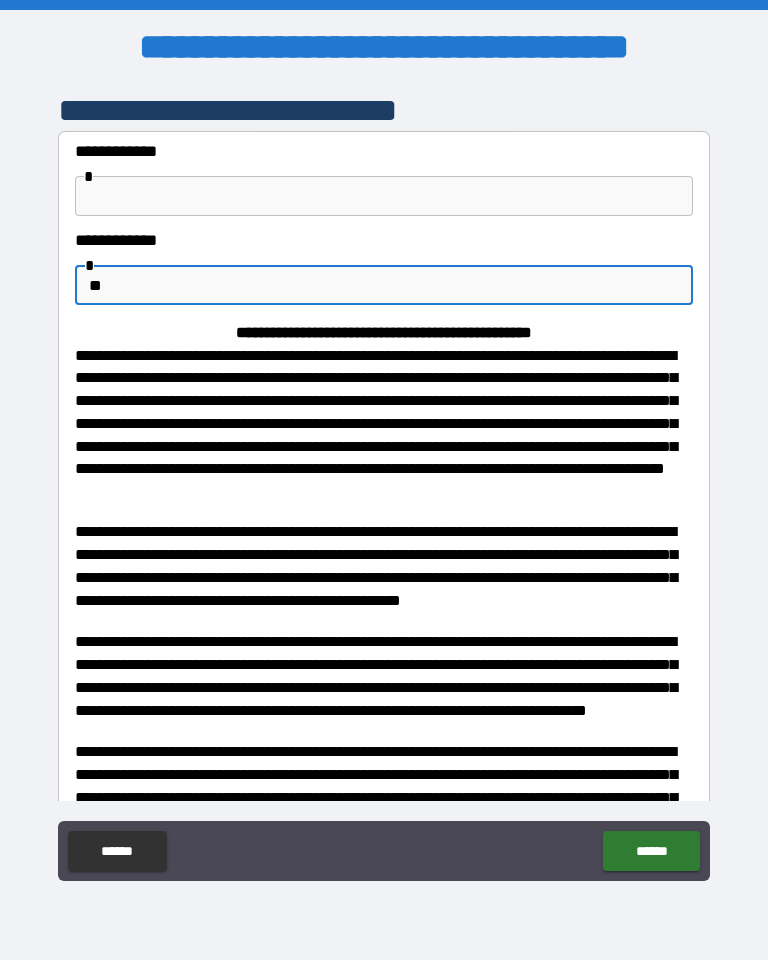 type on "**" 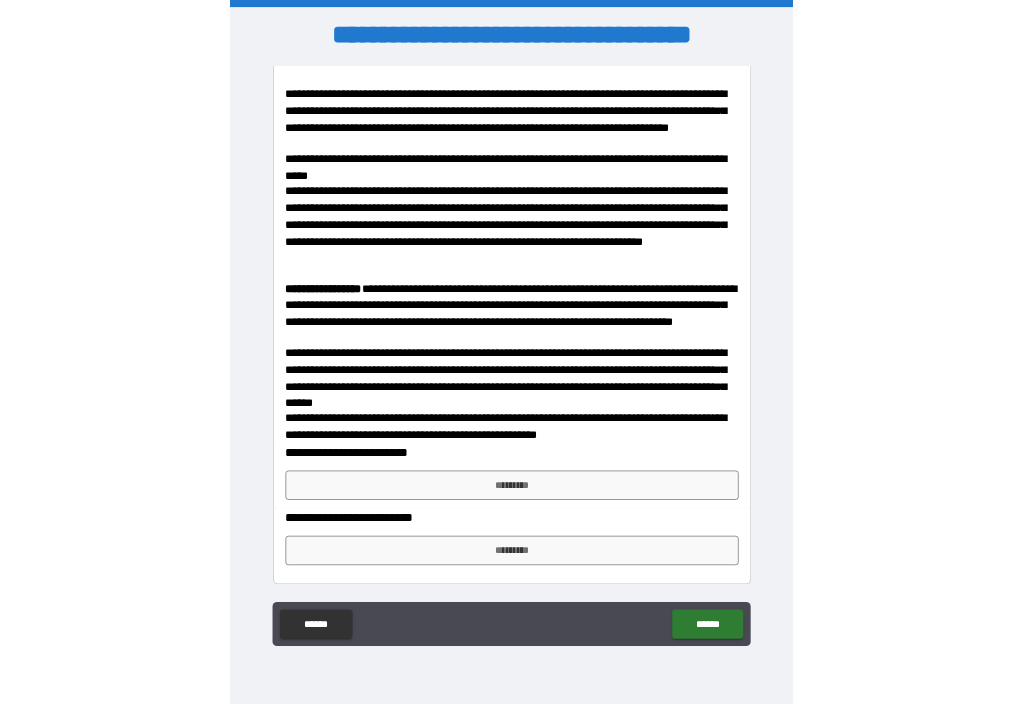 scroll, scrollTop: 1260, scrollLeft: 0, axis: vertical 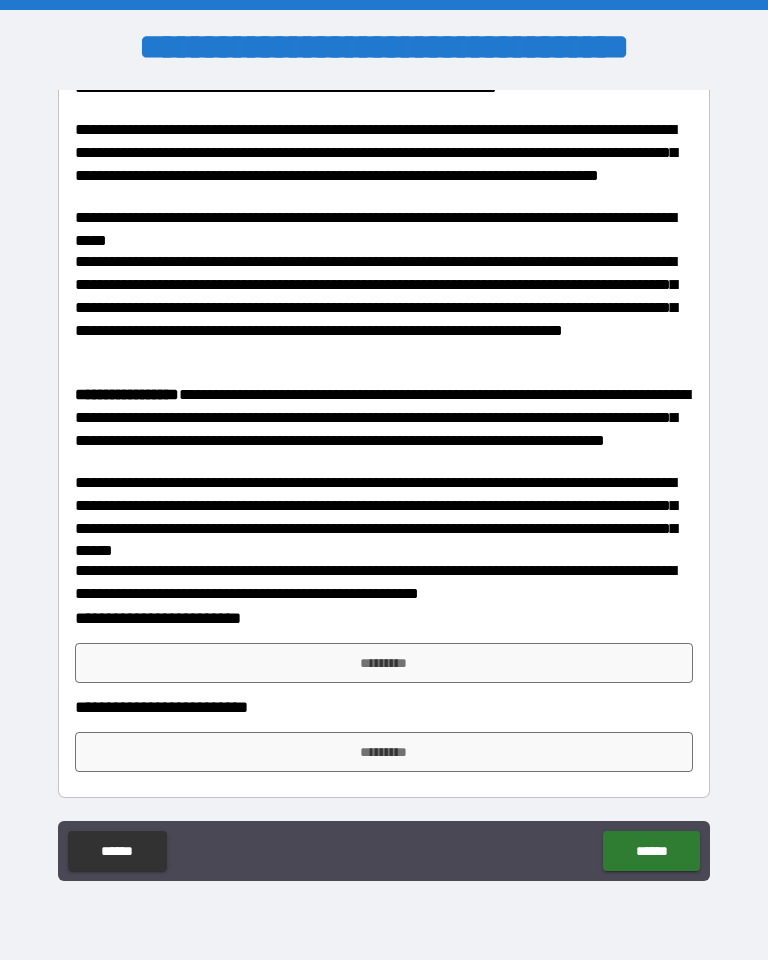 click on "**********" at bounding box center [384, 428] 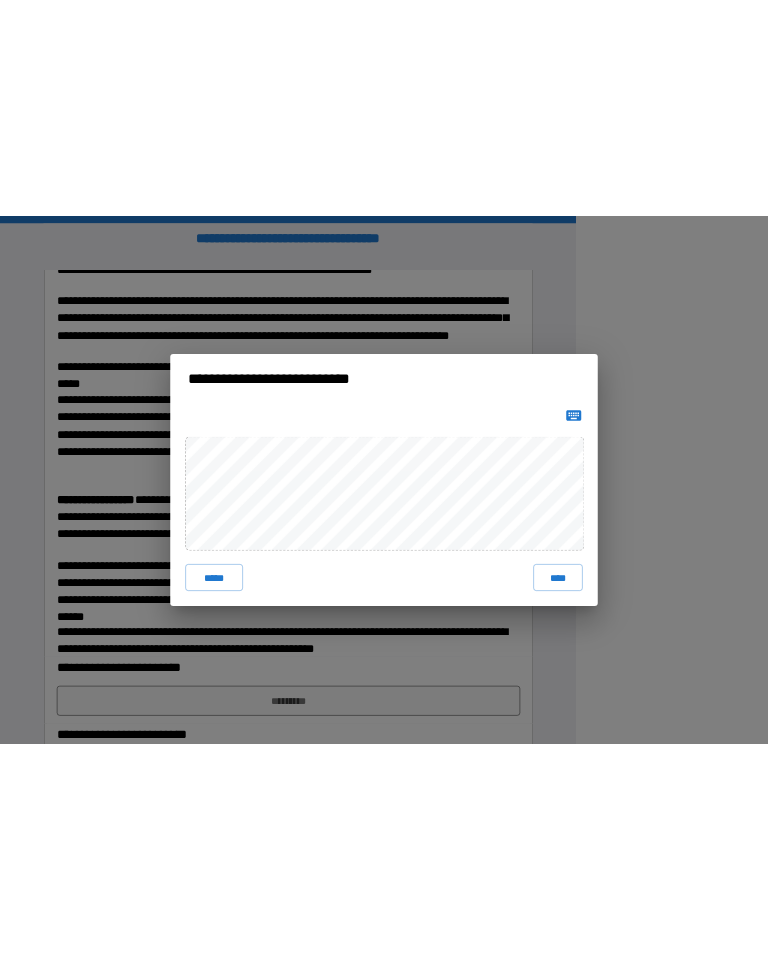scroll, scrollTop: 1098, scrollLeft: 0, axis: vertical 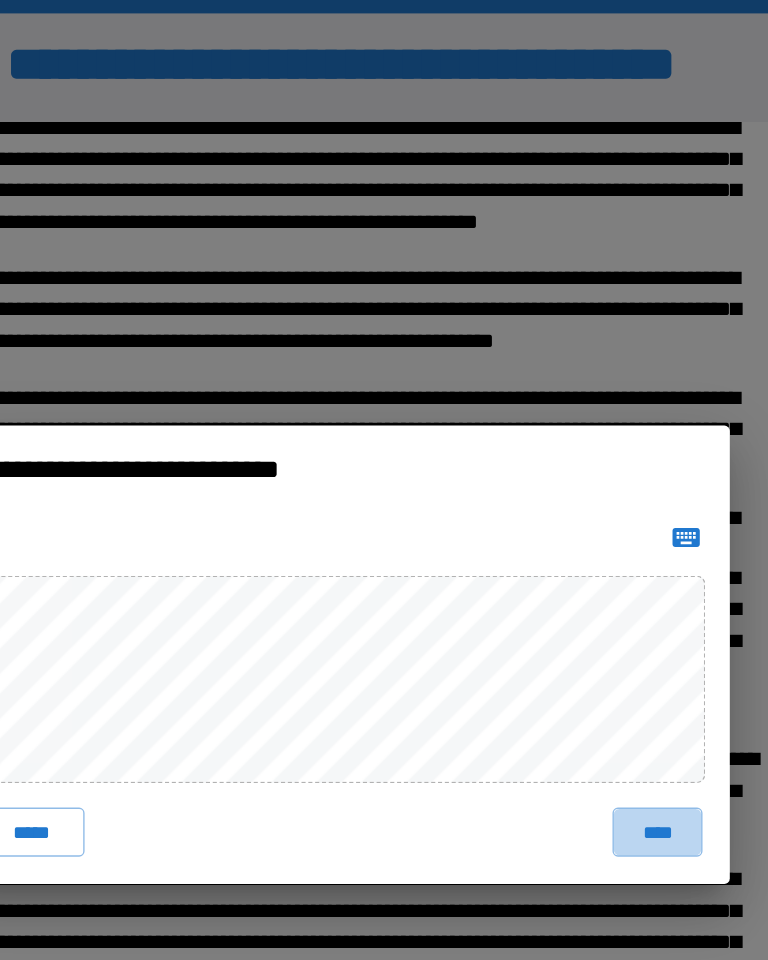 click on "****" at bounding box center (616, 610) 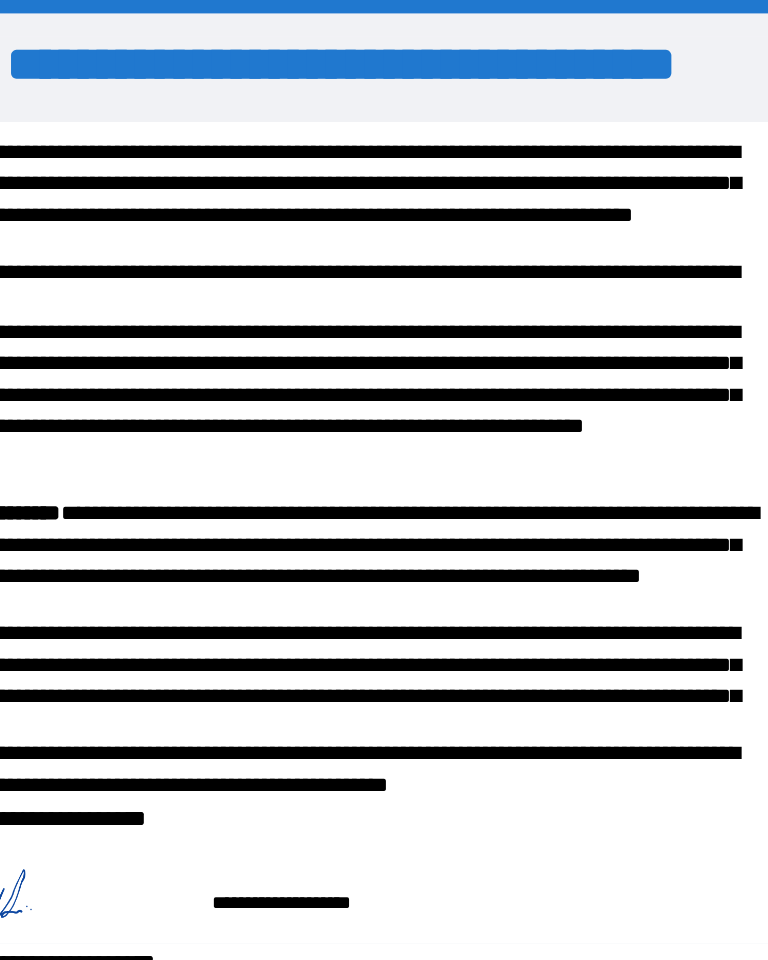 scroll, scrollTop: 1277, scrollLeft: 0, axis: vertical 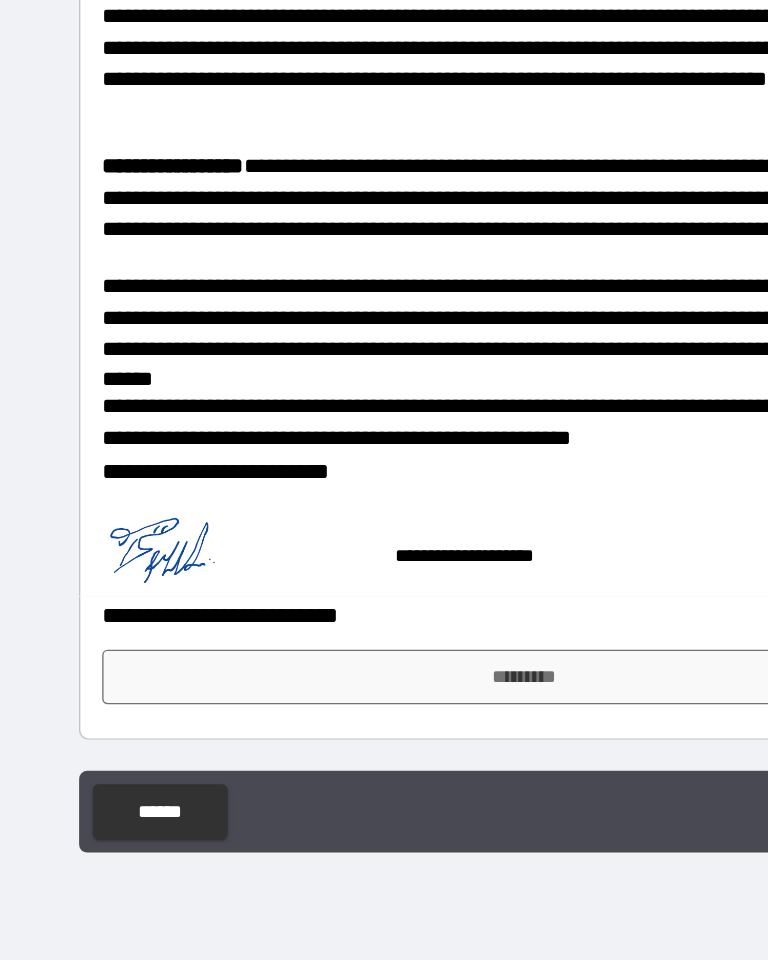 click on "*********" at bounding box center (384, 752) 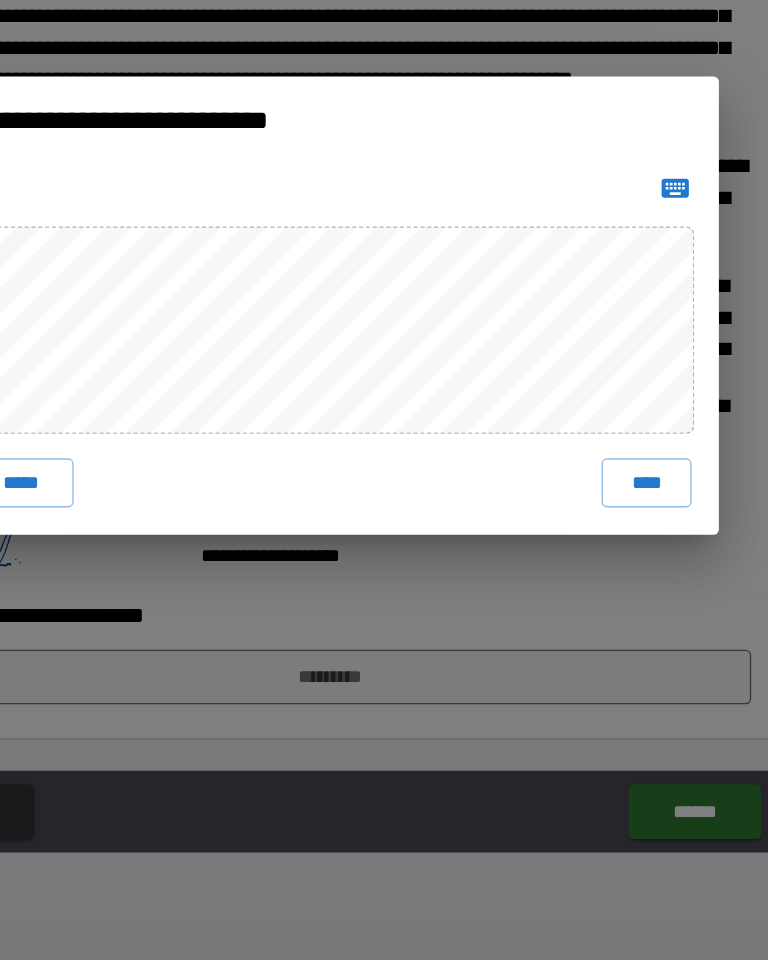 click on "****" at bounding box center (616, 610) 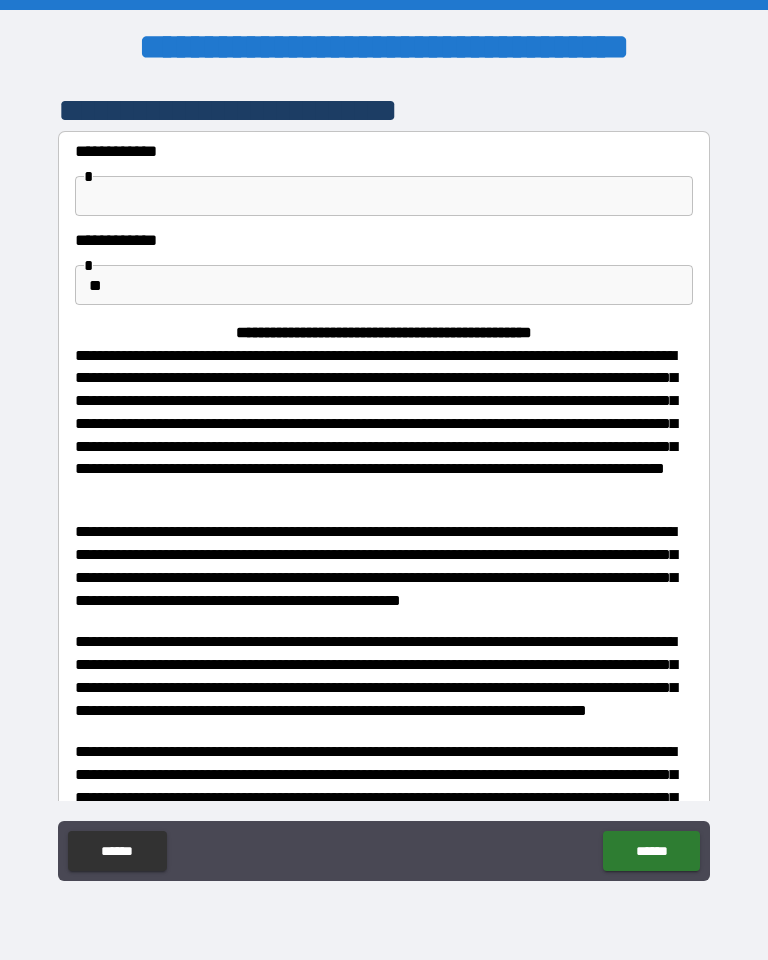 scroll, scrollTop: 0, scrollLeft: 0, axis: both 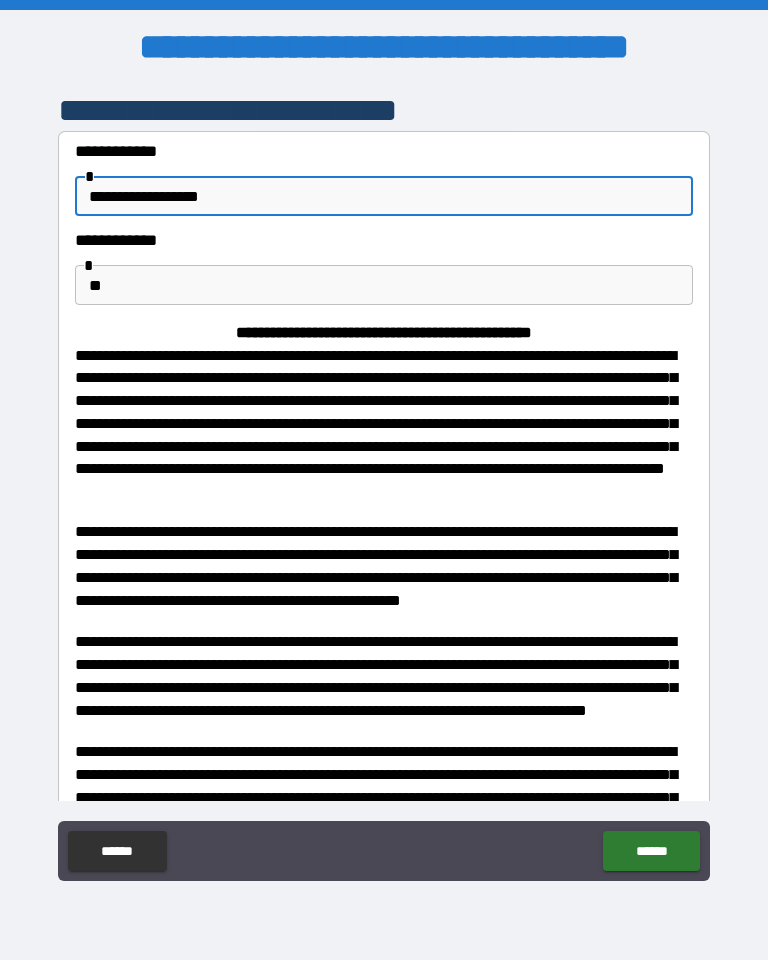 type on "**********" 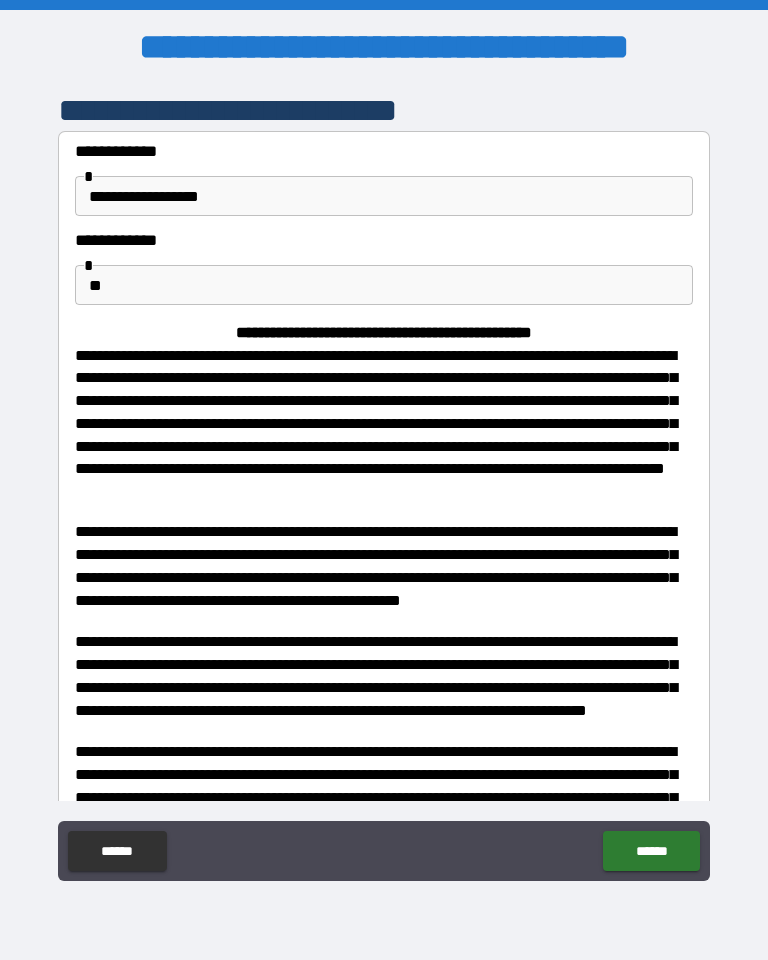 click on "******" at bounding box center [651, 851] 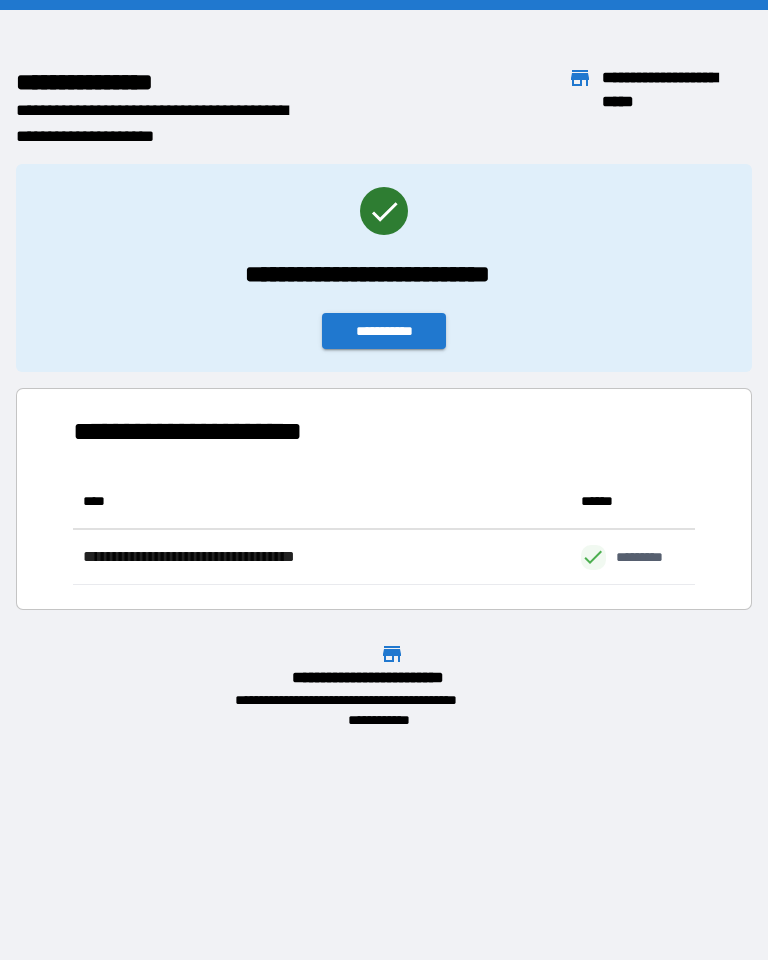 scroll, scrollTop: 1, scrollLeft: 1, axis: both 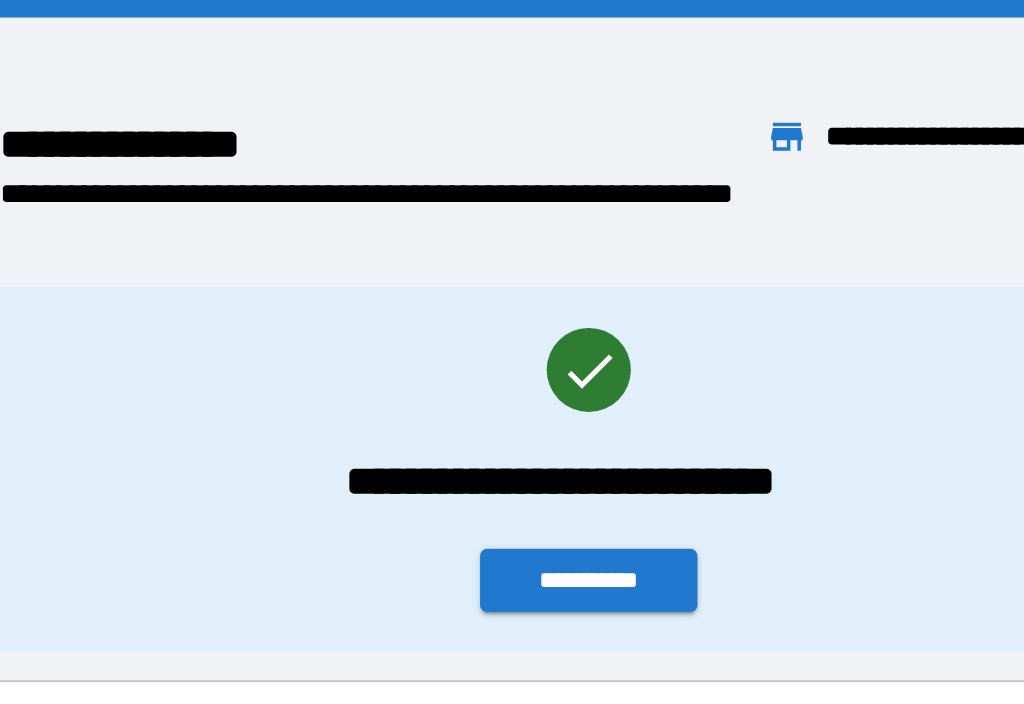 click on "**********" at bounding box center (520, 331) 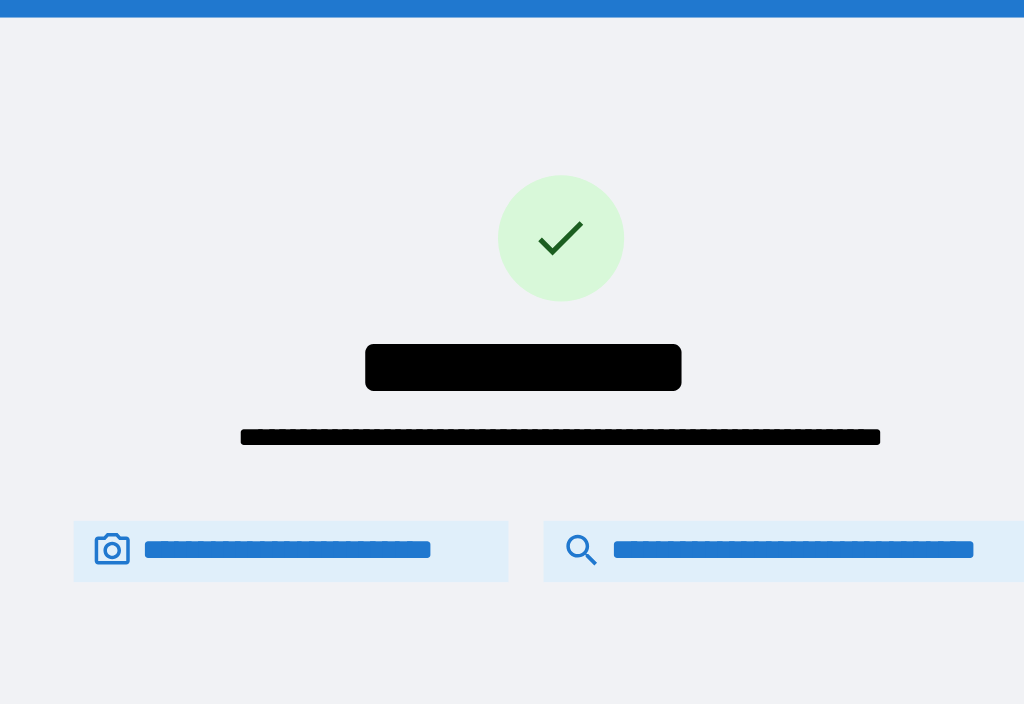 click on "**********" at bounding box center [638, 314] 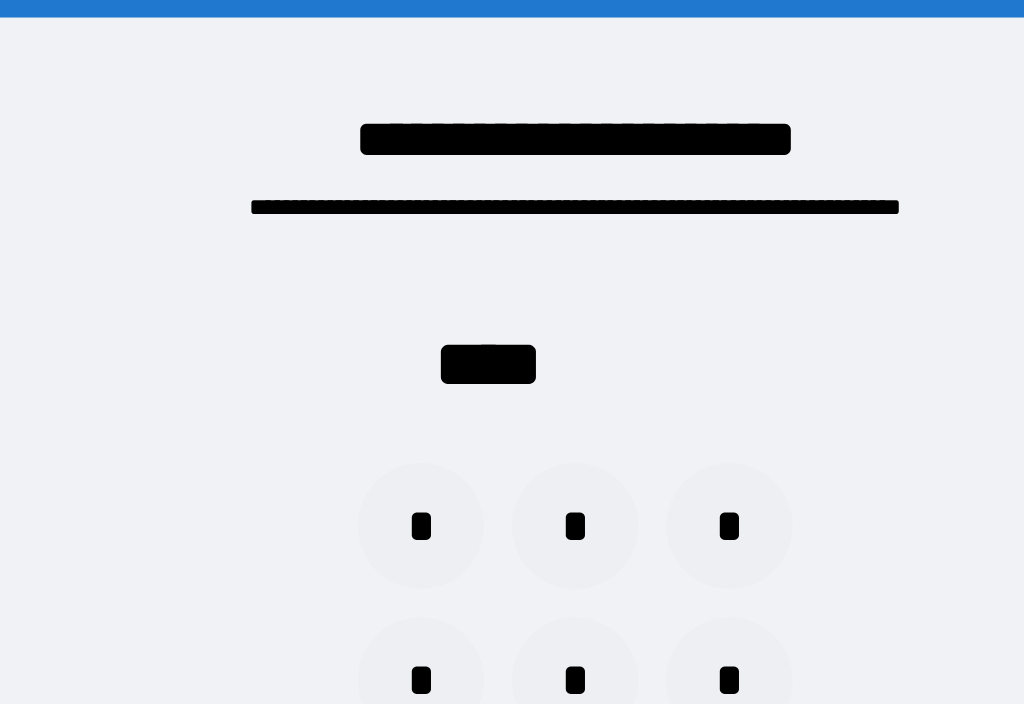 click on "*" at bounding box center (512, 300) 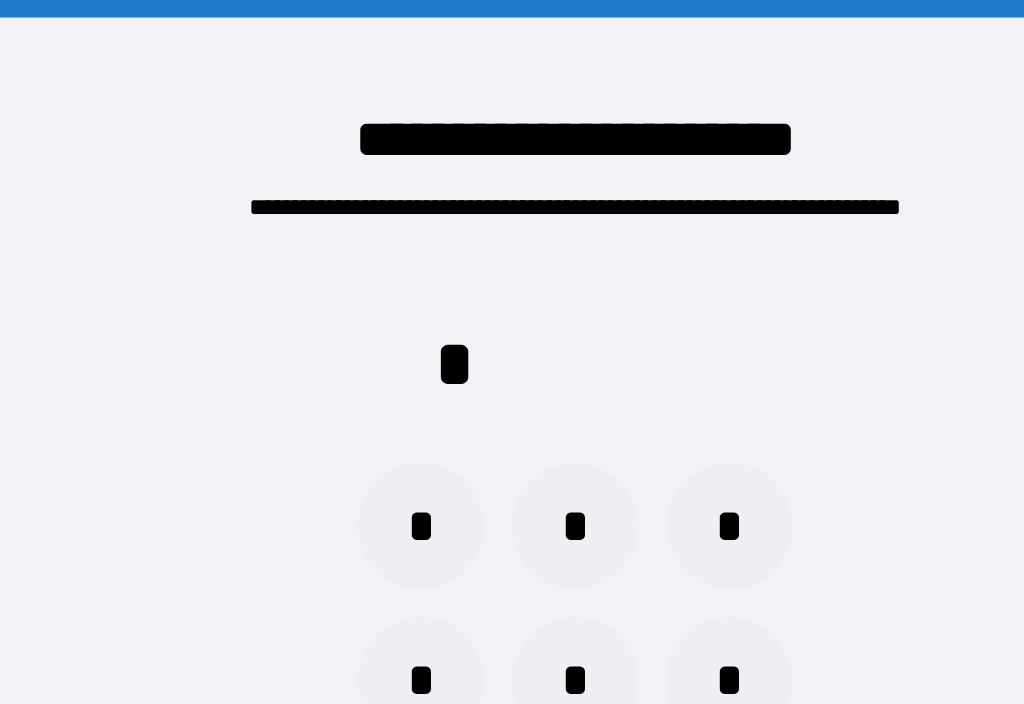 click on "*" at bounding box center (600, 300) 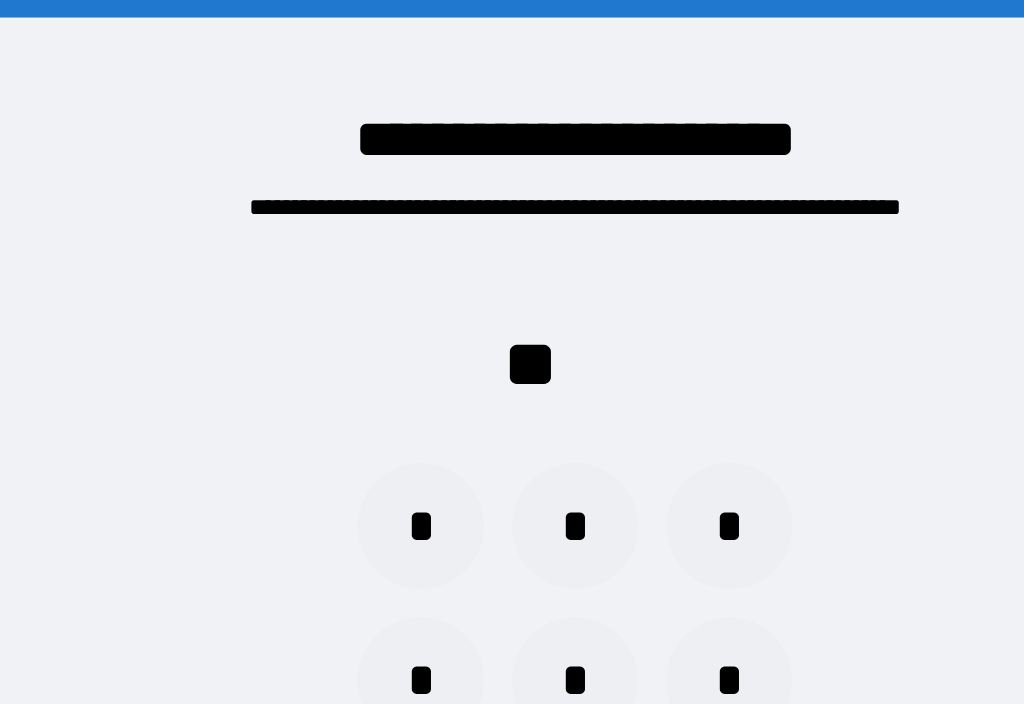 click on "*" at bounding box center (424, 388) 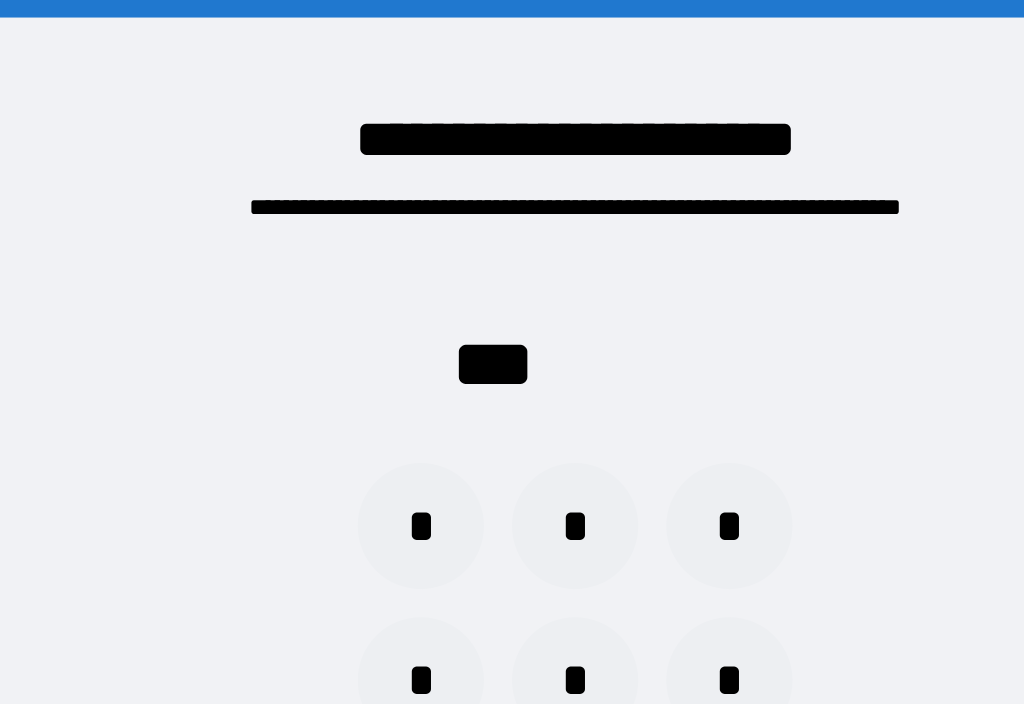 click on "*** * * * * * * * * * *" at bounding box center (512, 368) 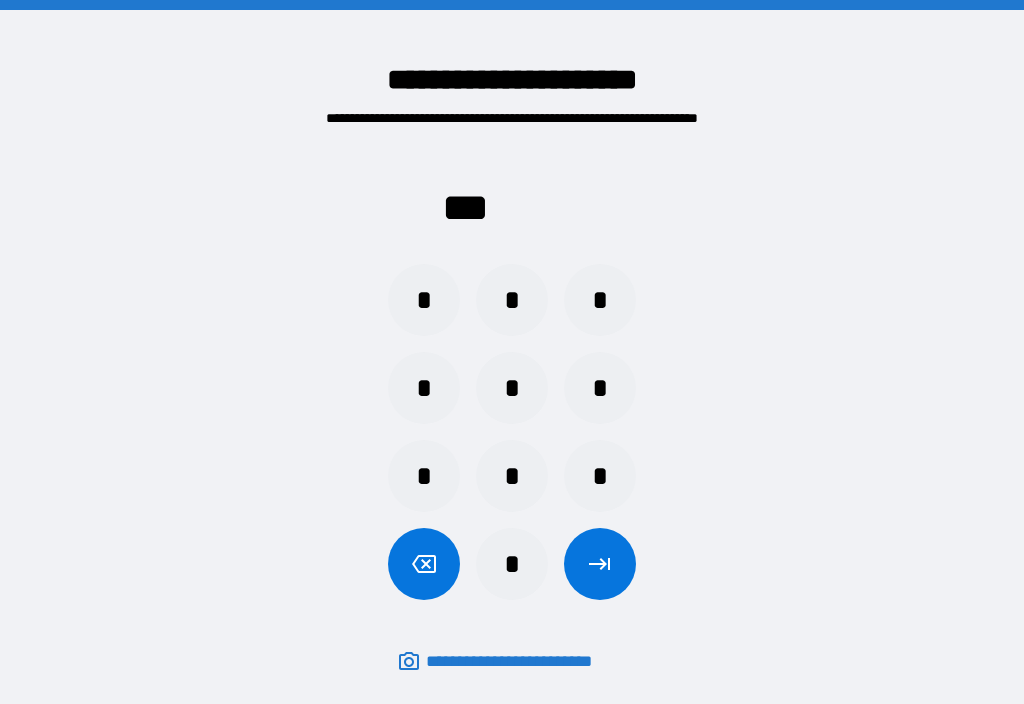 click 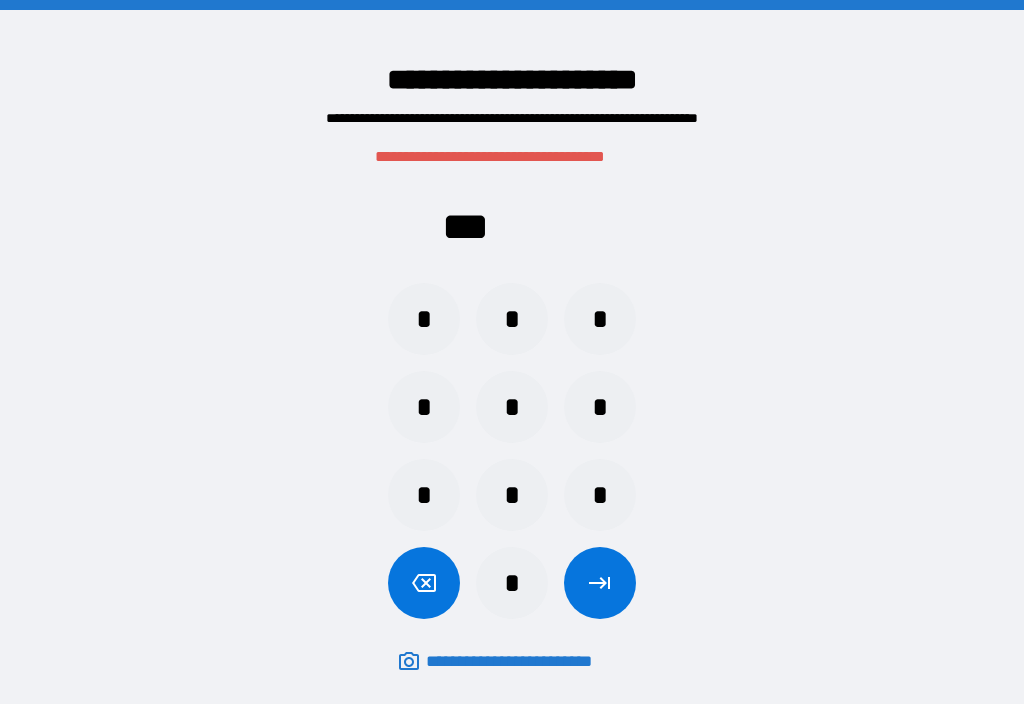 click at bounding box center (600, 583) 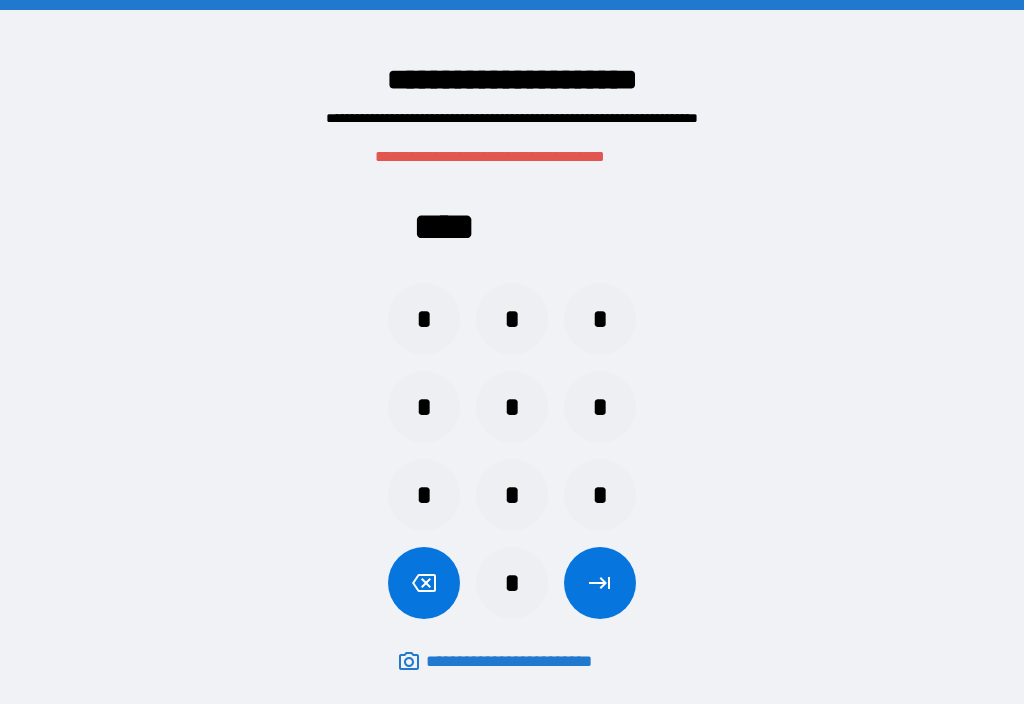 click on "*" at bounding box center (424, 319) 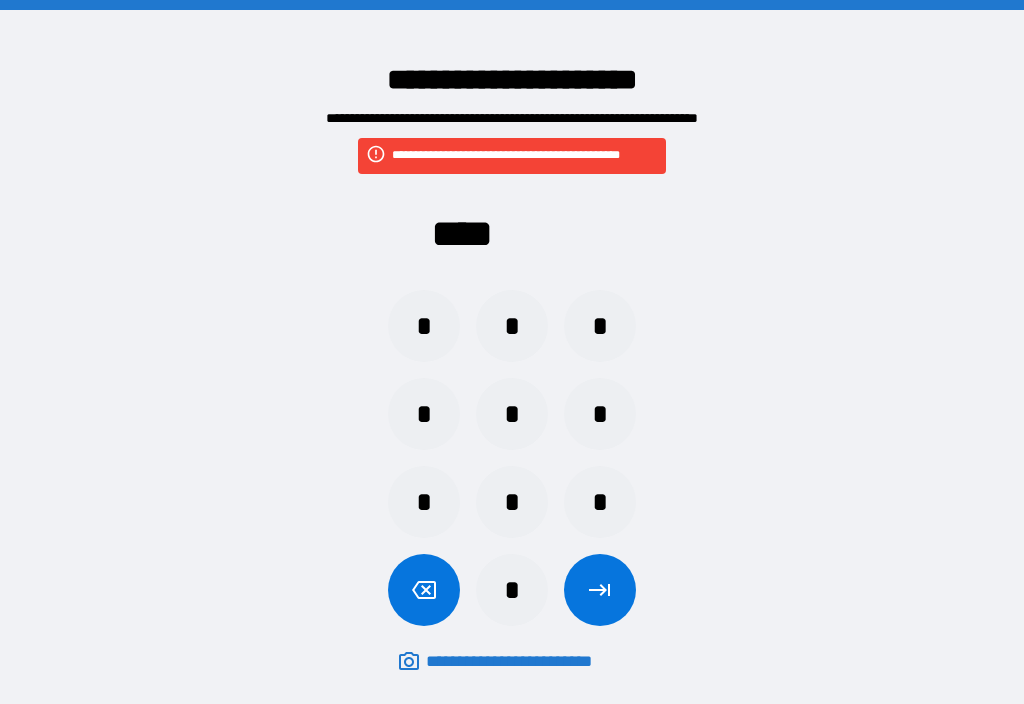 click on "*" at bounding box center (424, 326) 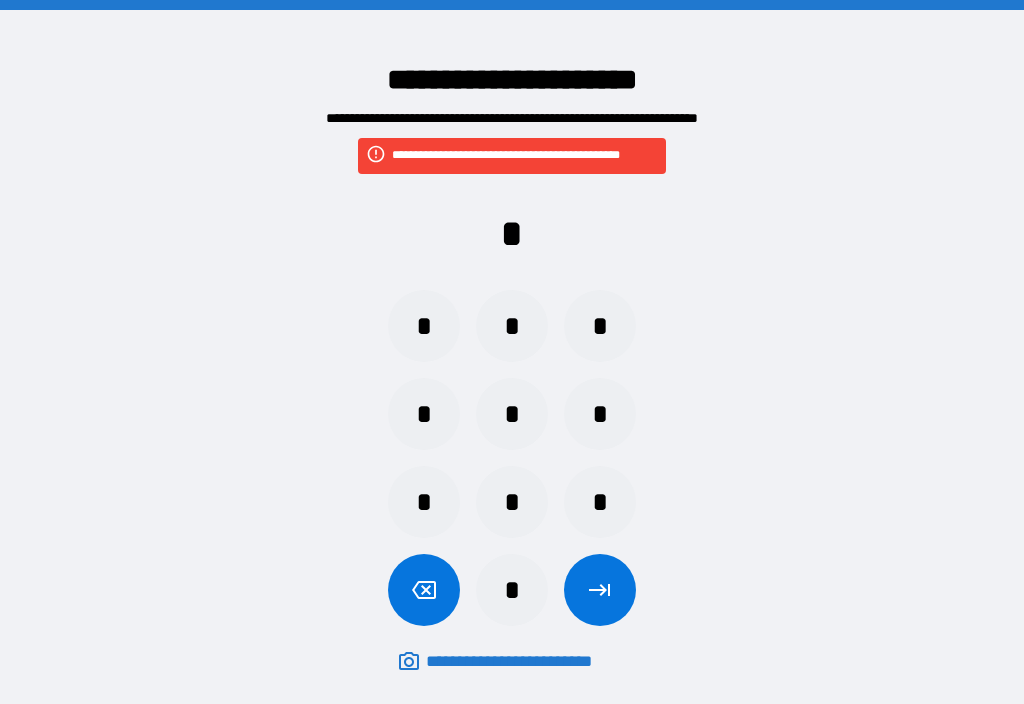 click on "*" at bounding box center (512, 326) 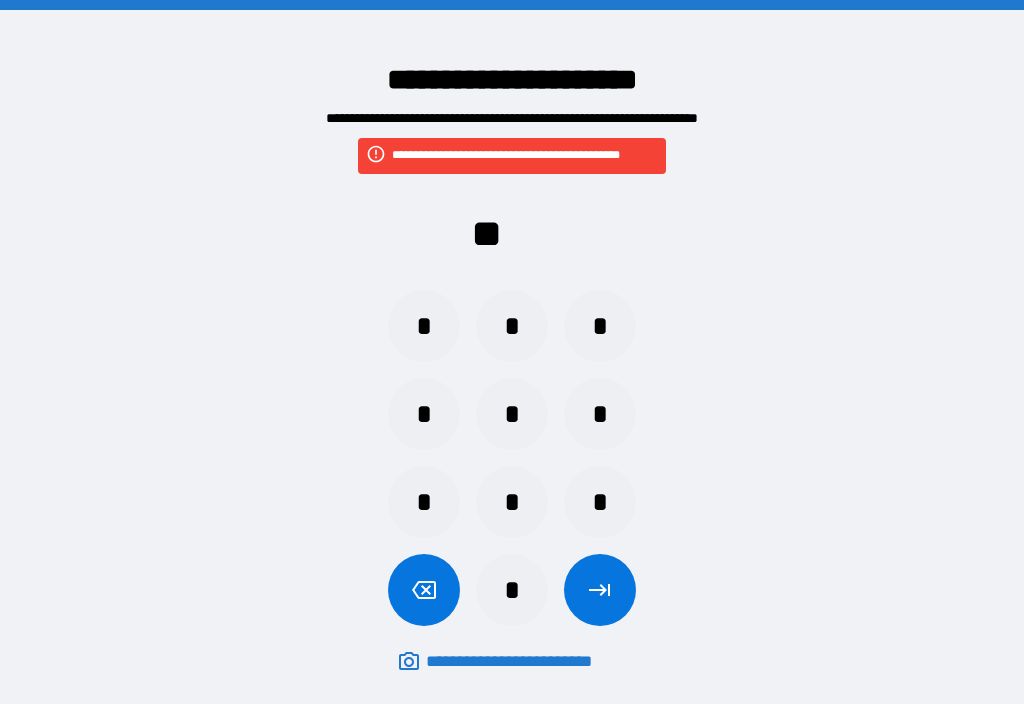 click on "*" at bounding box center (600, 326) 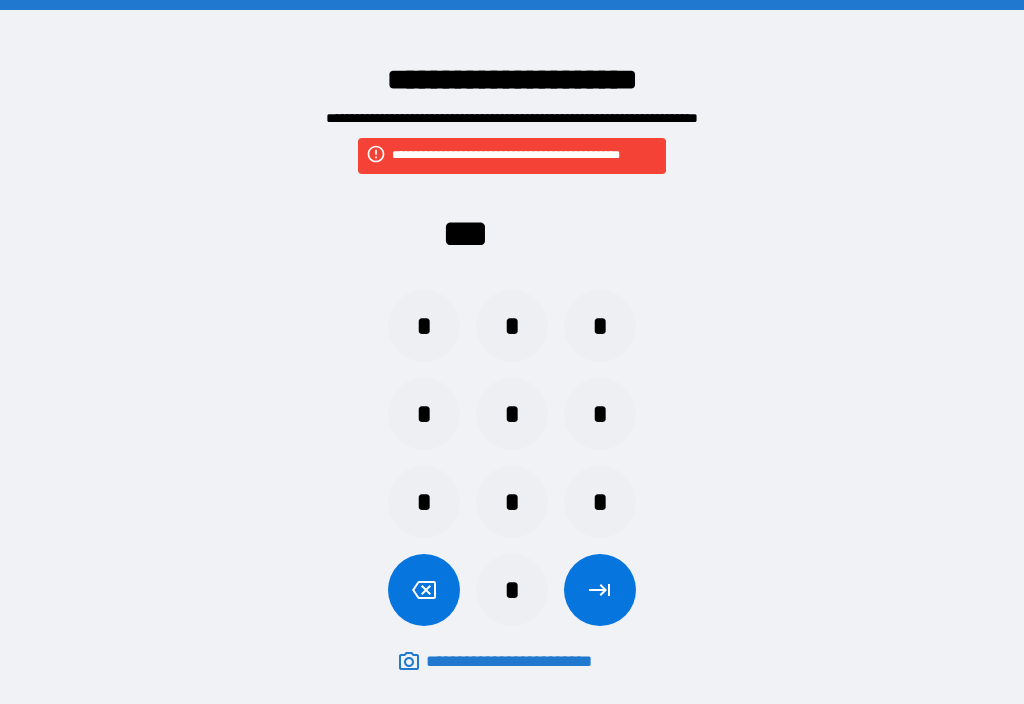 click on "*" at bounding box center [424, 414] 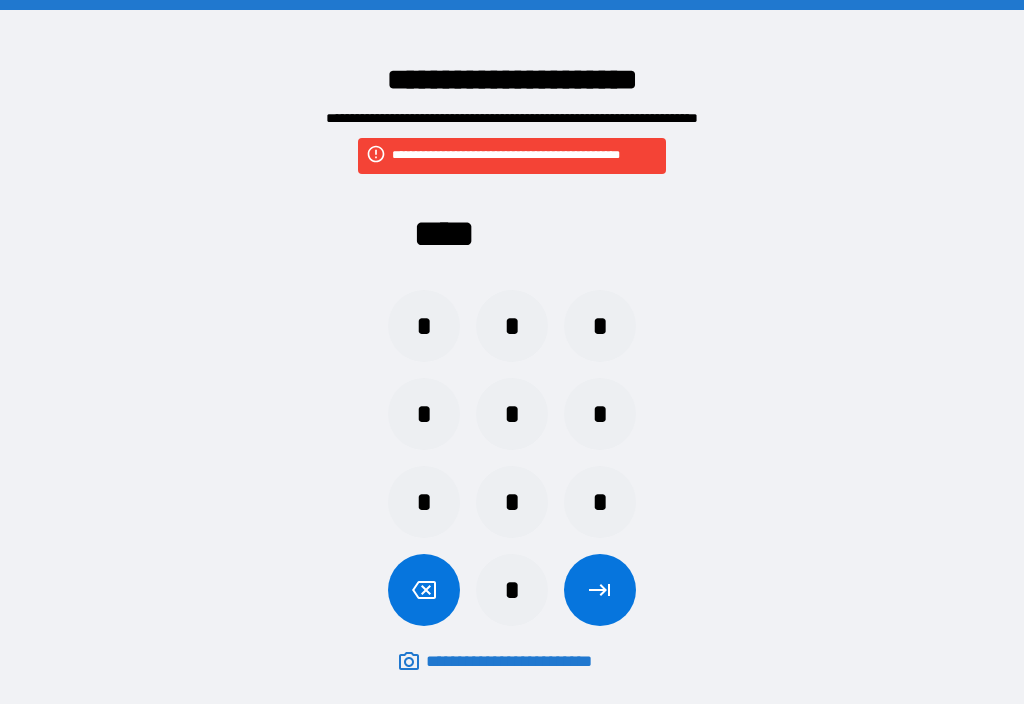click at bounding box center (600, 590) 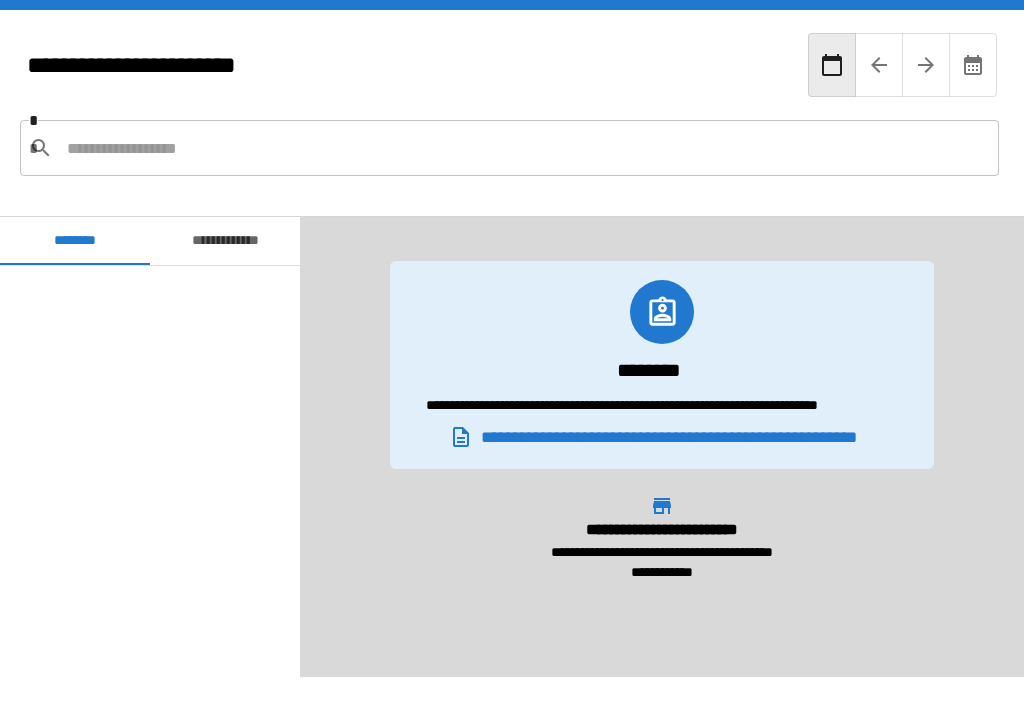 scroll, scrollTop: 2820, scrollLeft: 0, axis: vertical 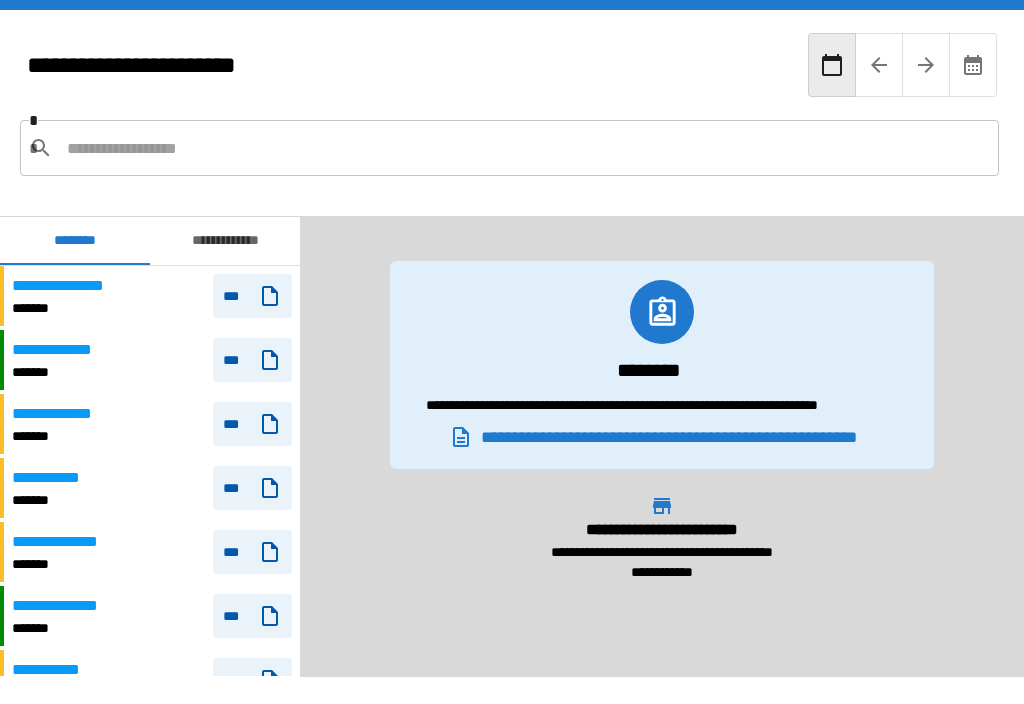 click at bounding box center [525, 148] 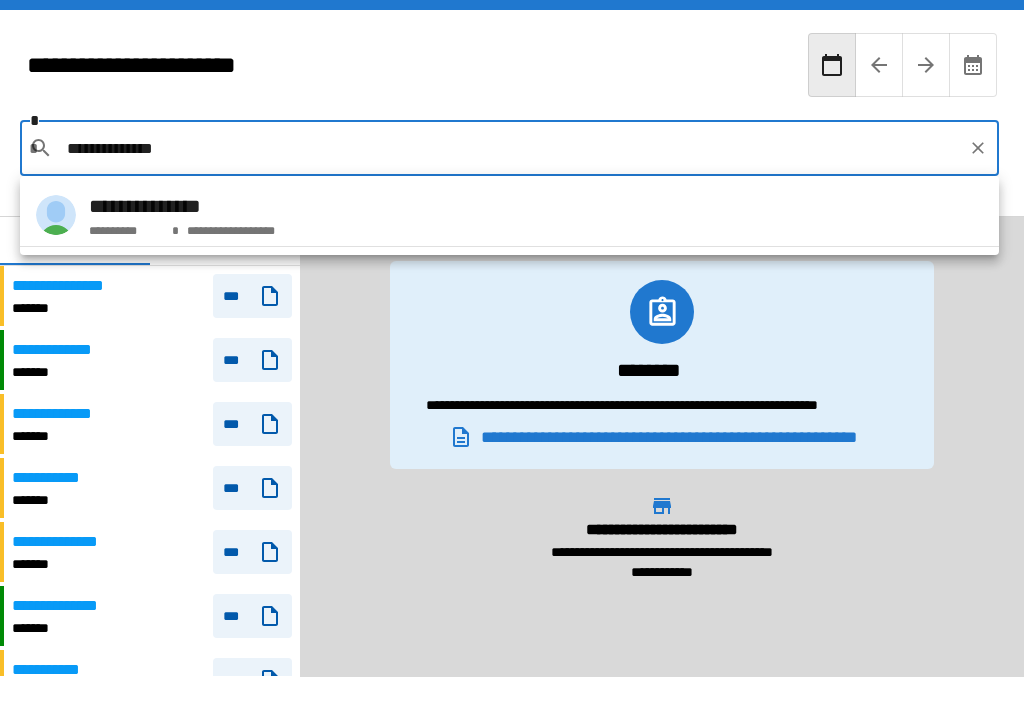 click on "**********" at bounding box center [509, 215] 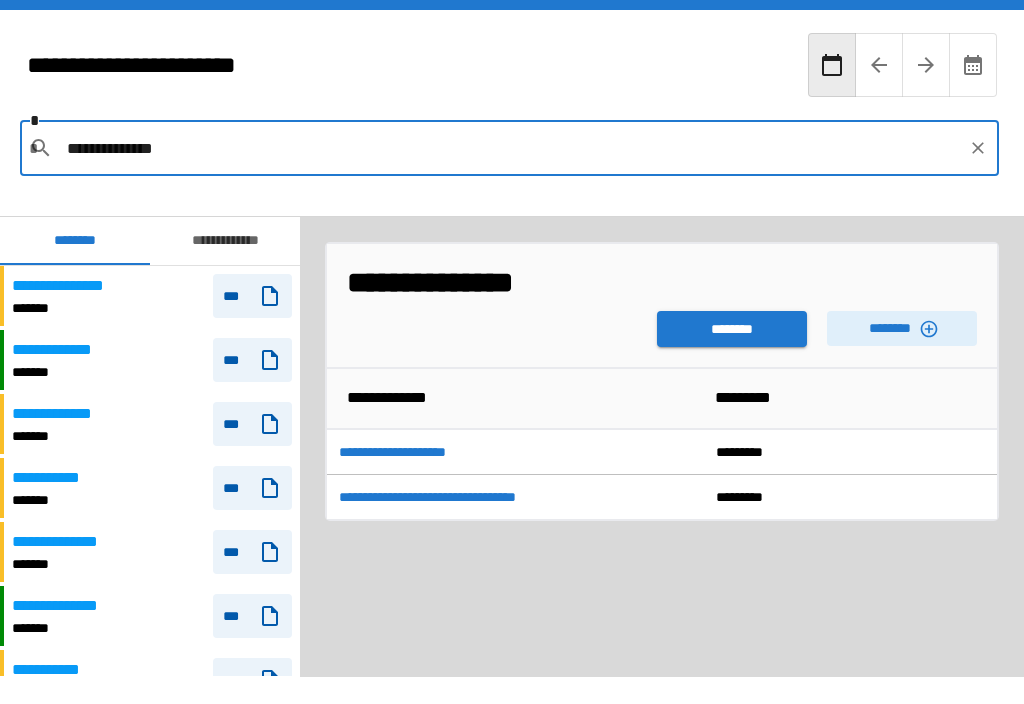 click on "**********" at bounding box center [662, 306] 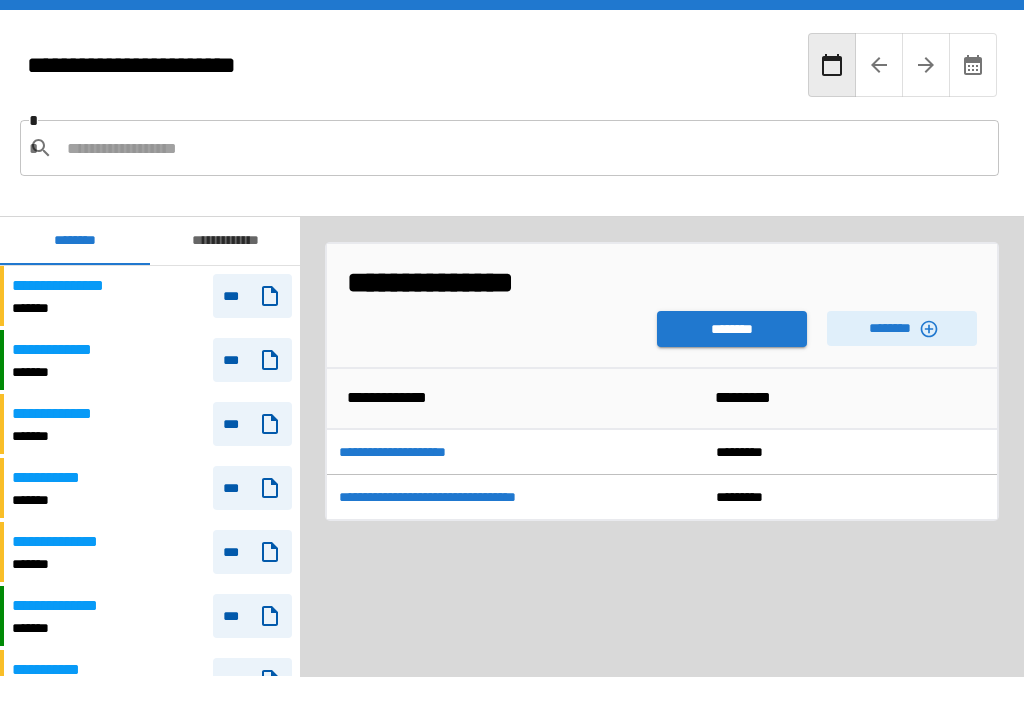 click on "********" at bounding box center [732, 329] 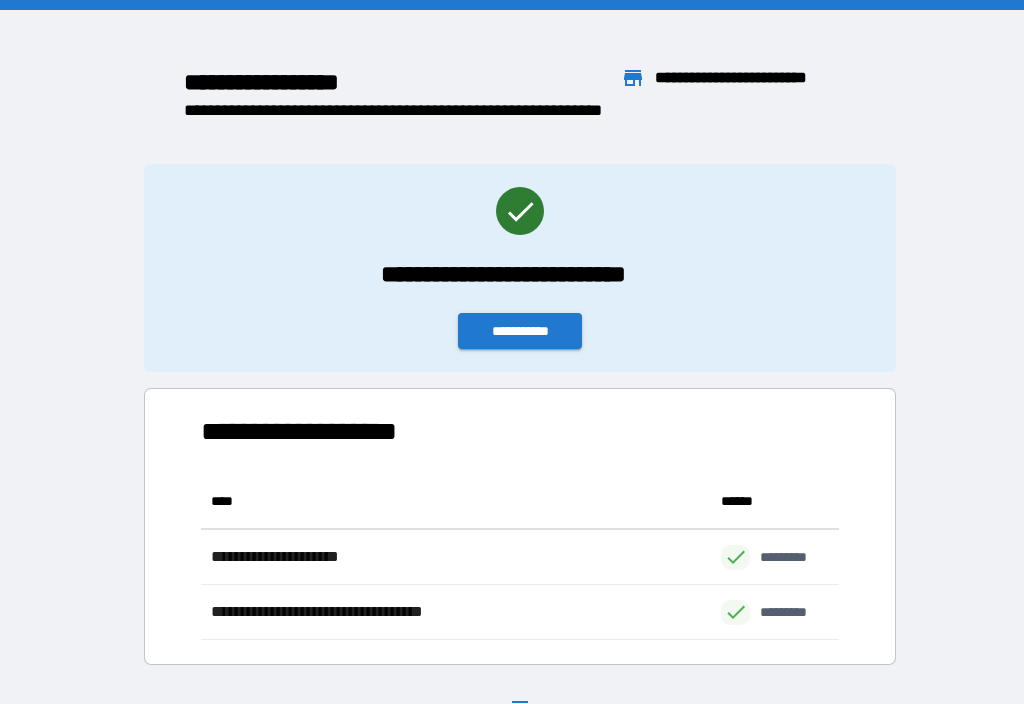 scroll, scrollTop: 166, scrollLeft: 638, axis: both 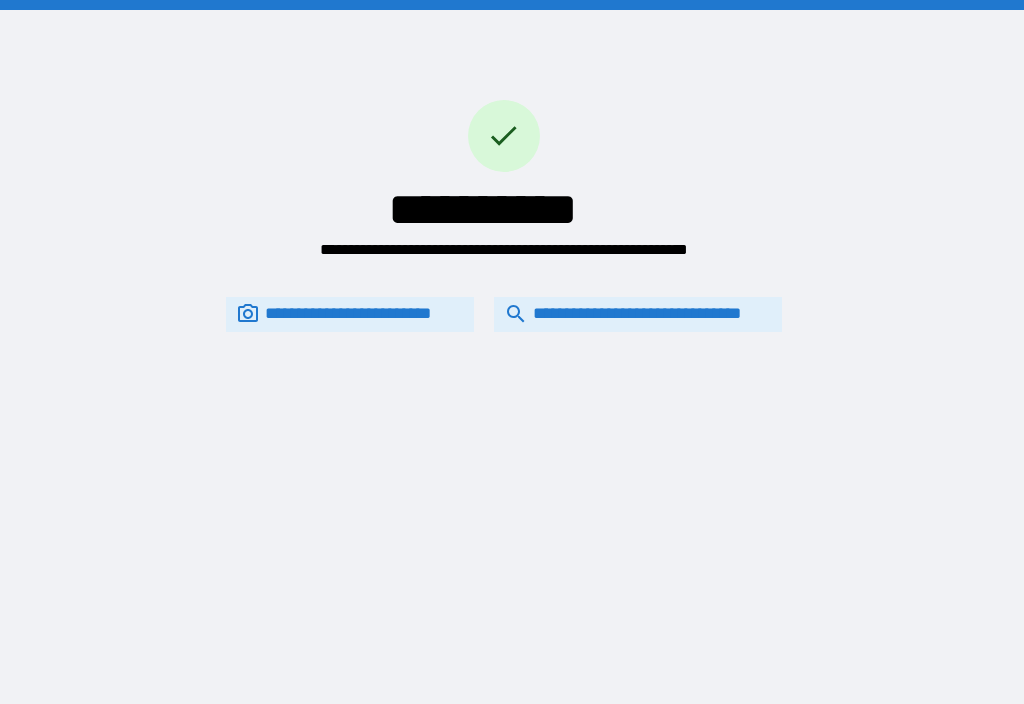 click on "**********" at bounding box center (638, 314) 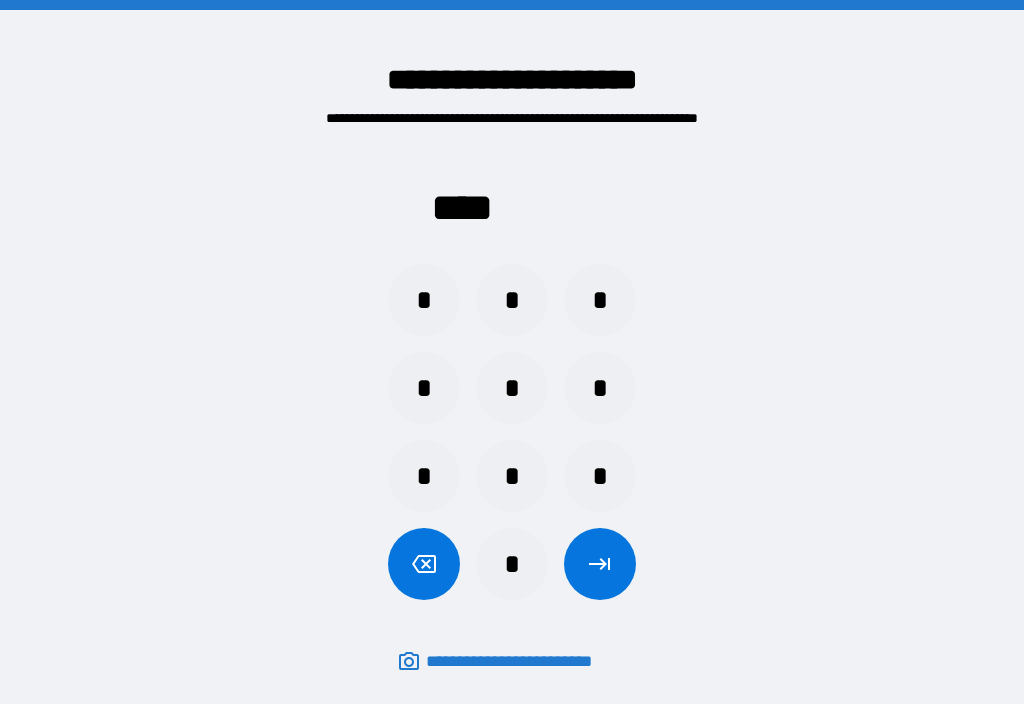 click on "*" at bounding box center [424, 300] 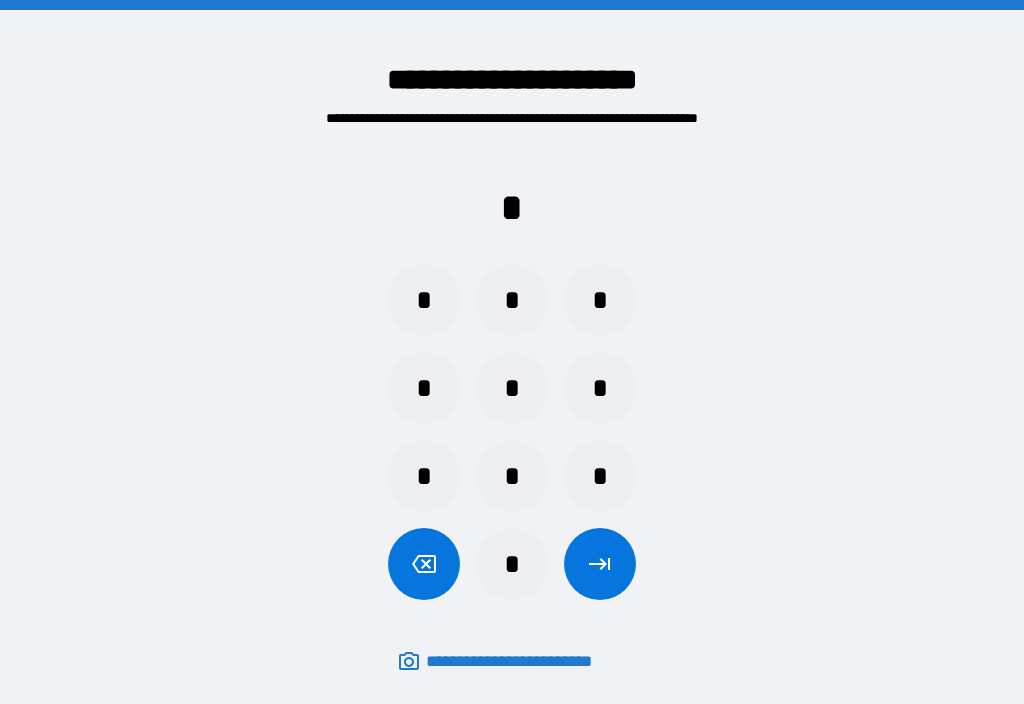 click on "*" at bounding box center [512, 300] 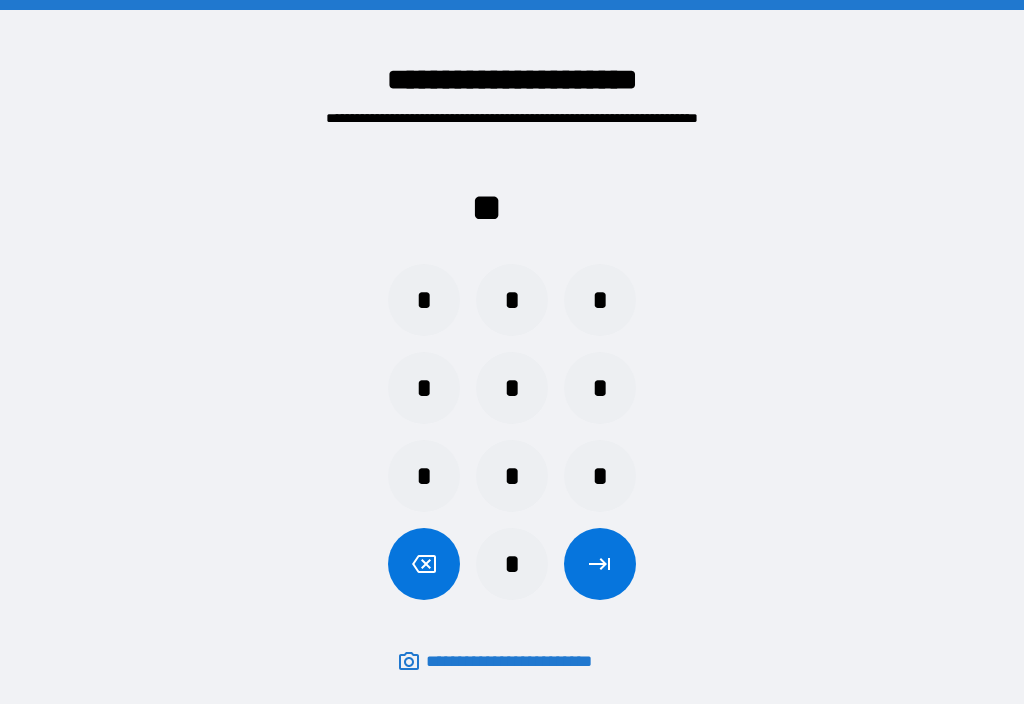 click on "*" at bounding box center (600, 300) 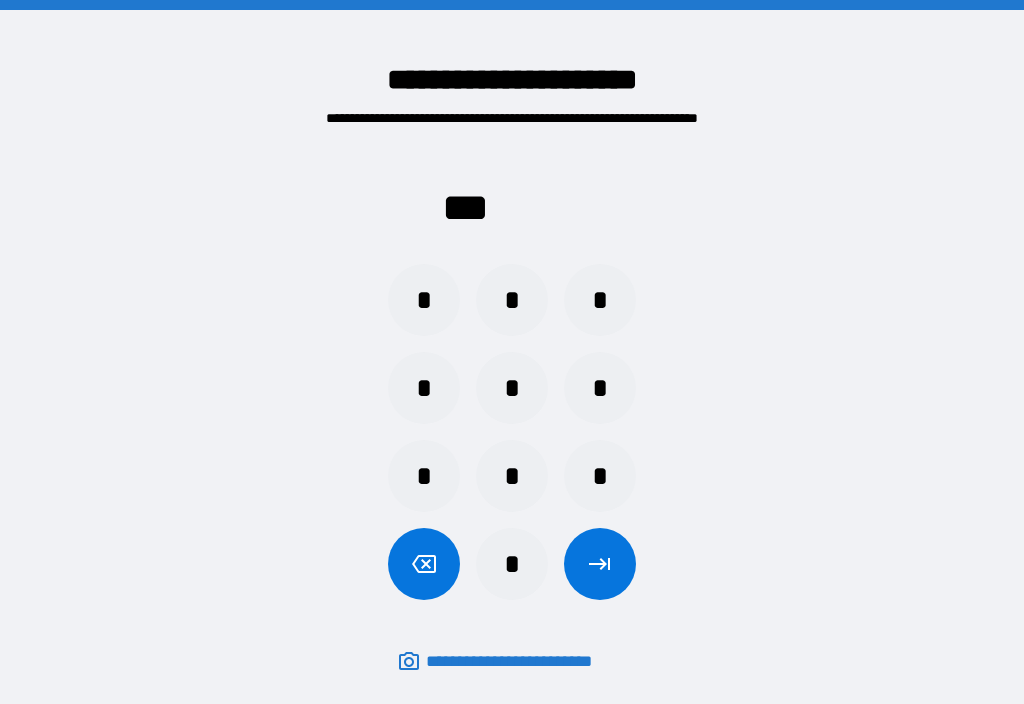 click on "*" at bounding box center [424, 388] 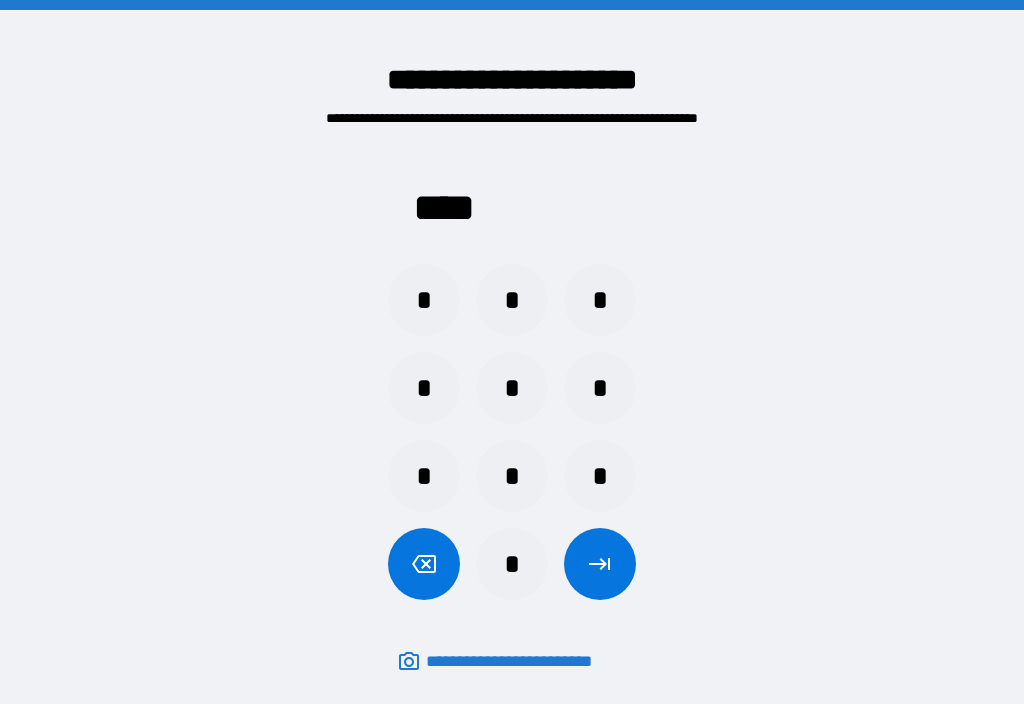 click at bounding box center (600, 564) 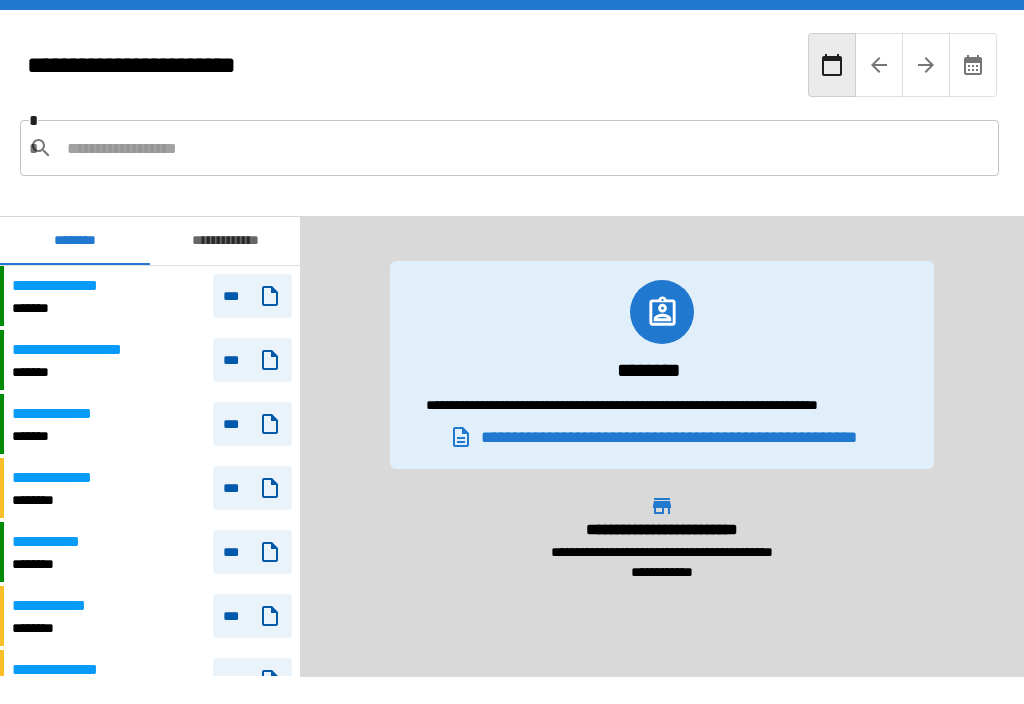 scroll, scrollTop: 2280, scrollLeft: 0, axis: vertical 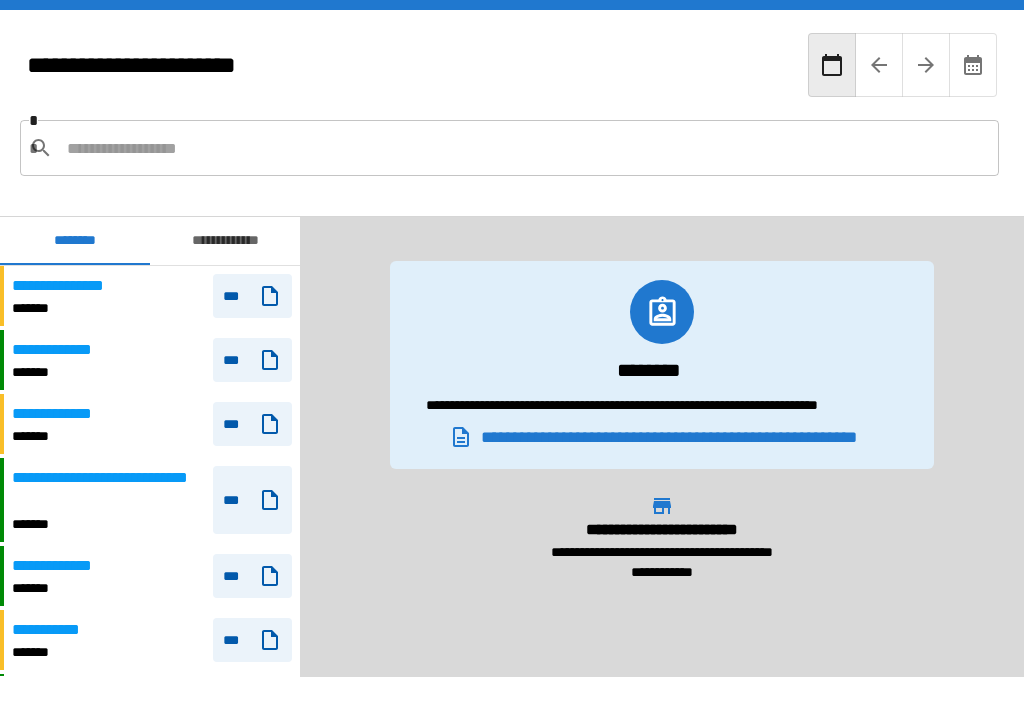 click at bounding box center (525, 148) 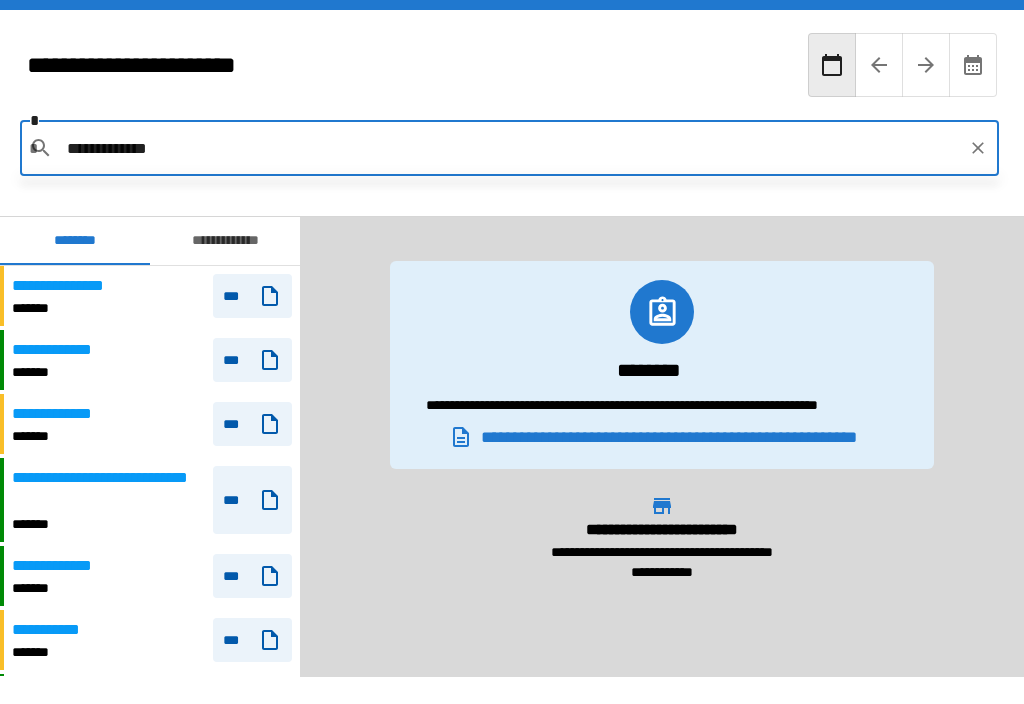 type on "**********" 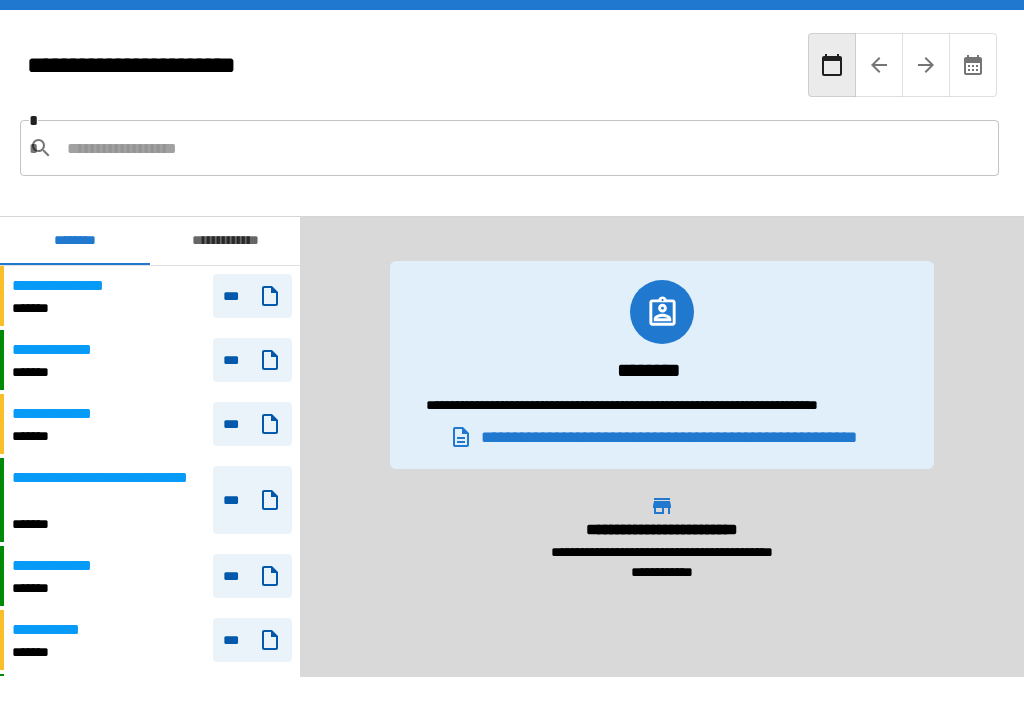 click at bounding box center (525, 148) 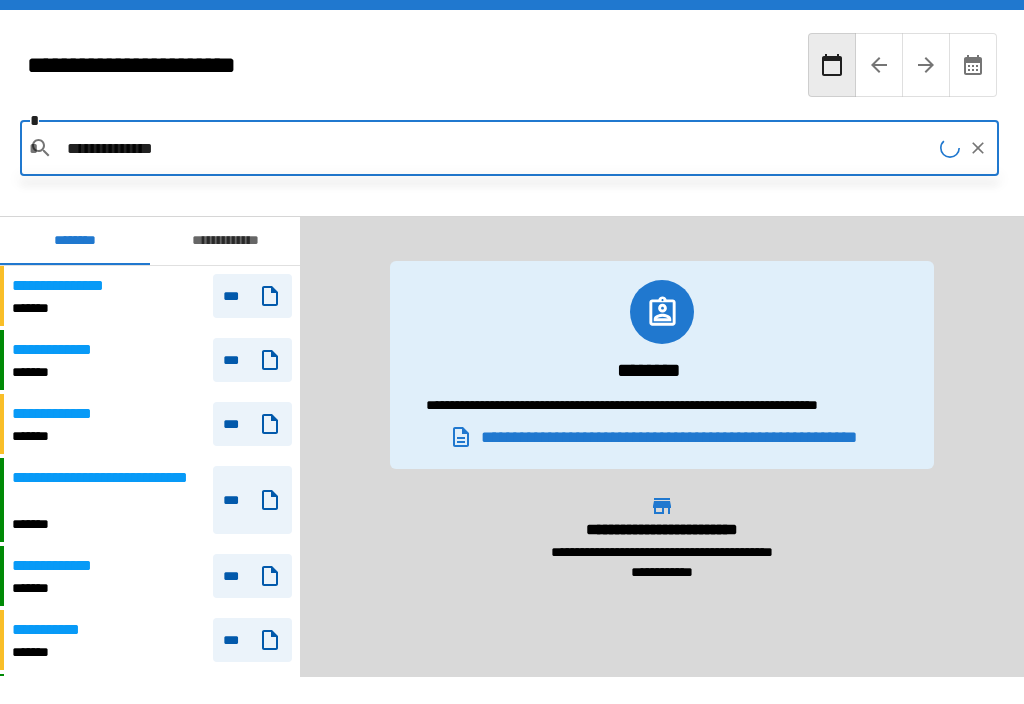 type on "**********" 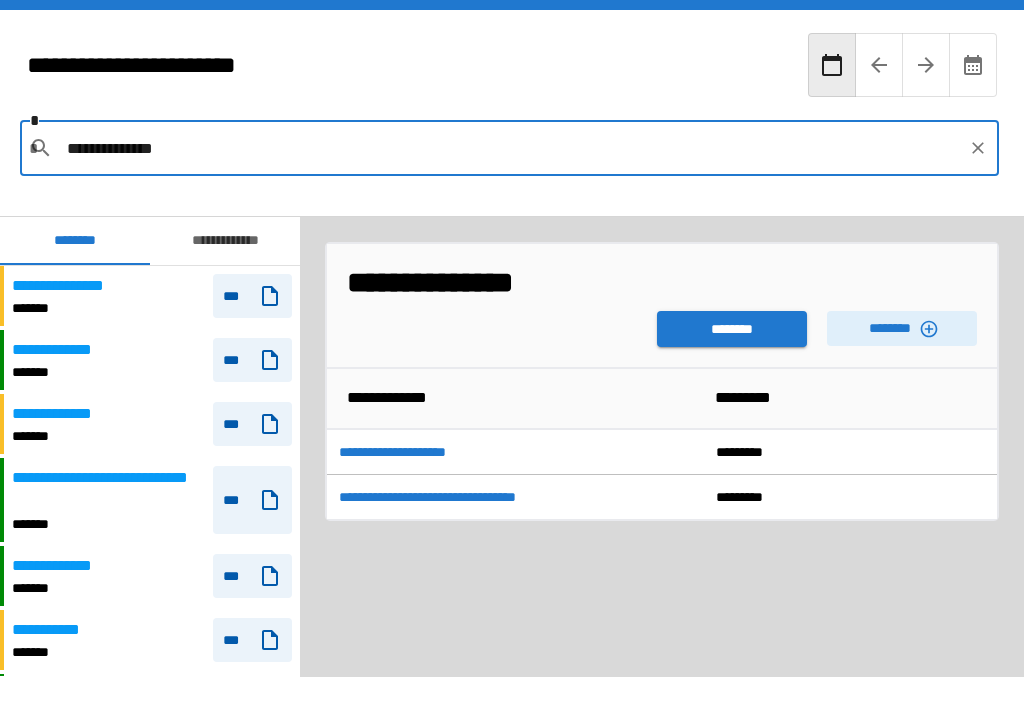 click on "**********" at bounding box center [662, 447] 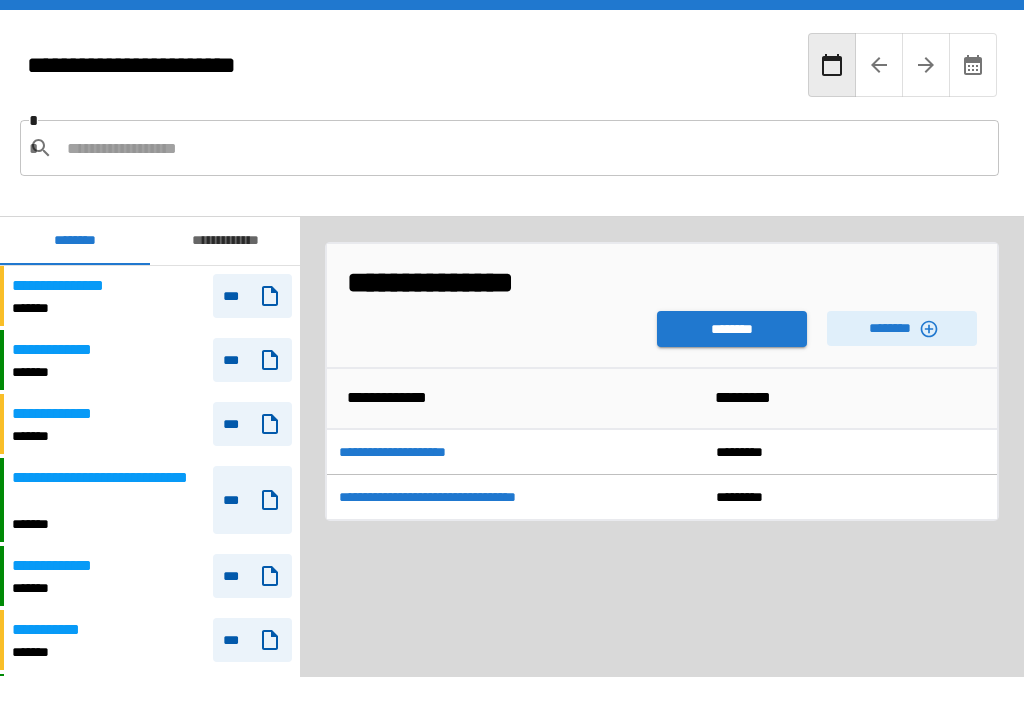 click on "********" at bounding box center (902, 328) 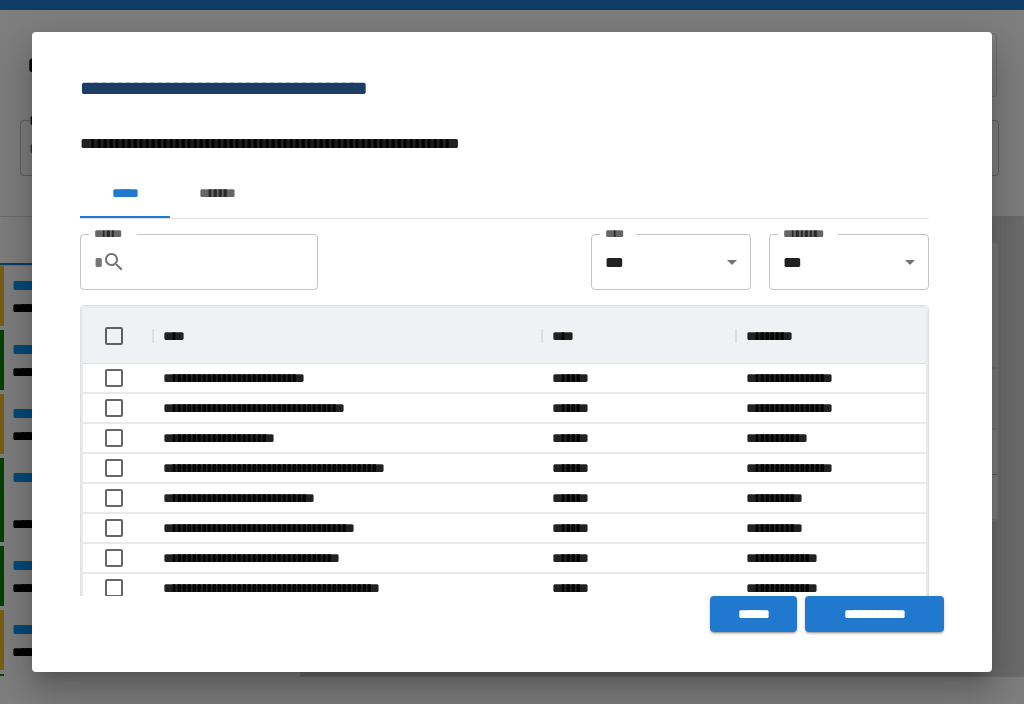 scroll, scrollTop: 356, scrollLeft: 843, axis: both 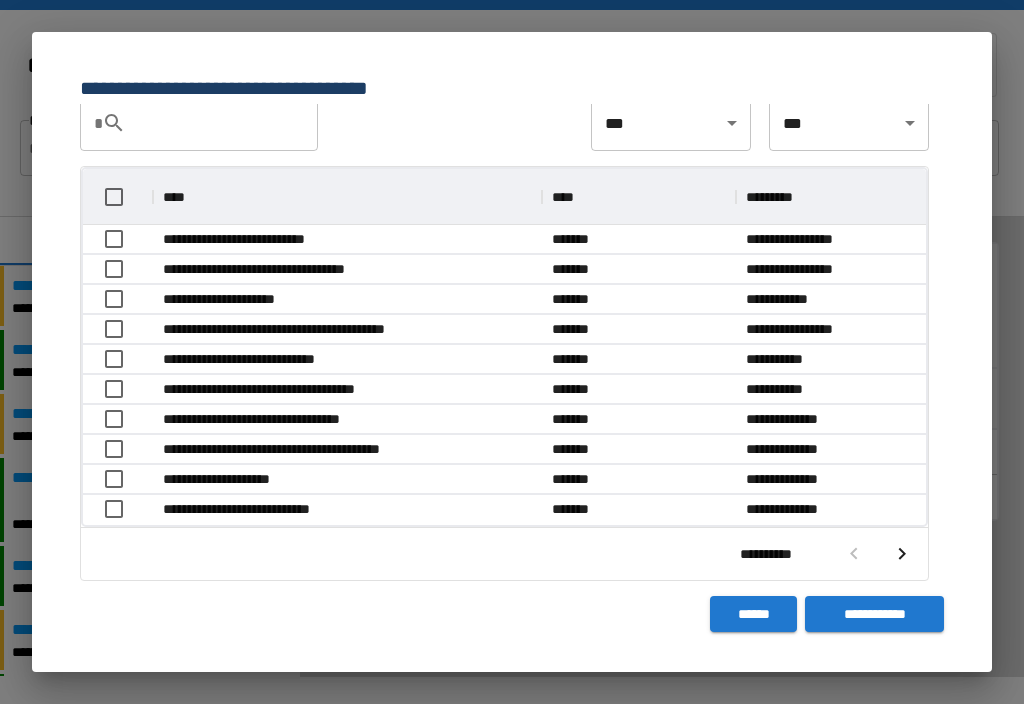 click 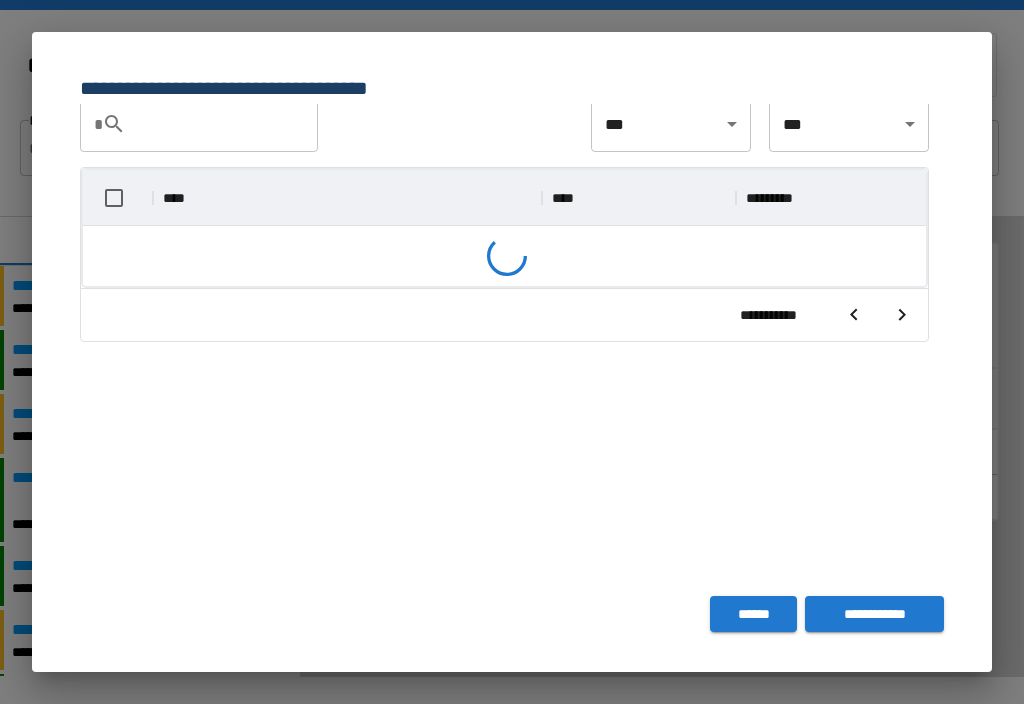 scroll, scrollTop: 356, scrollLeft: 843, axis: both 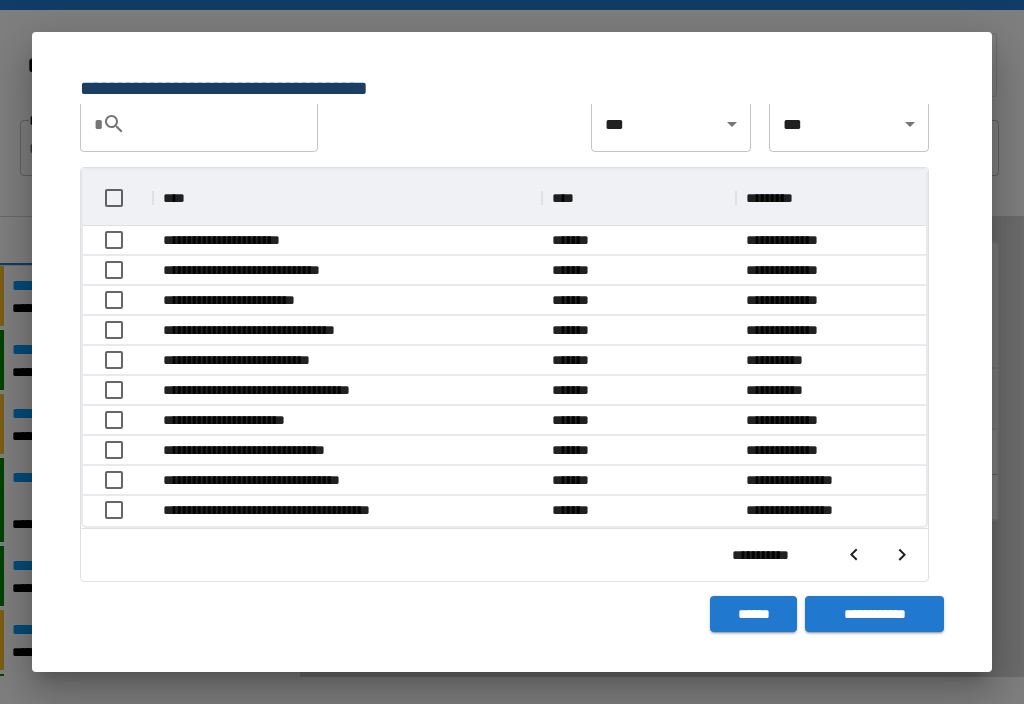 click 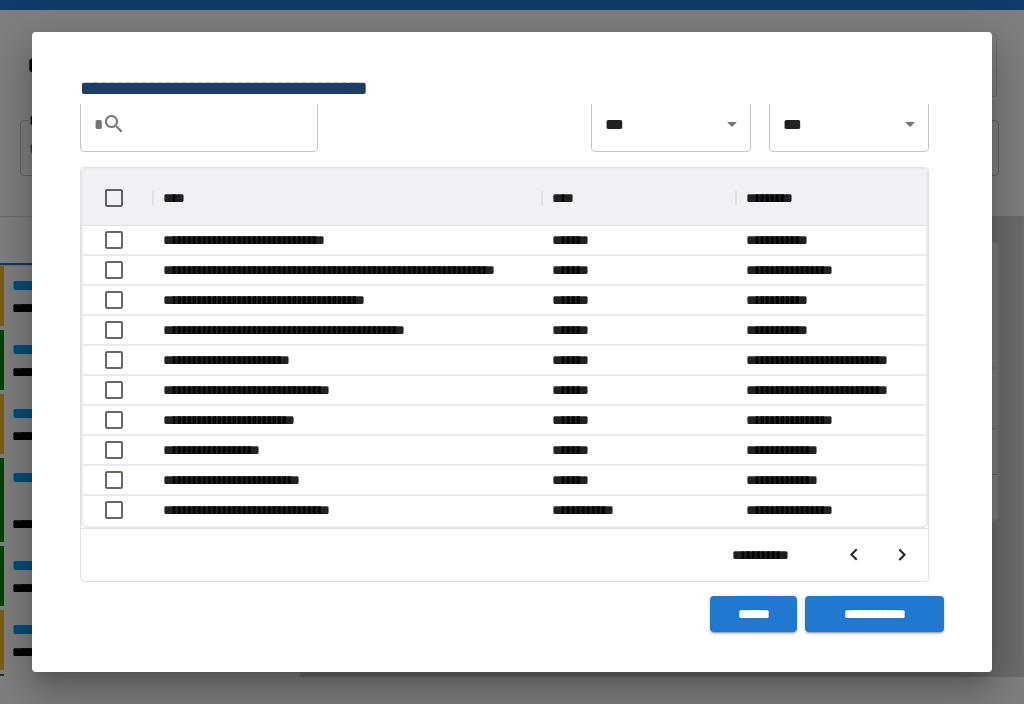 scroll, scrollTop: 356, scrollLeft: 843, axis: both 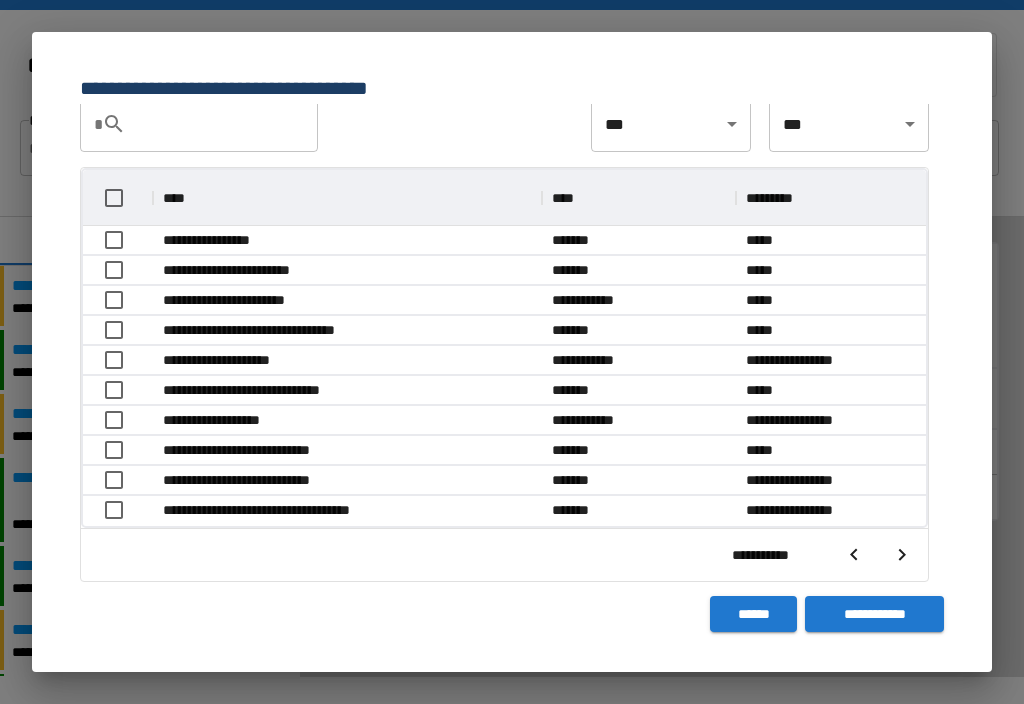 click 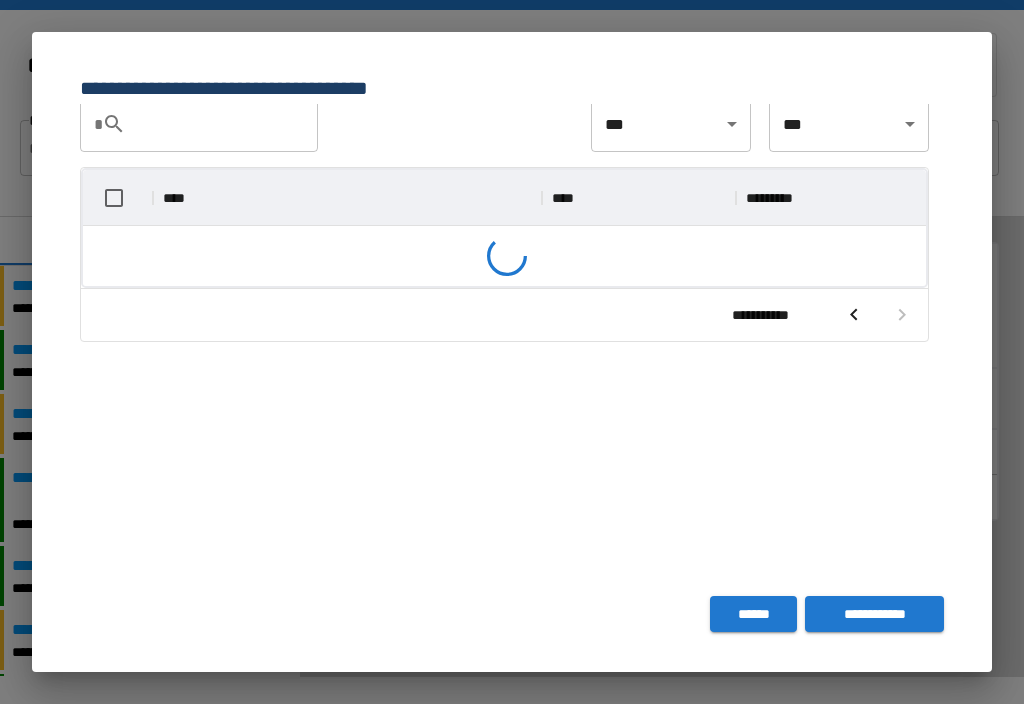 scroll, scrollTop: 176, scrollLeft: 843, axis: both 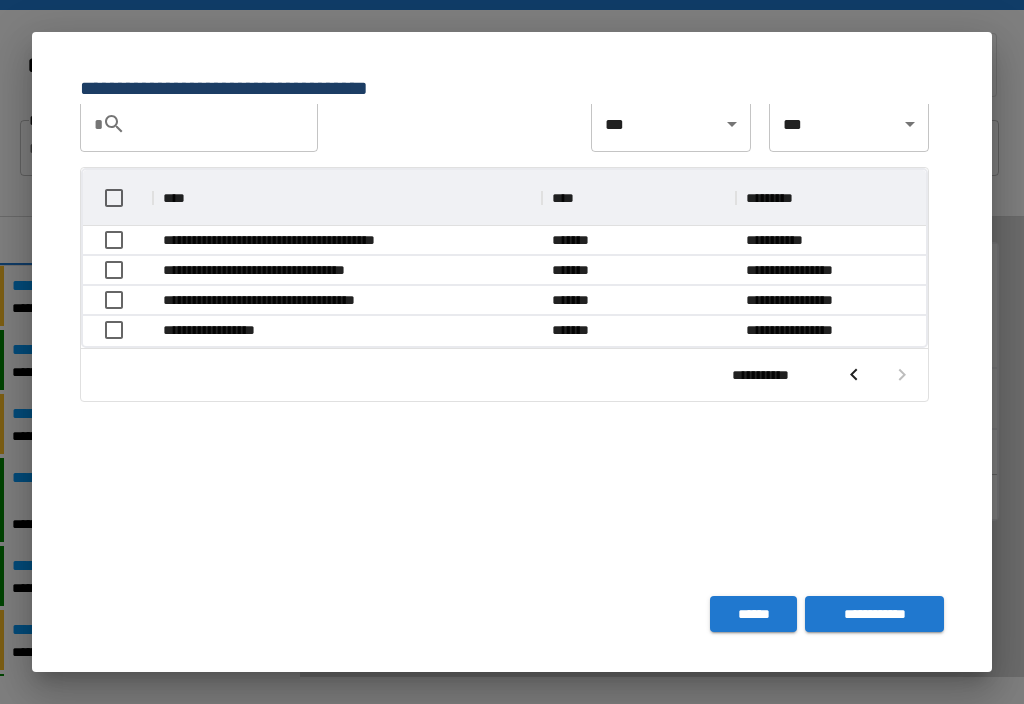 click 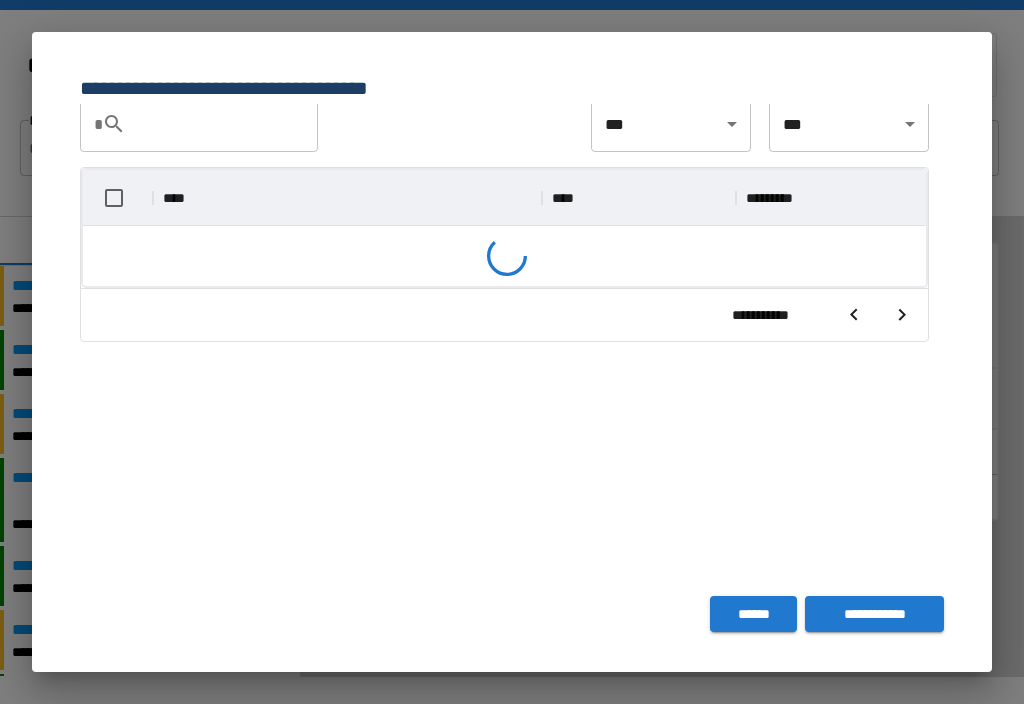 scroll, scrollTop: 0, scrollLeft: 1, axis: horizontal 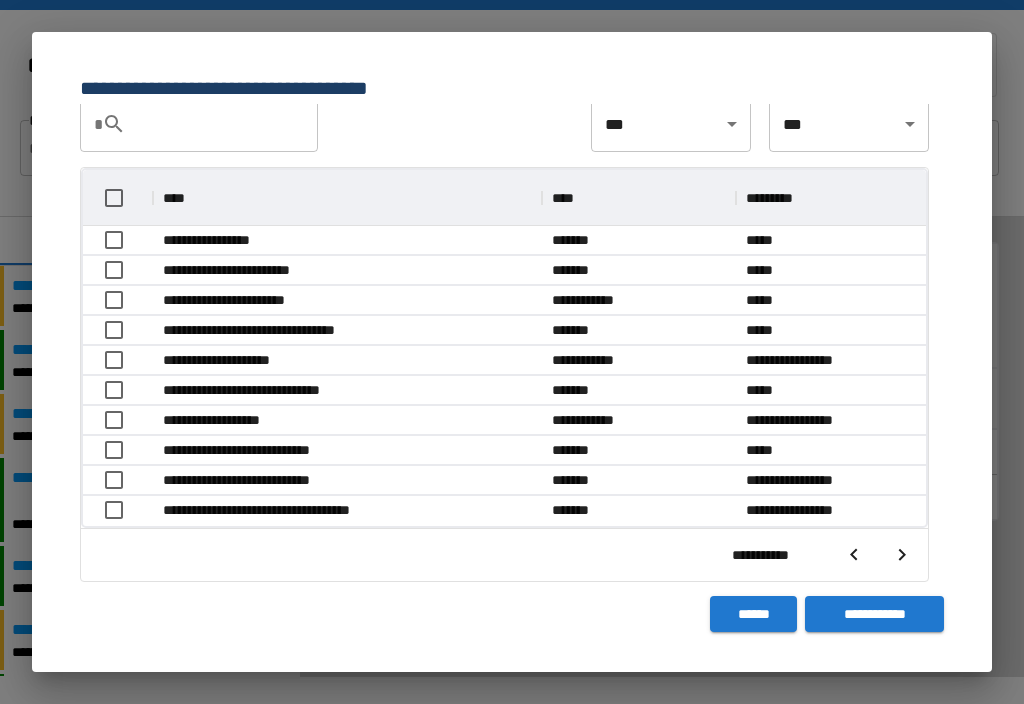 click 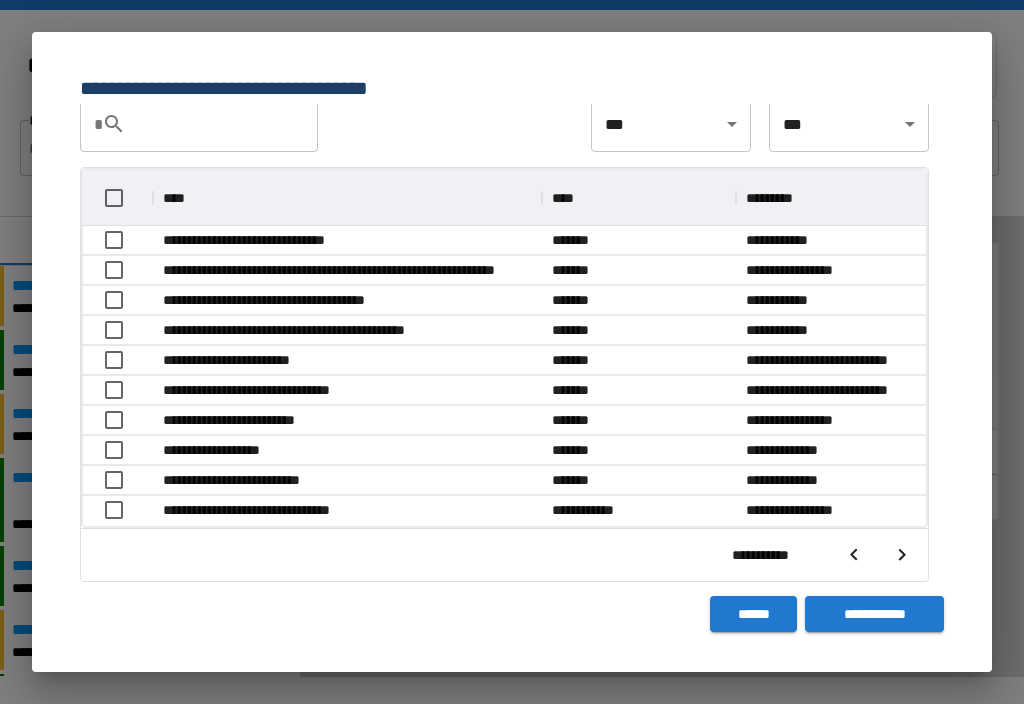 scroll, scrollTop: 116, scrollLeft: 843, axis: both 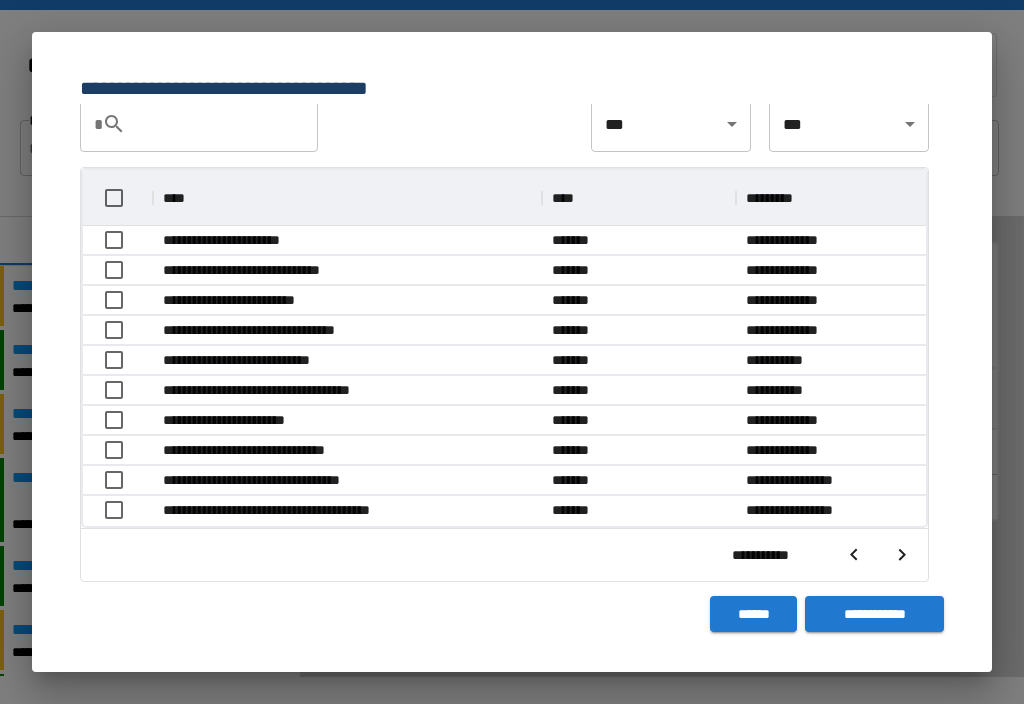 click at bounding box center [854, 555] 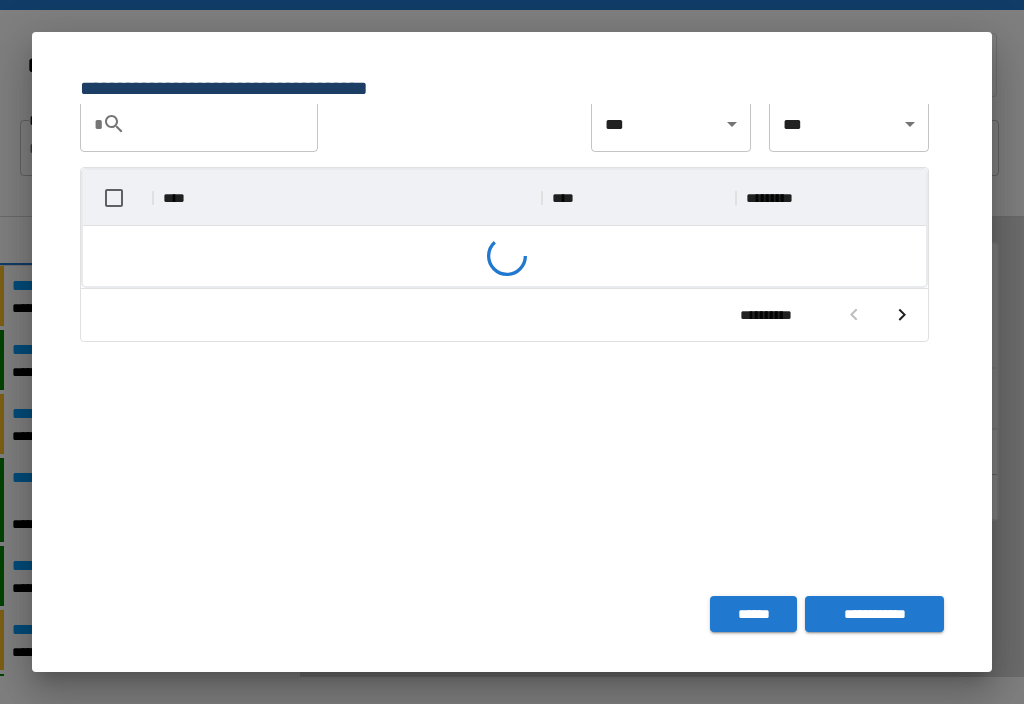 scroll, scrollTop: 356, scrollLeft: 843, axis: both 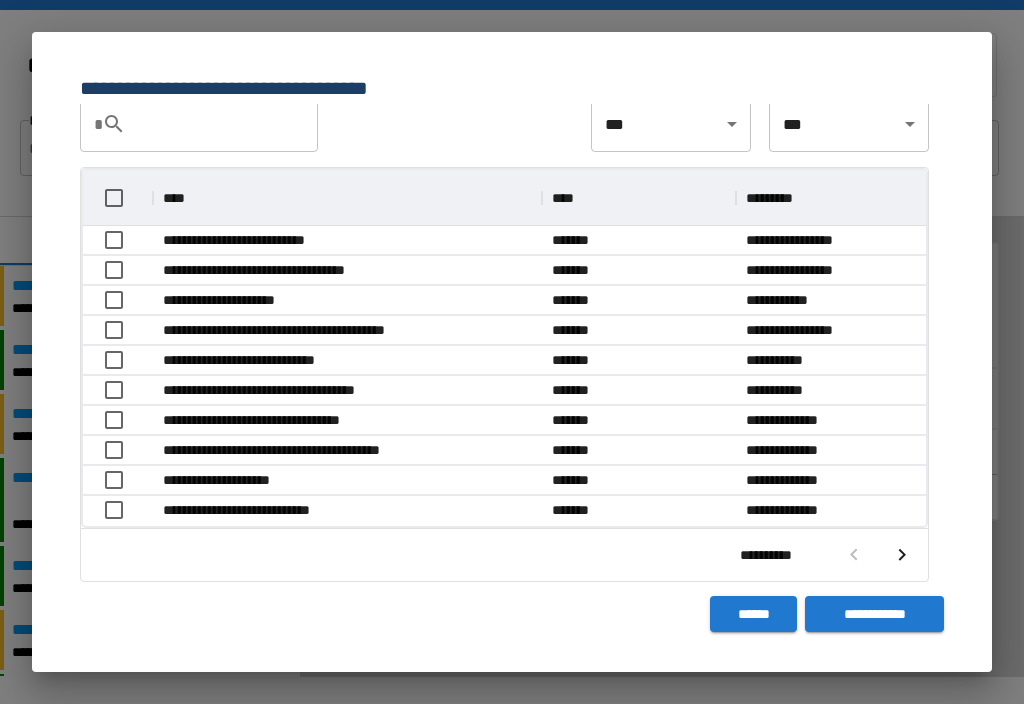 click on "**********" at bounding box center [307, 450] 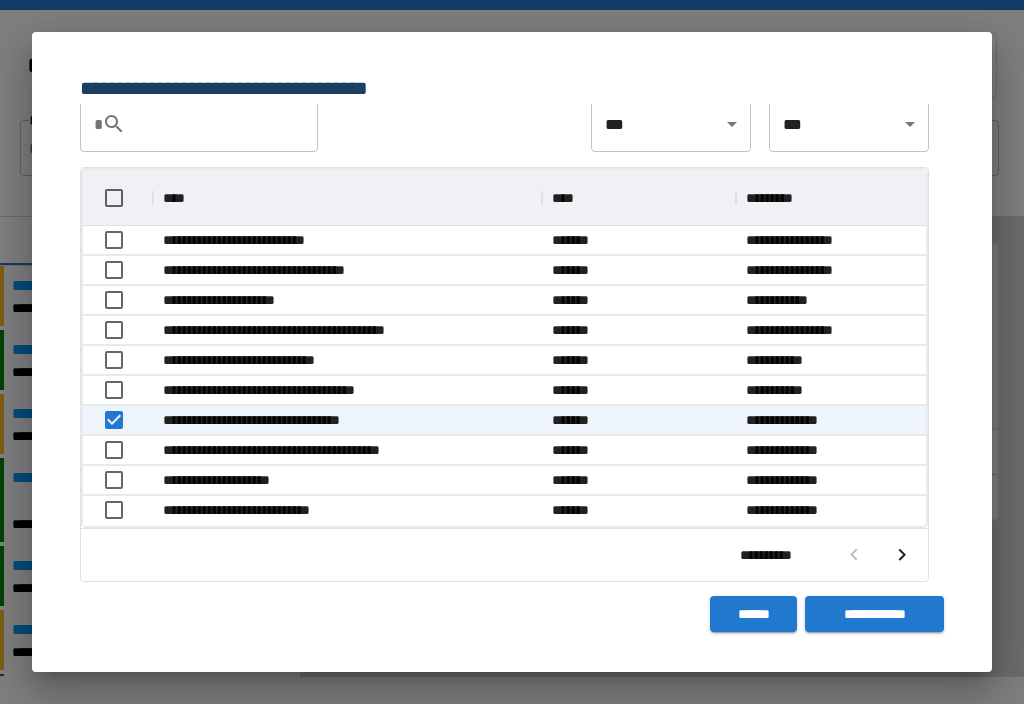 click on "**********" at bounding box center (874, 614) 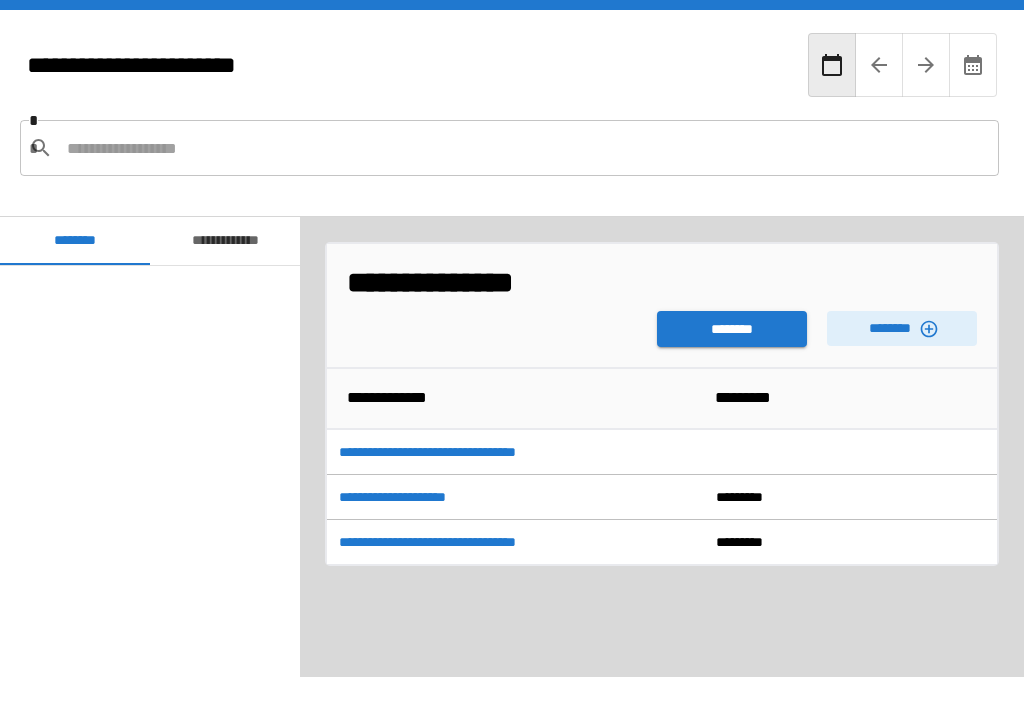 scroll, scrollTop: 5100, scrollLeft: 0, axis: vertical 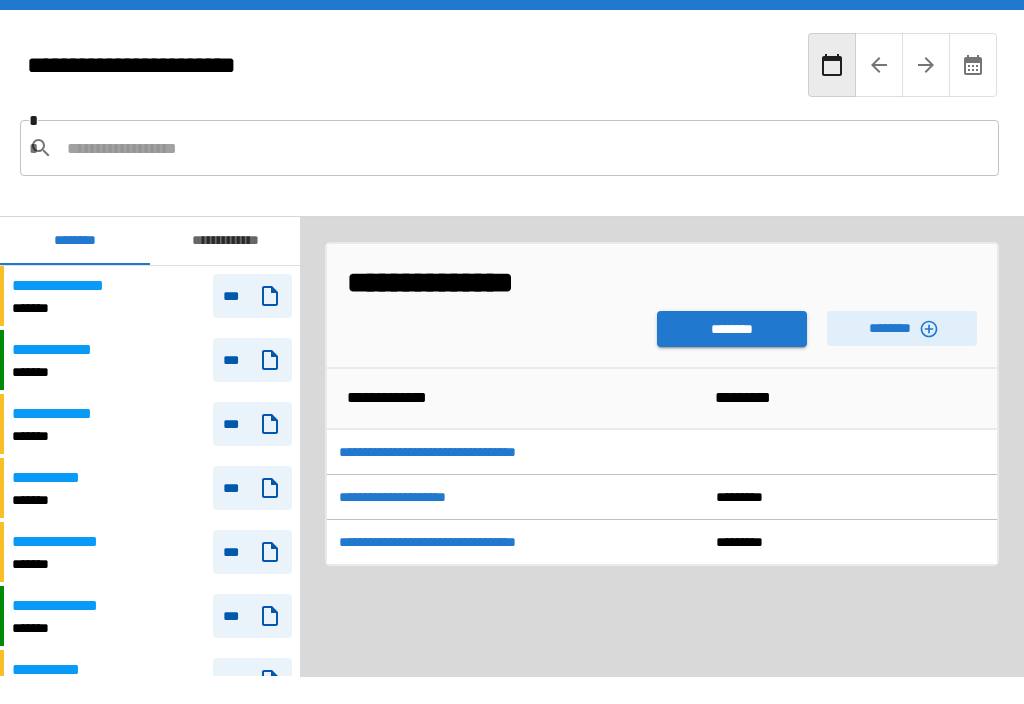 click on "********" at bounding box center [732, 329] 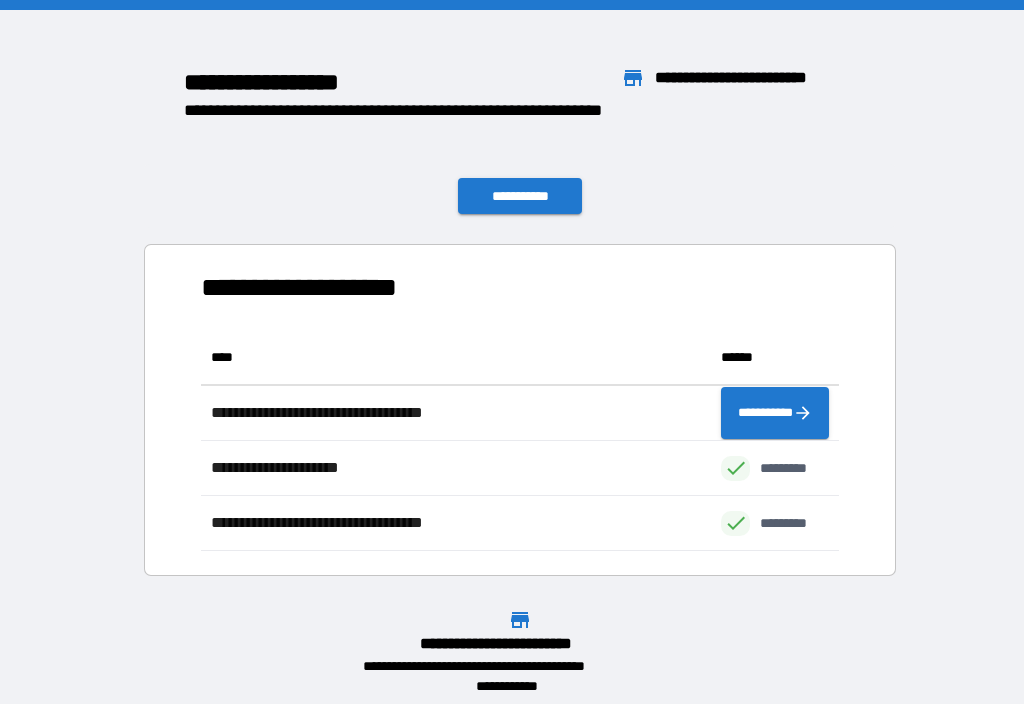 scroll, scrollTop: 221, scrollLeft: 638, axis: both 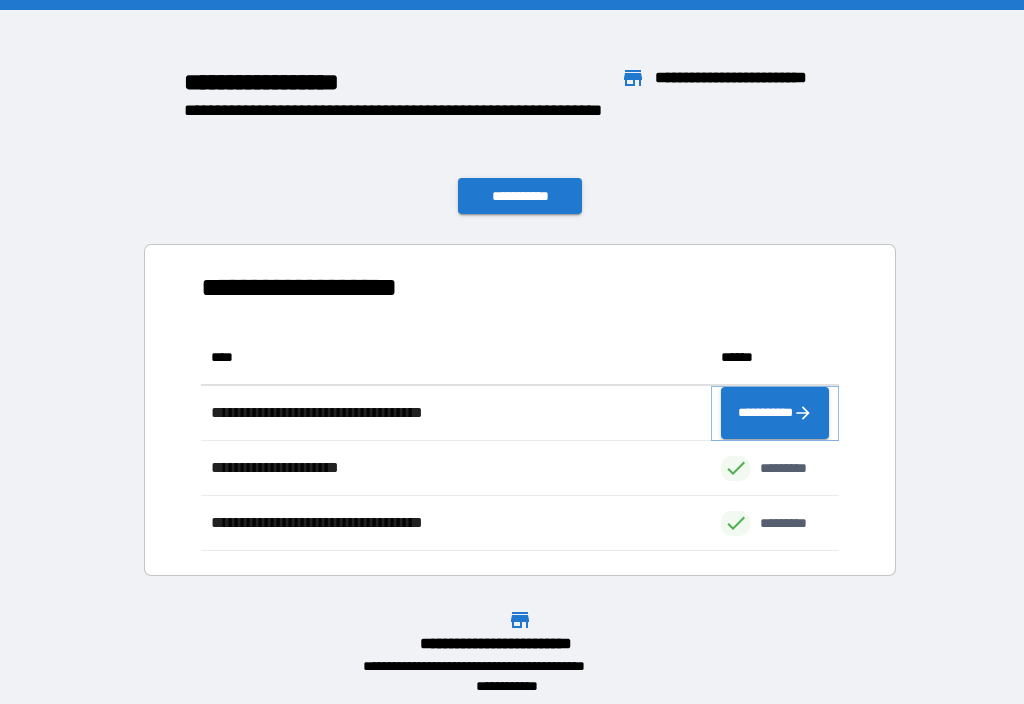 click 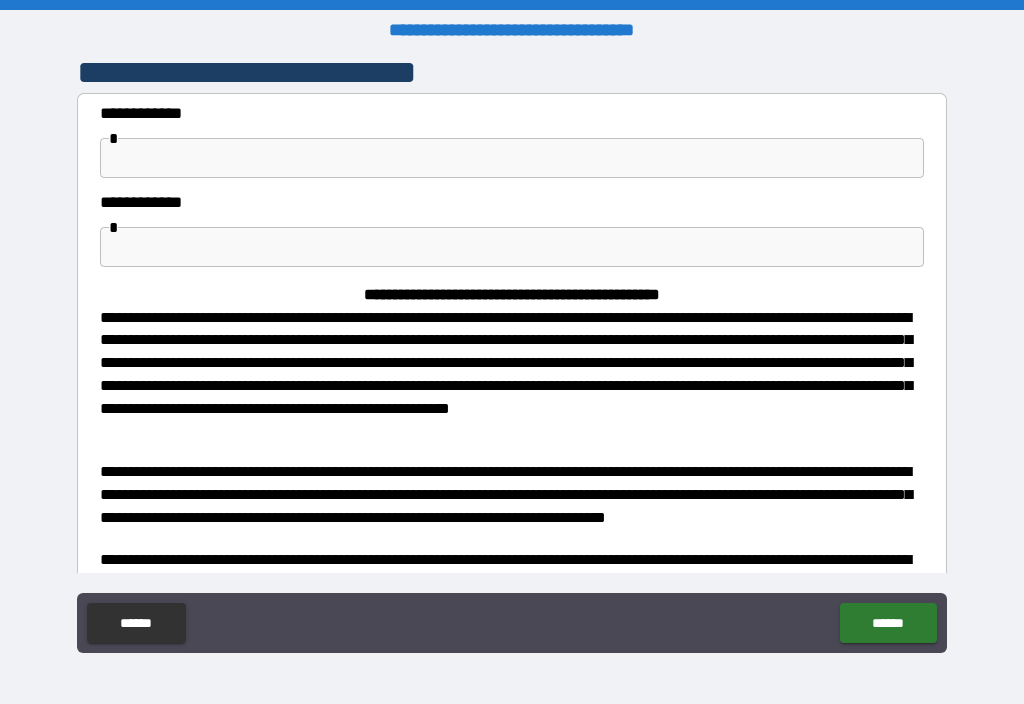 click at bounding box center [512, 158] 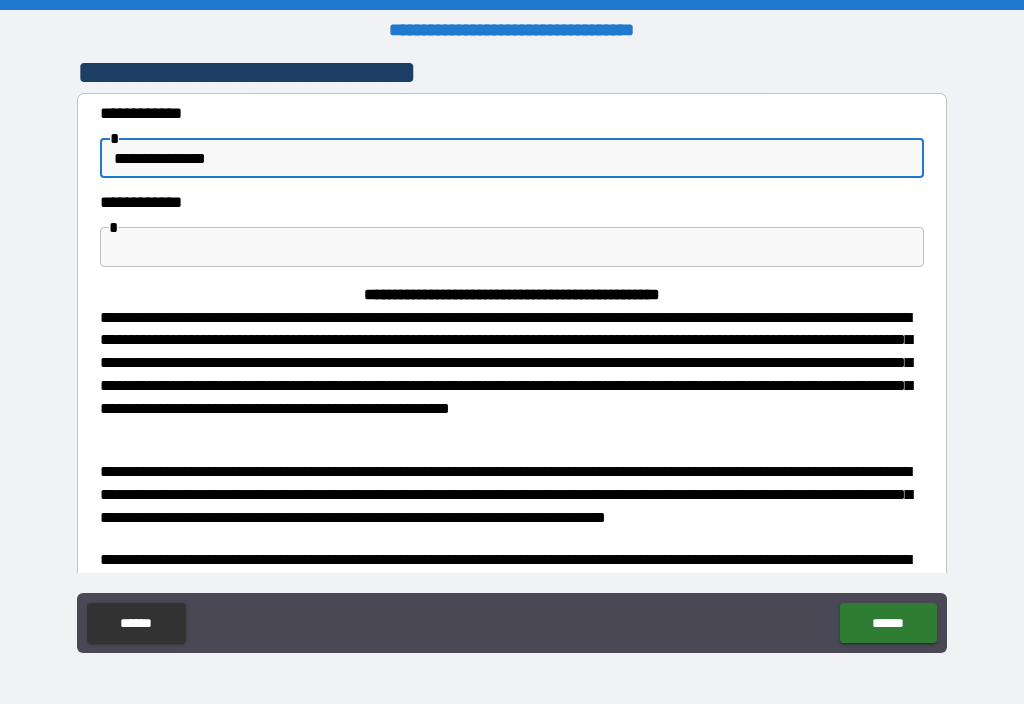 type on "**********" 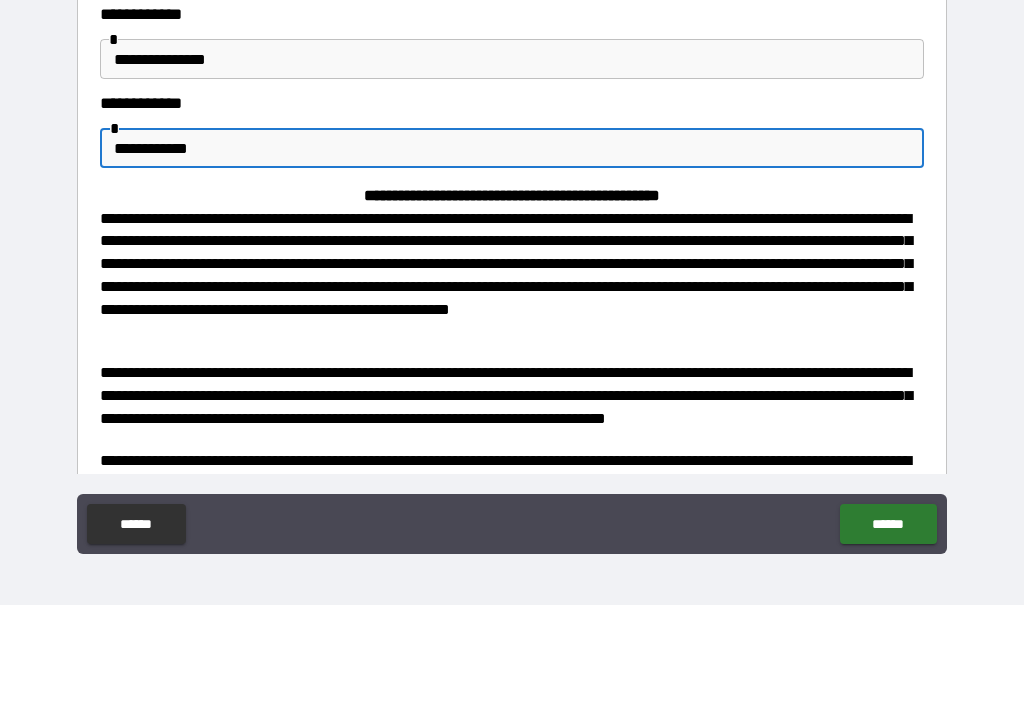 type on "**********" 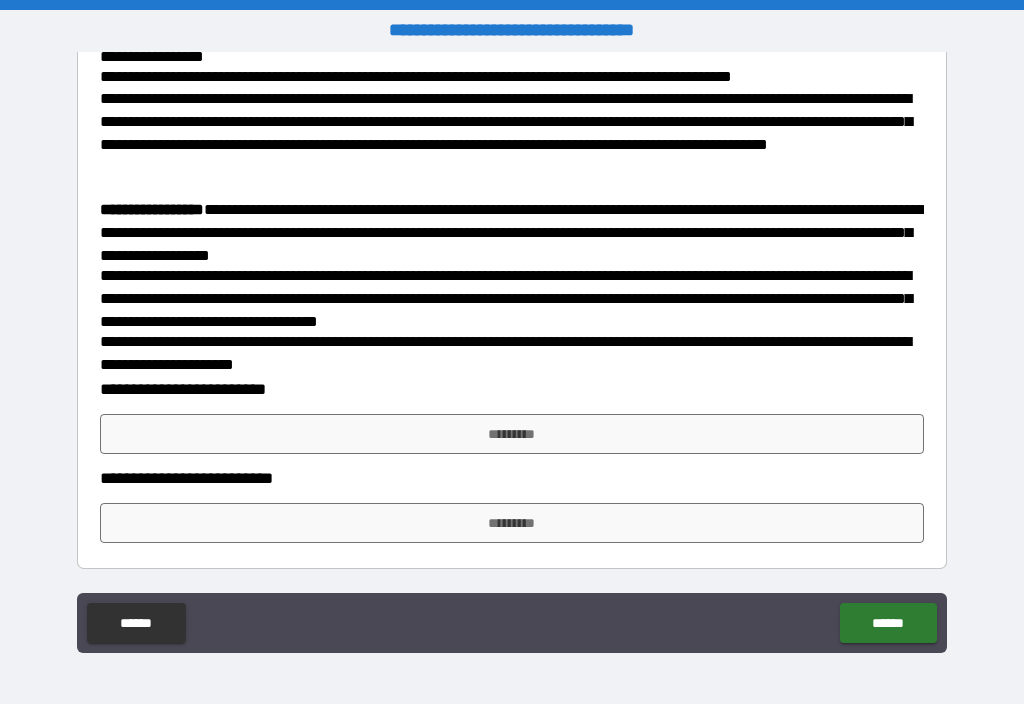 scroll, scrollTop: 1098, scrollLeft: 0, axis: vertical 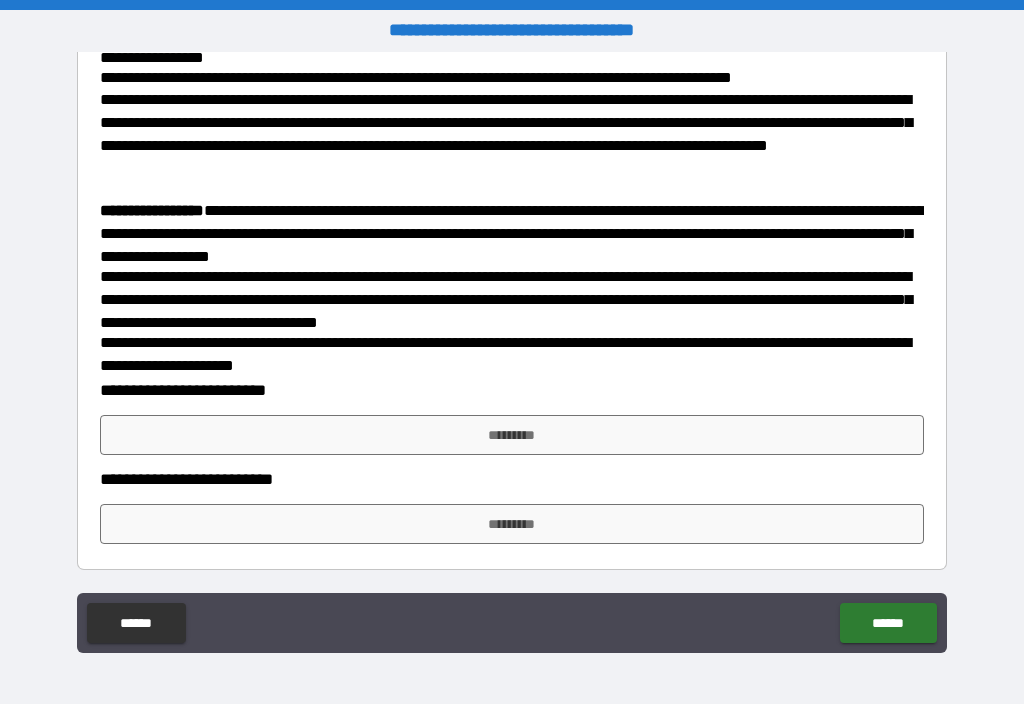 click on "*********" at bounding box center [512, 435] 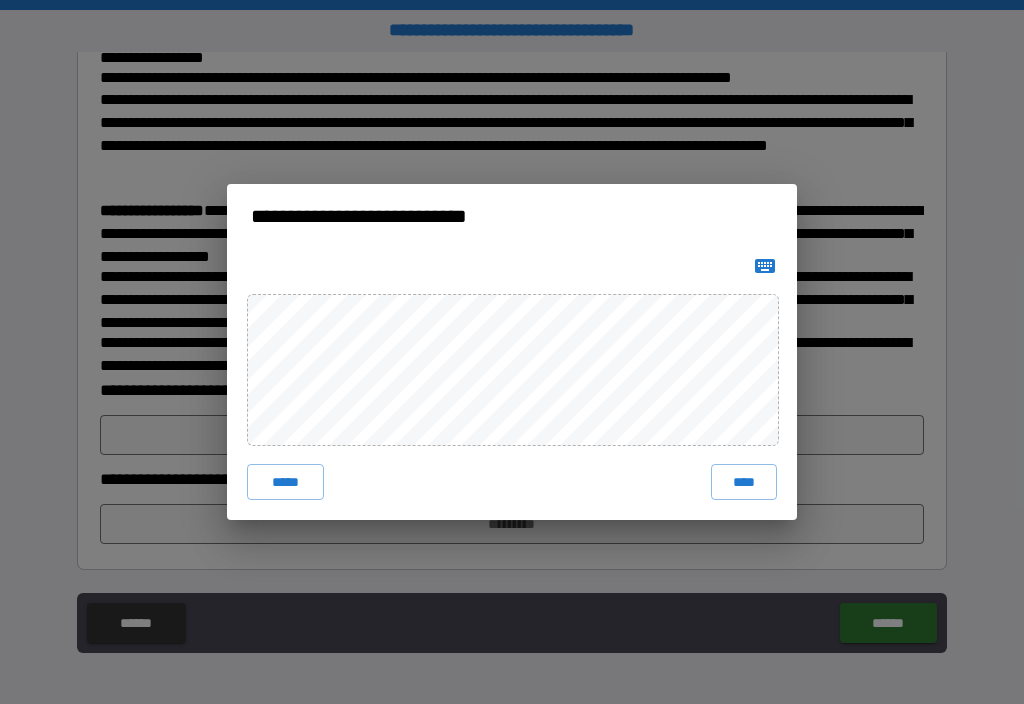 click on "****" at bounding box center (744, 482) 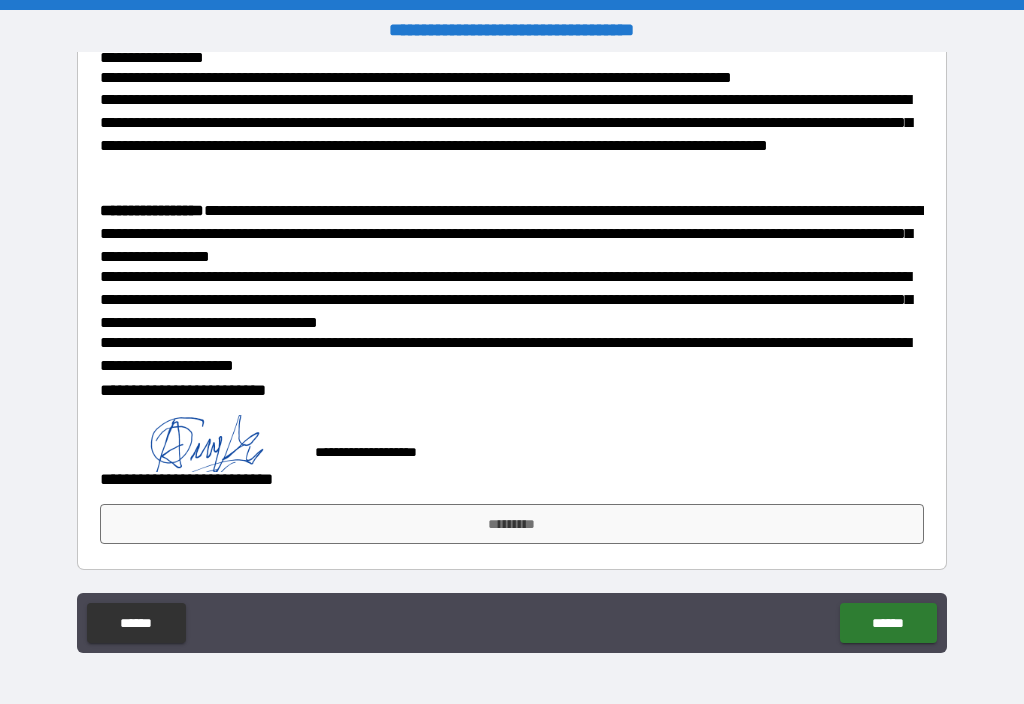 scroll, scrollTop: 1088, scrollLeft: 0, axis: vertical 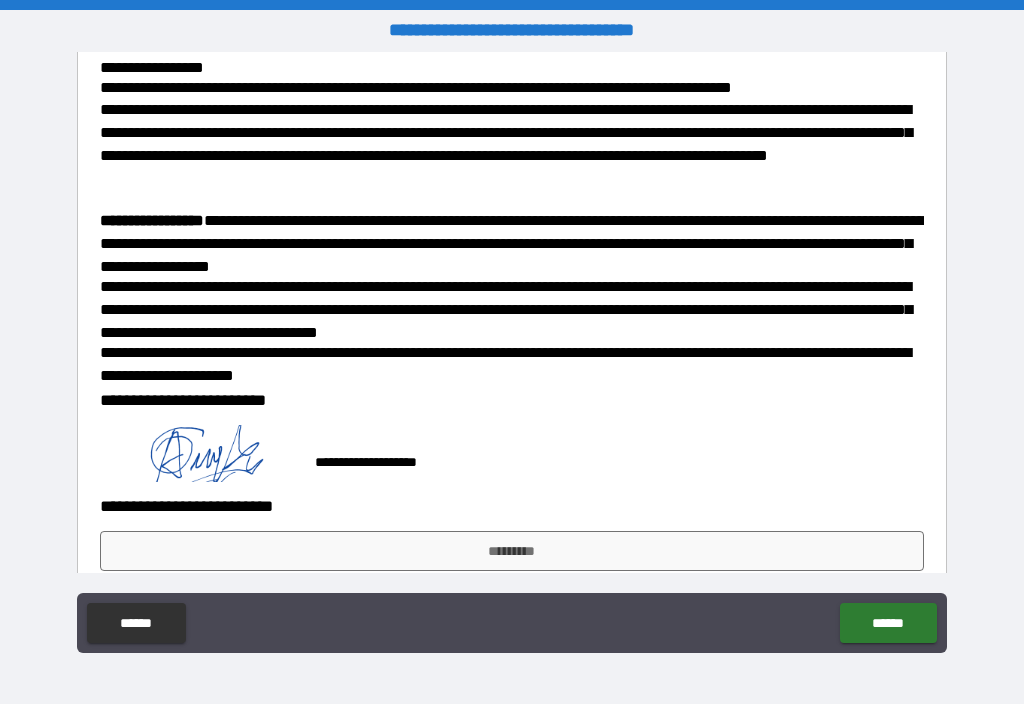 click on "*********" at bounding box center [512, 551] 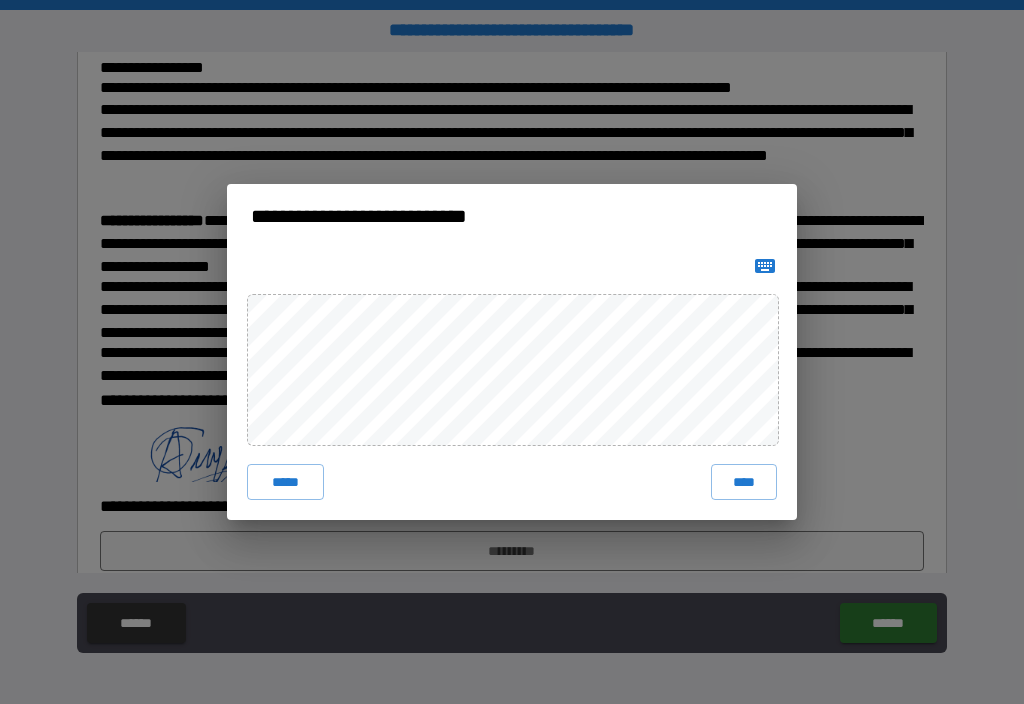 click on "****" at bounding box center (744, 482) 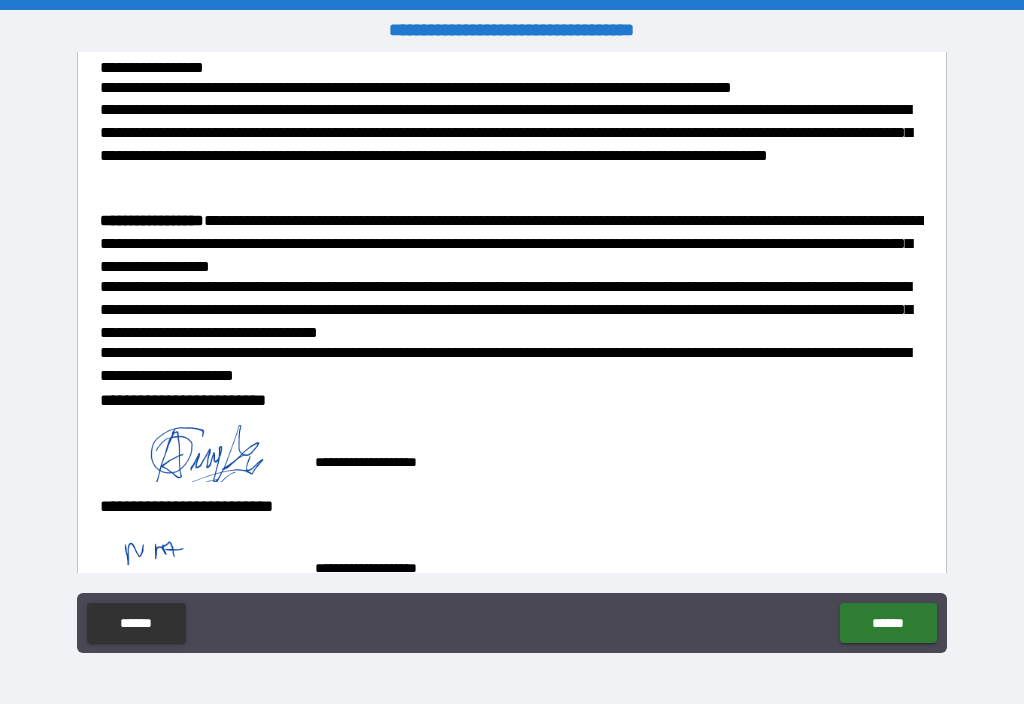 click on "******" at bounding box center [888, 623] 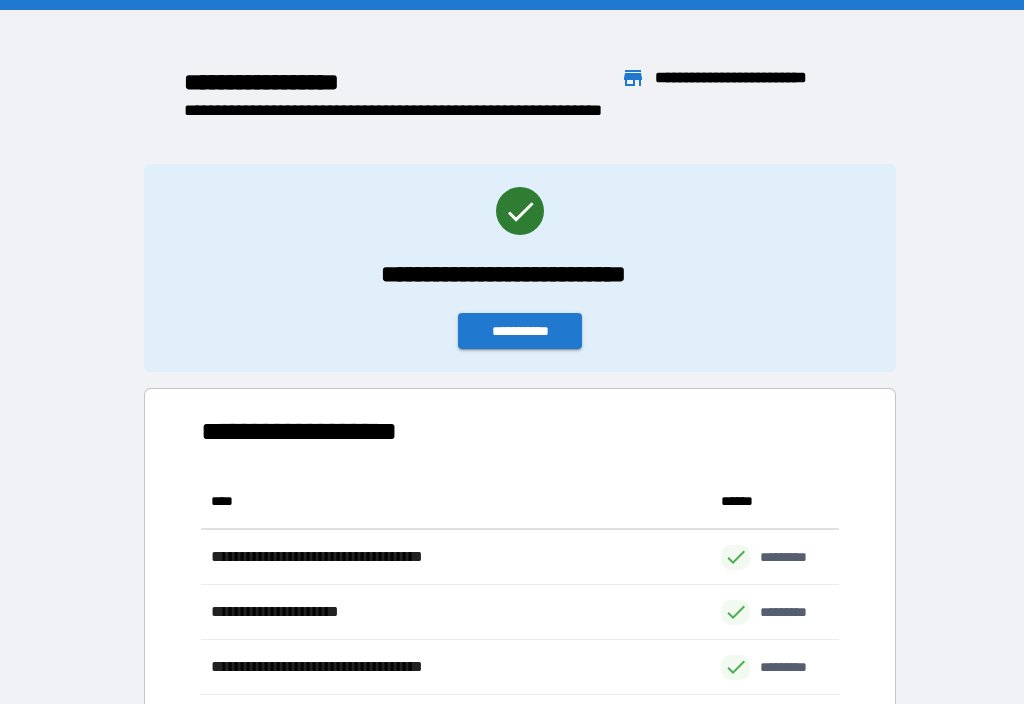 scroll, scrollTop: 1, scrollLeft: 1, axis: both 